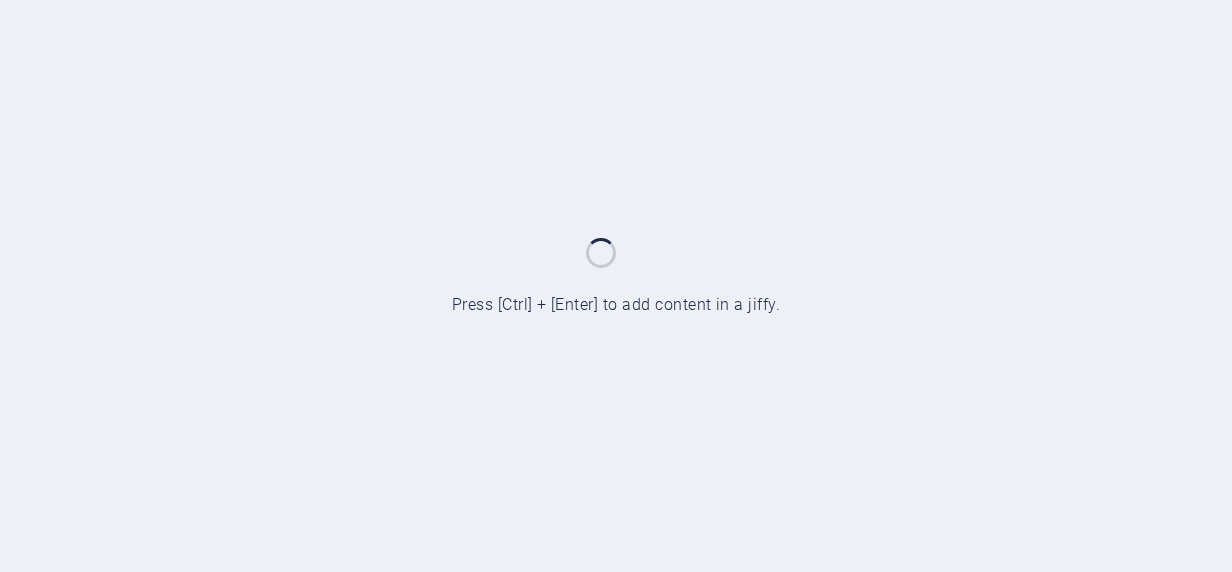 scroll, scrollTop: 0, scrollLeft: 0, axis: both 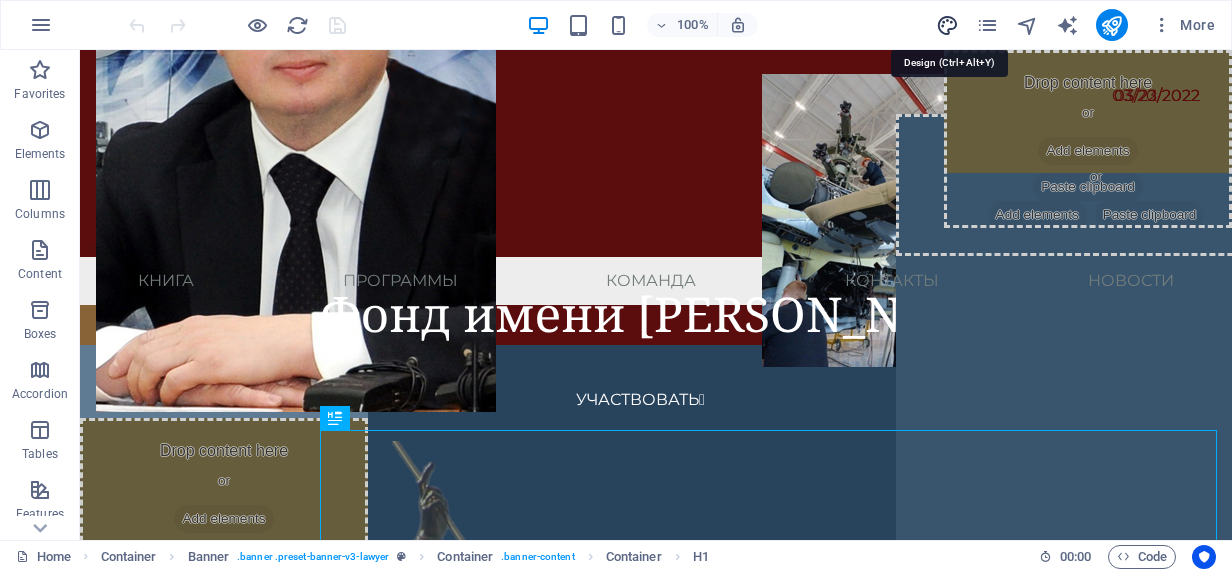 click at bounding box center (947, 25) 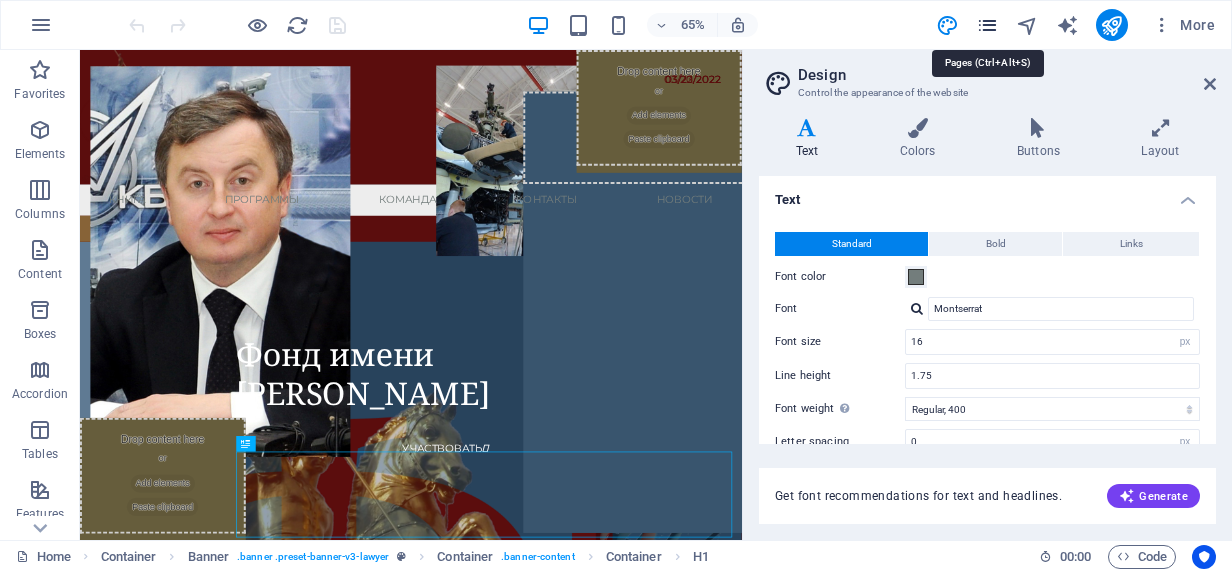 click at bounding box center (987, 25) 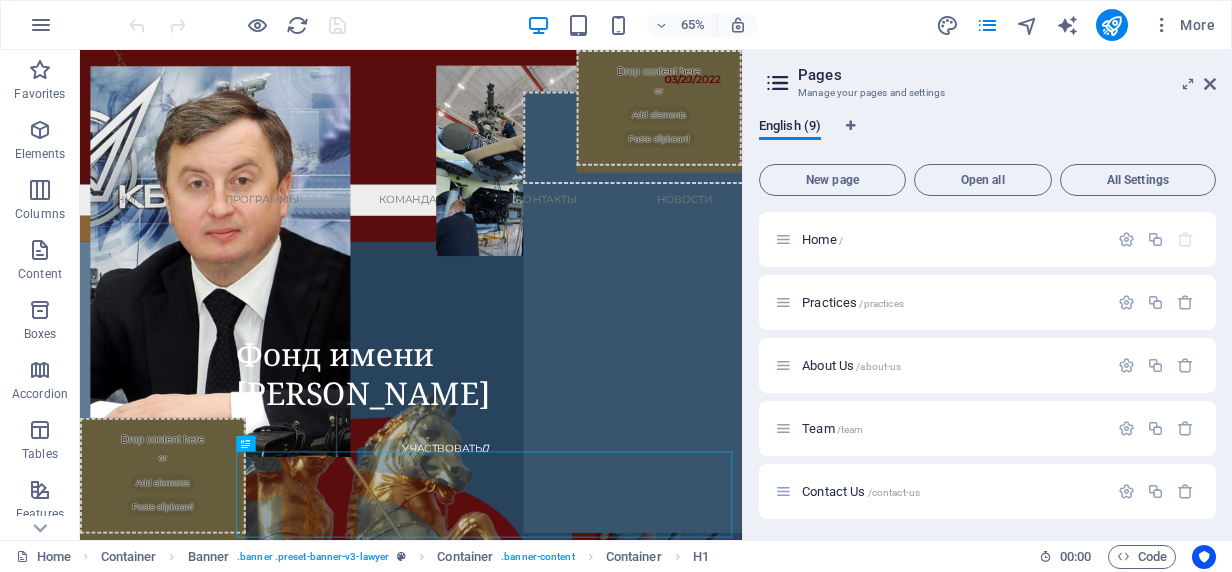 scroll, scrollTop: 255, scrollLeft: 0, axis: vertical 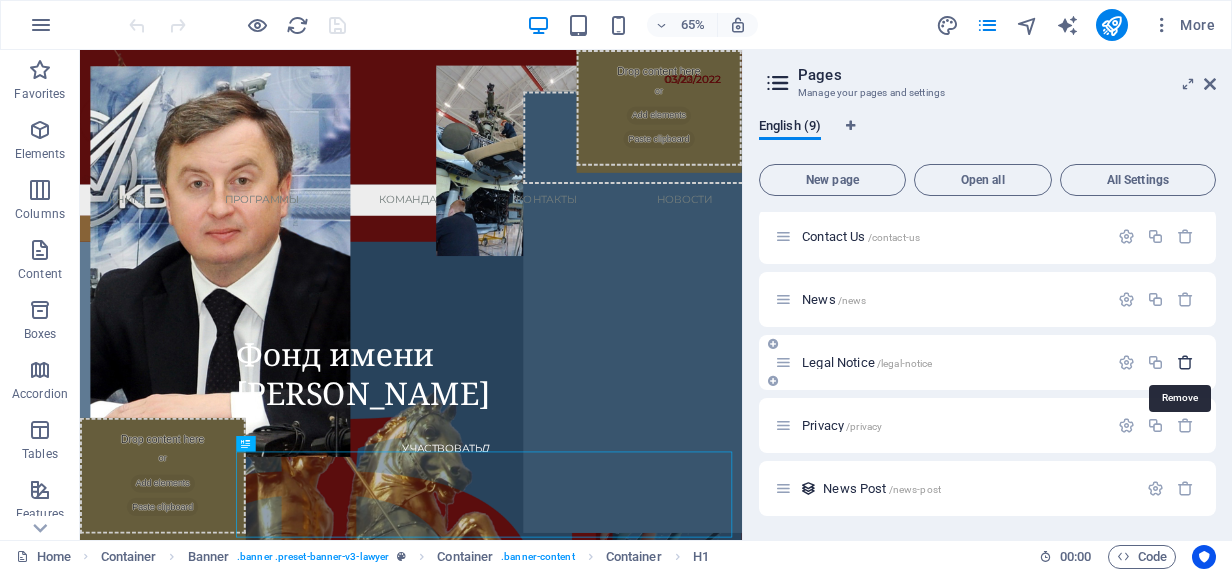 click at bounding box center (1185, 362) 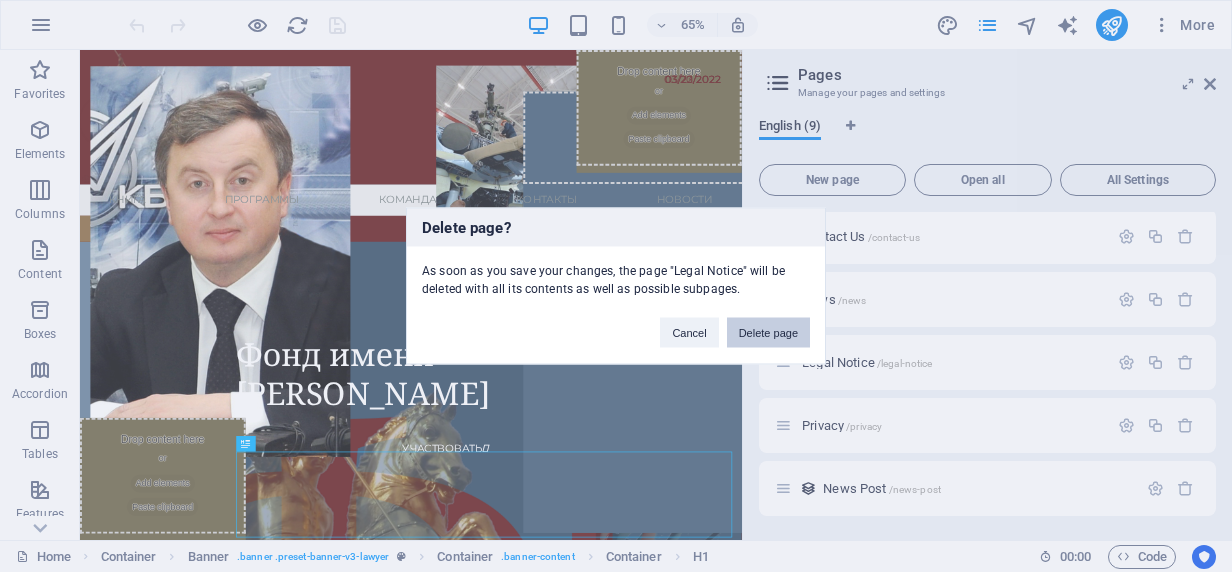 click on "Delete page" at bounding box center [768, 333] 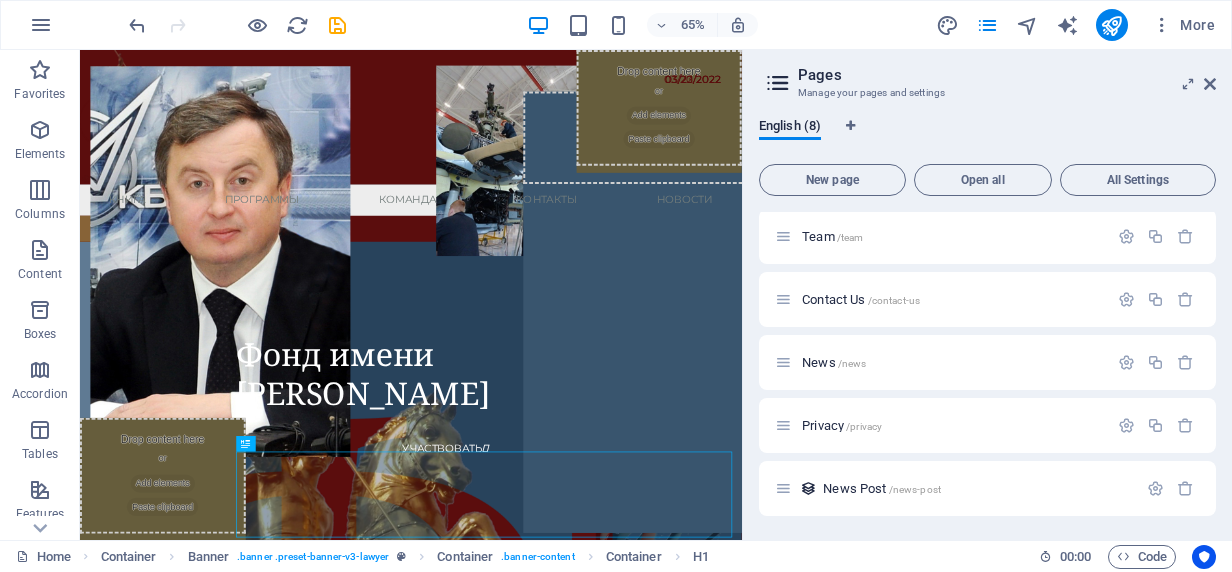 scroll, scrollTop: 192, scrollLeft: 0, axis: vertical 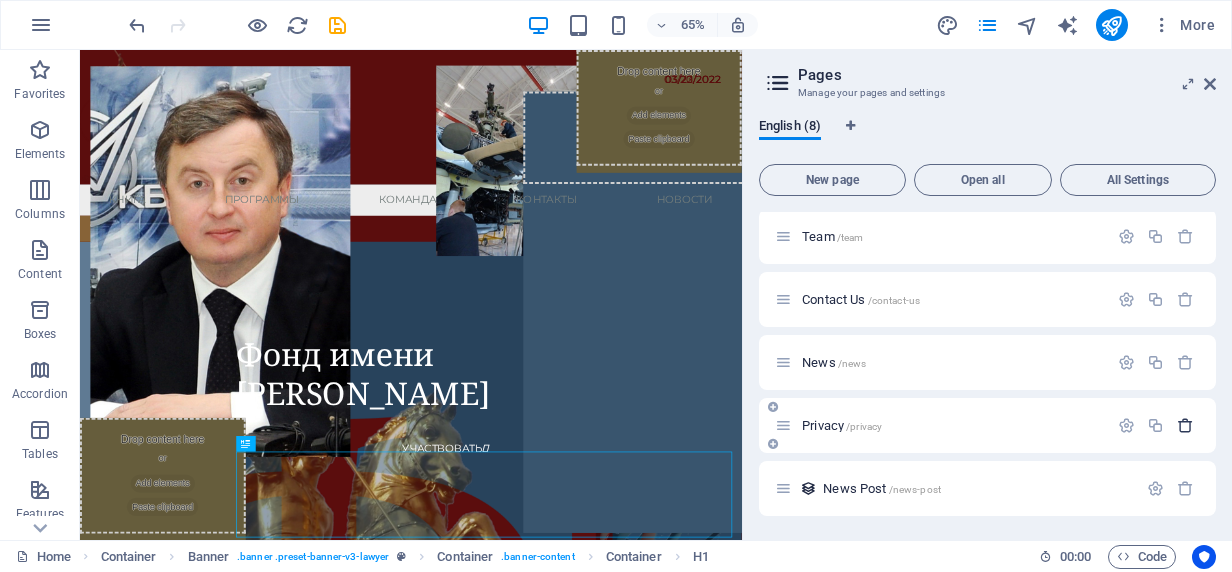 click at bounding box center [1185, 425] 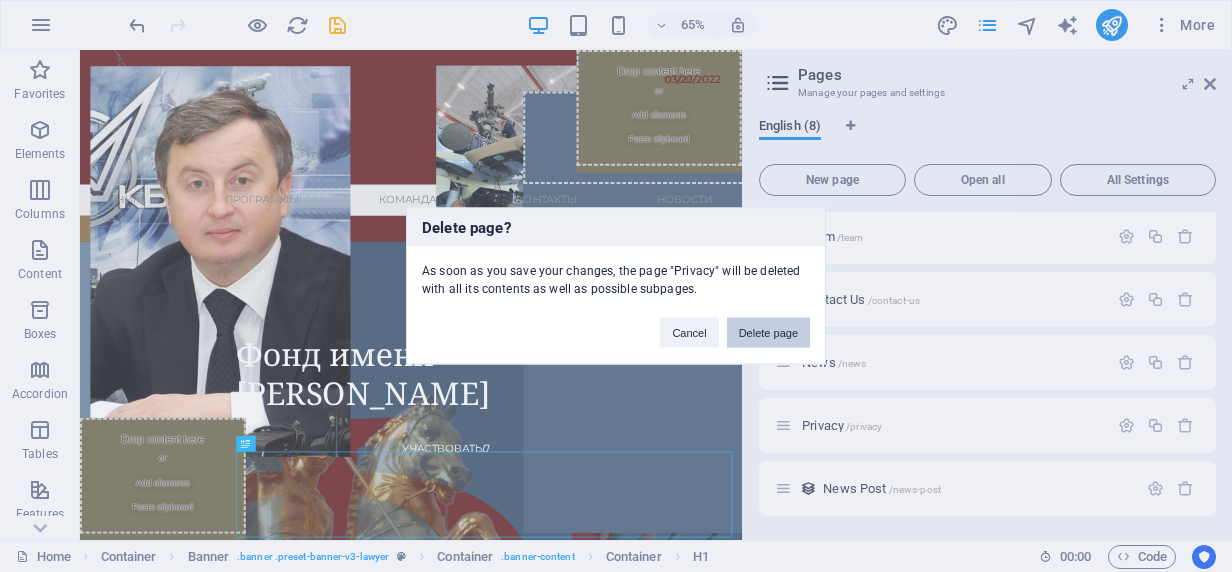 click on "Delete page" at bounding box center (768, 333) 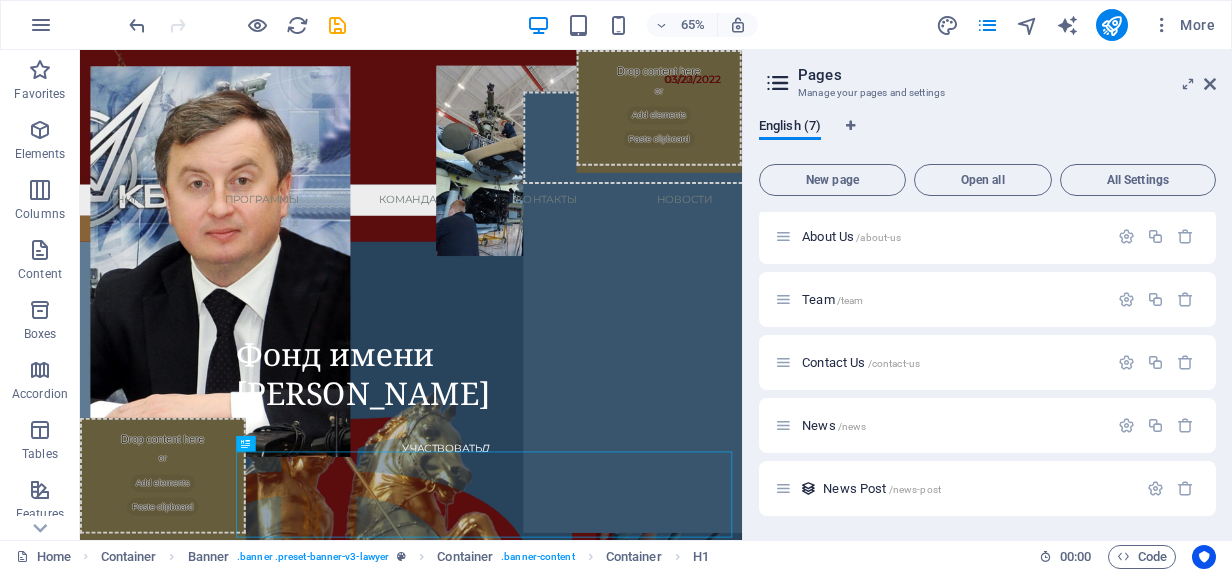 scroll, scrollTop: 129, scrollLeft: 0, axis: vertical 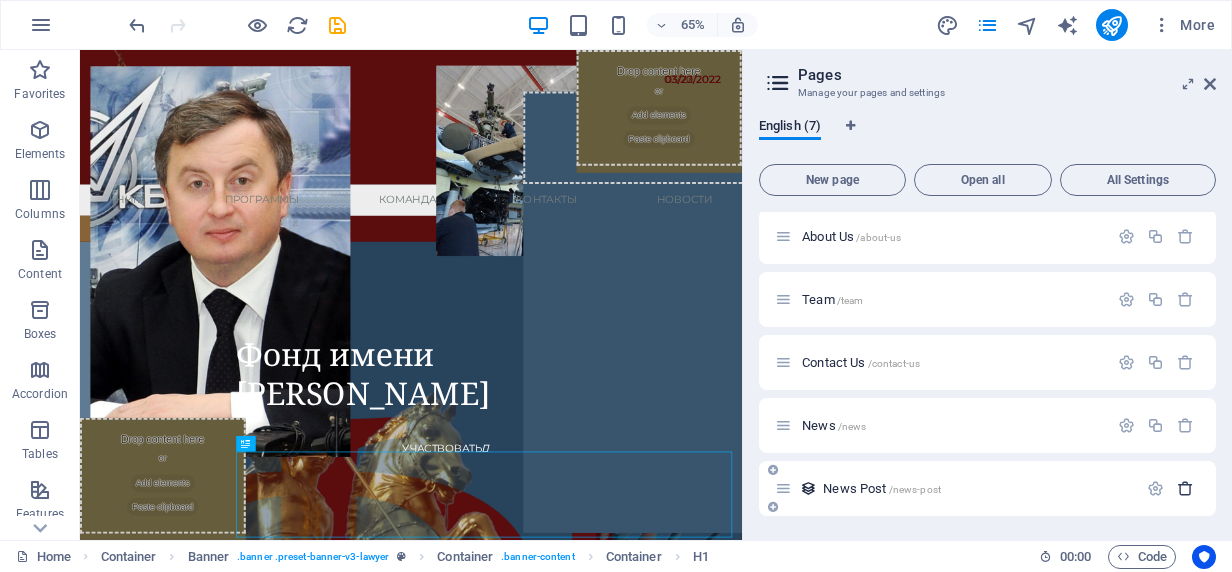 click at bounding box center (1185, 488) 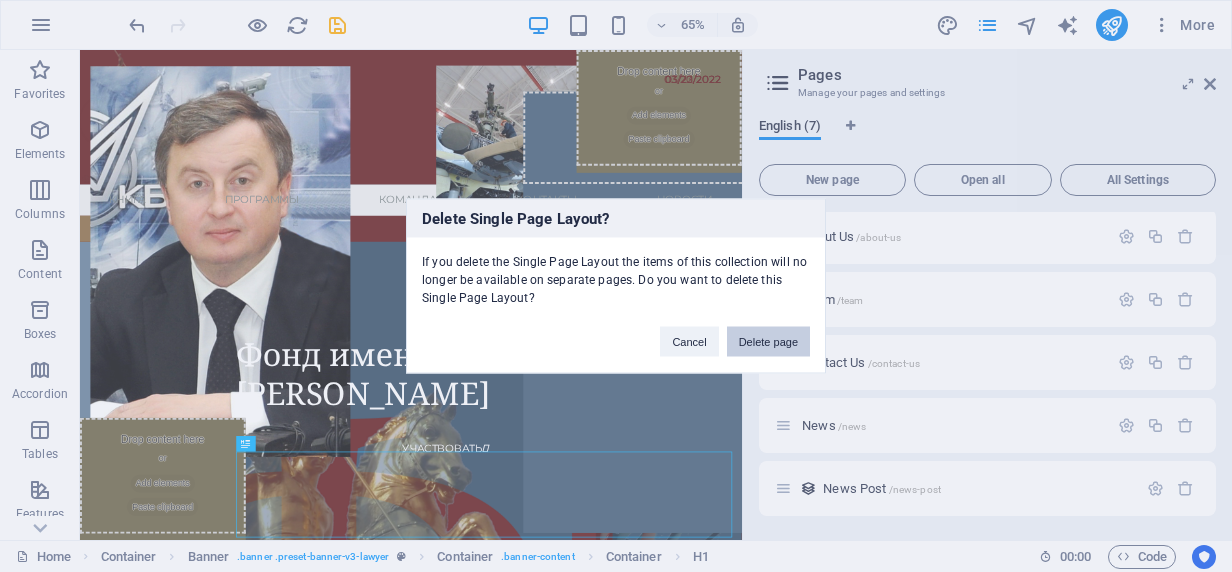 click on "Delete page" at bounding box center [768, 342] 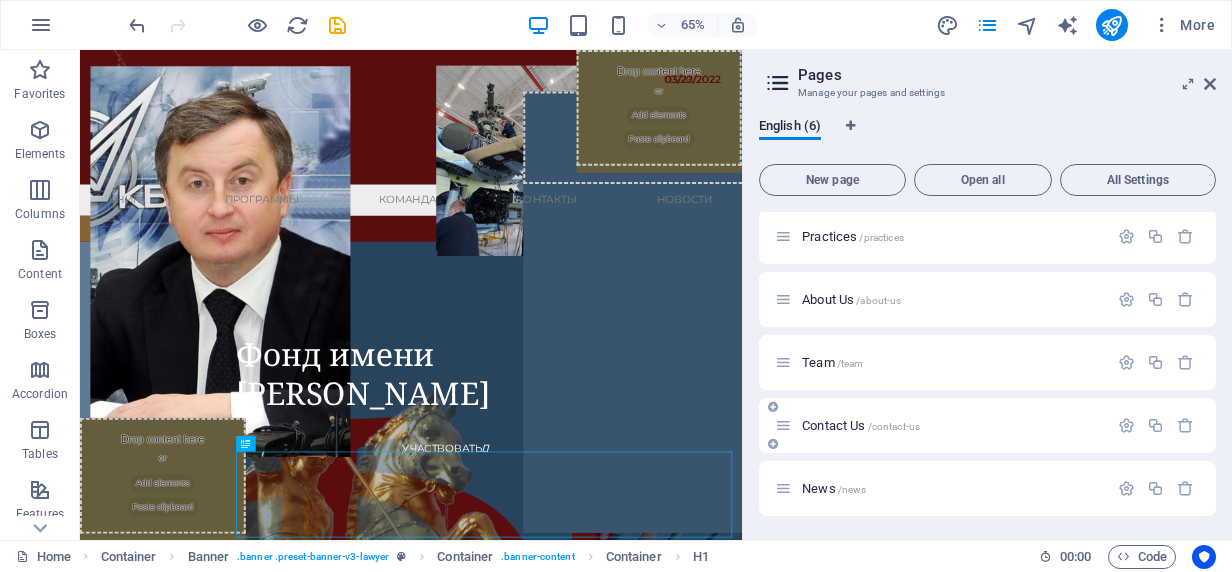 scroll, scrollTop: 66, scrollLeft: 0, axis: vertical 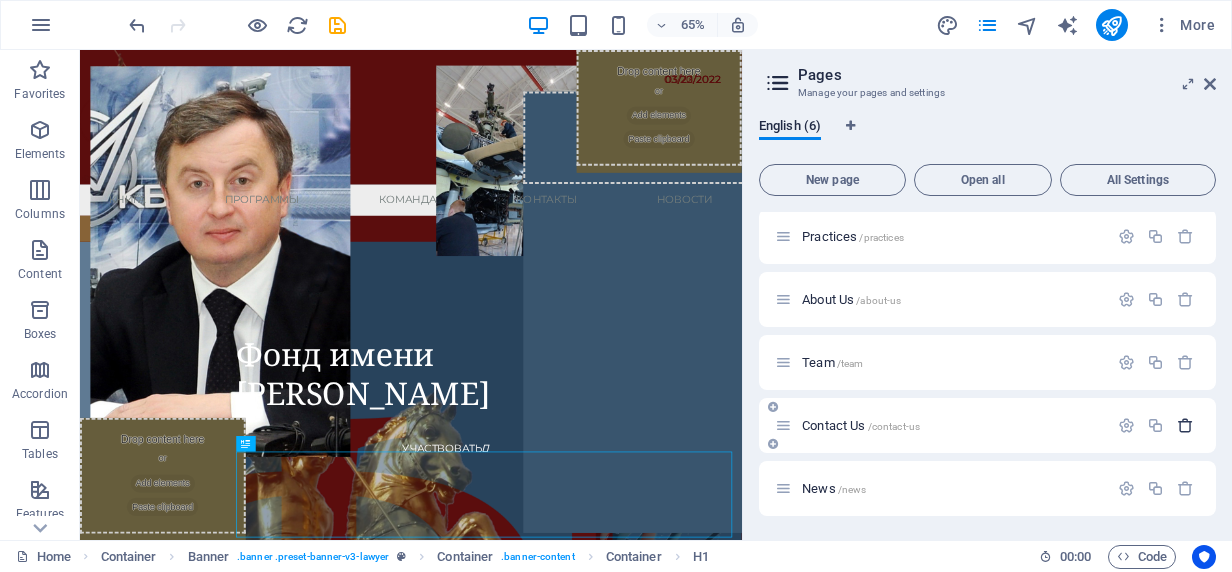 click at bounding box center [1185, 425] 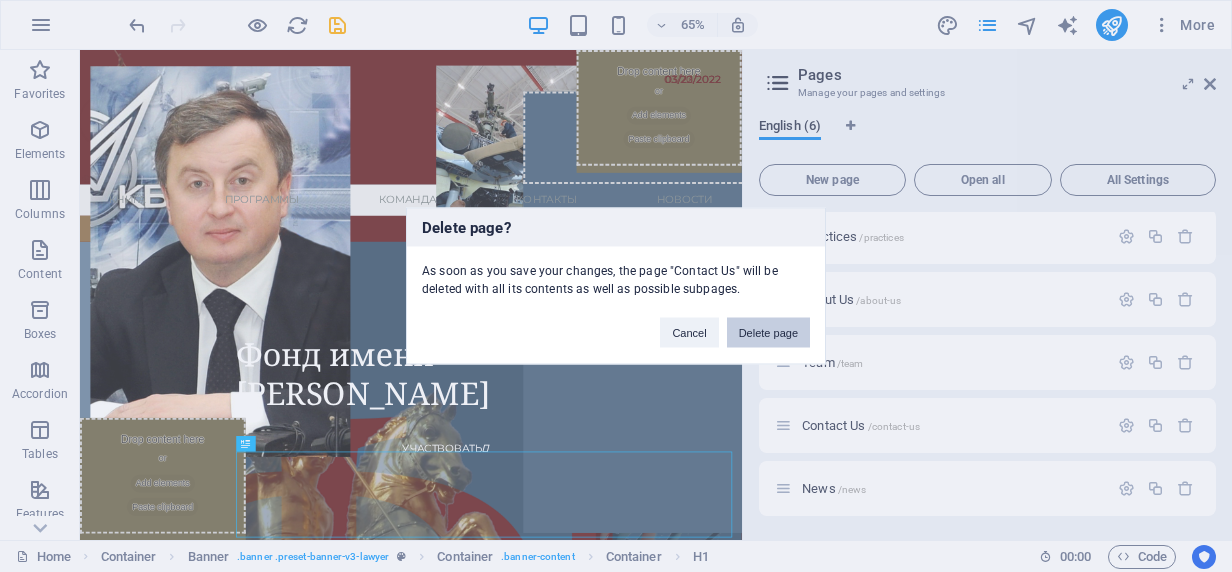click on "Delete page" at bounding box center [768, 333] 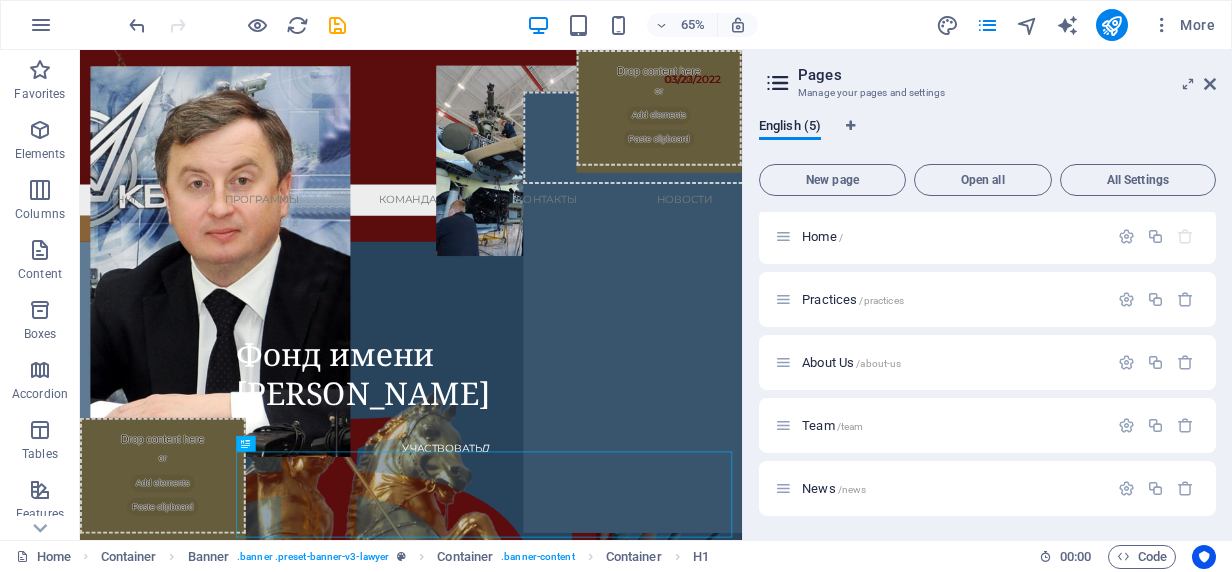 scroll, scrollTop: 3, scrollLeft: 0, axis: vertical 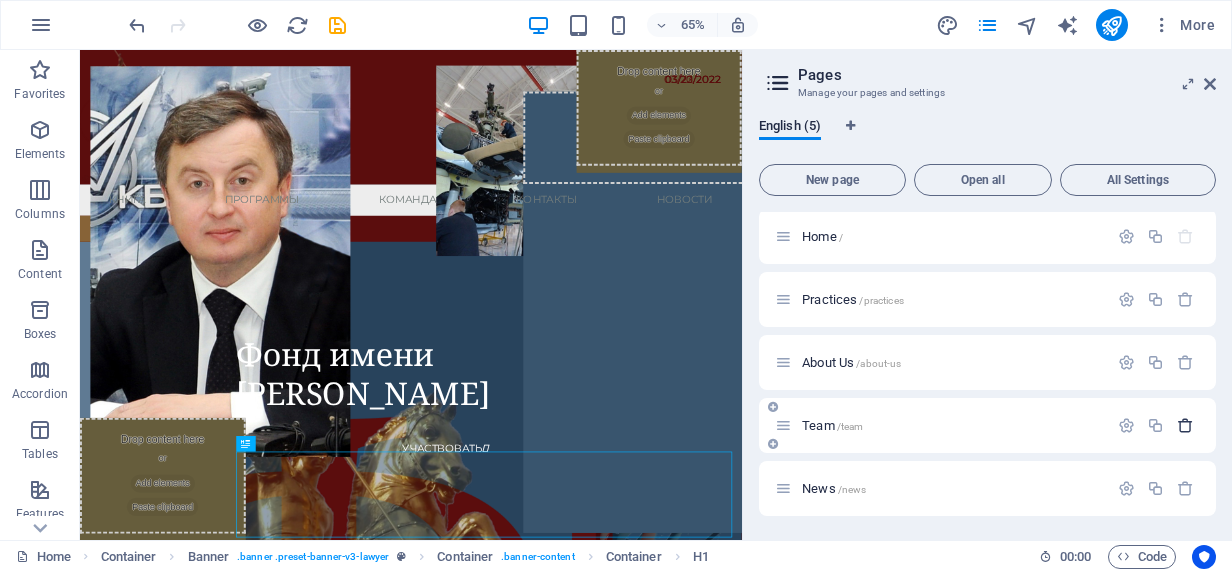 click at bounding box center (1185, 425) 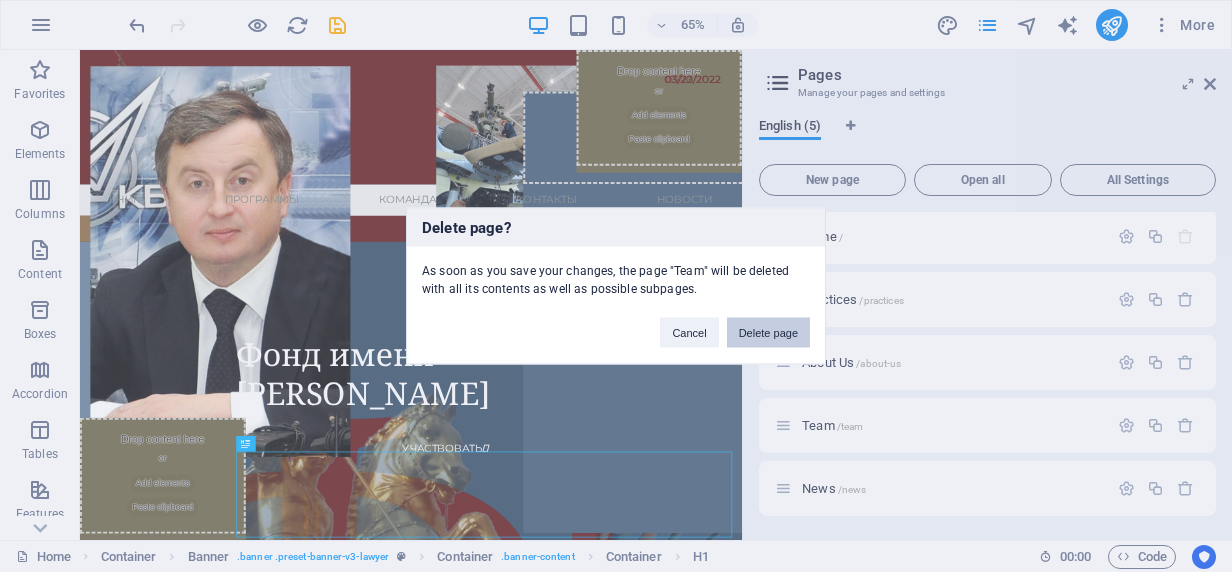click on "Delete page" at bounding box center (768, 333) 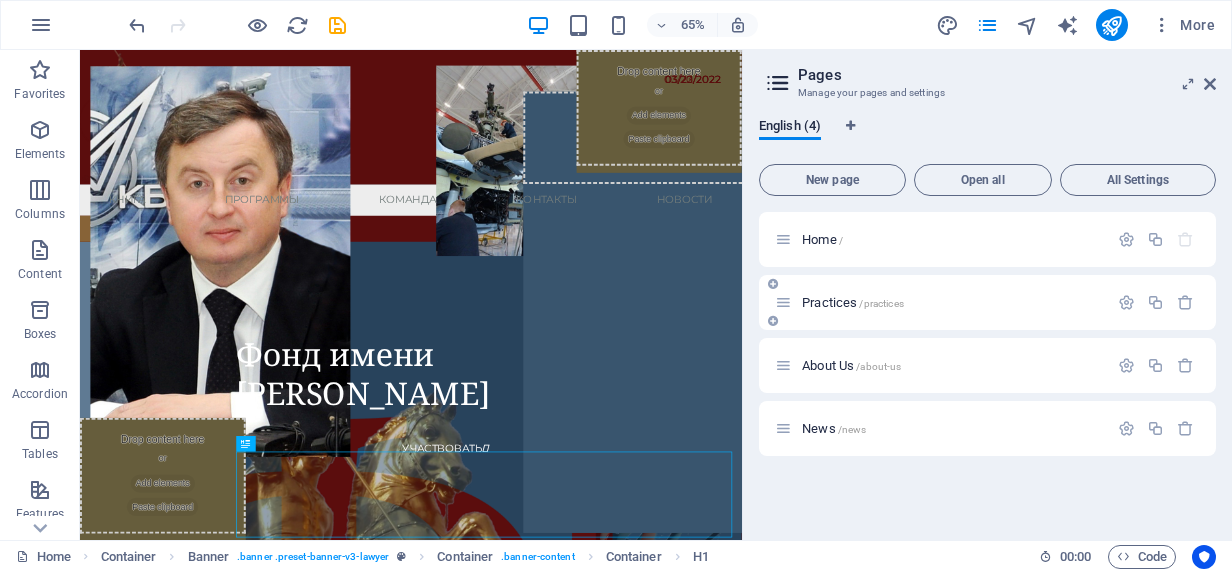 scroll, scrollTop: 0, scrollLeft: 0, axis: both 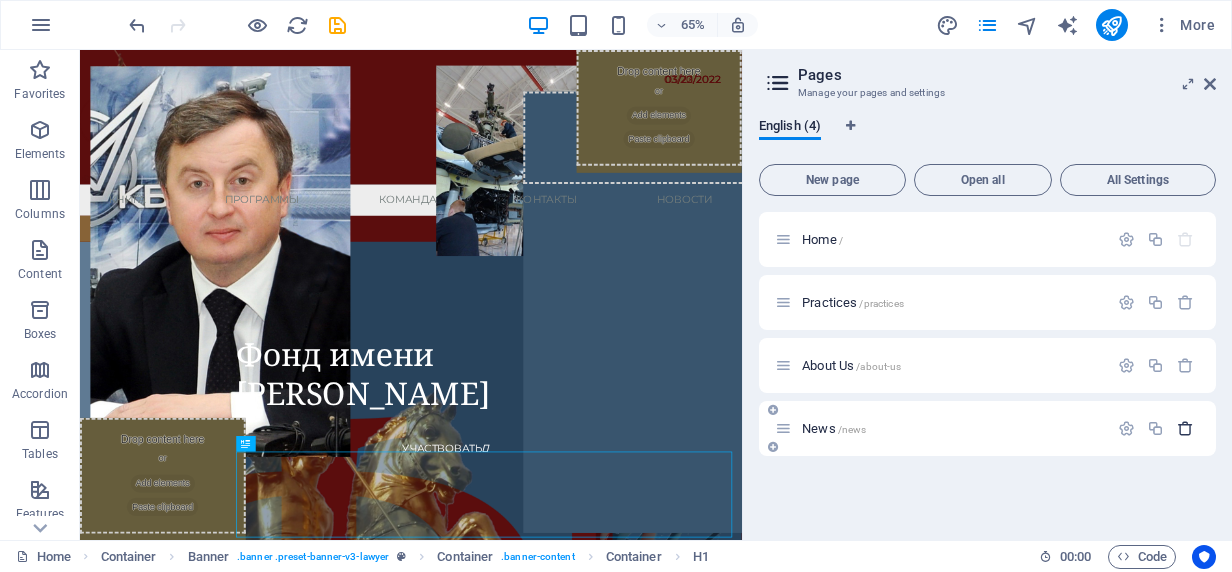 click at bounding box center [1185, 428] 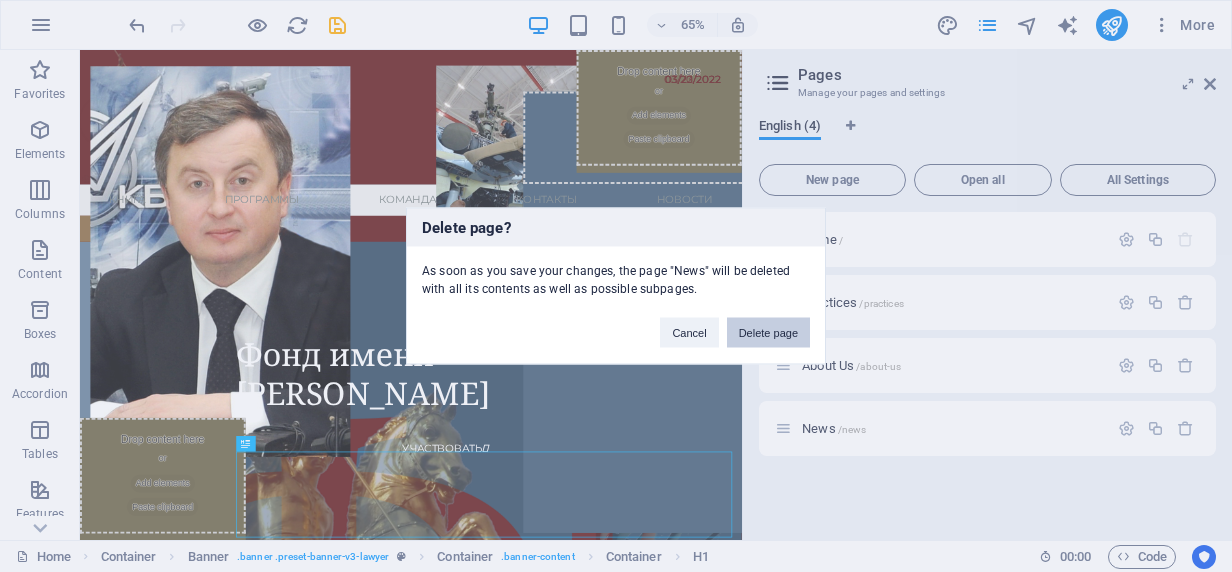 click on "Delete page" at bounding box center [768, 333] 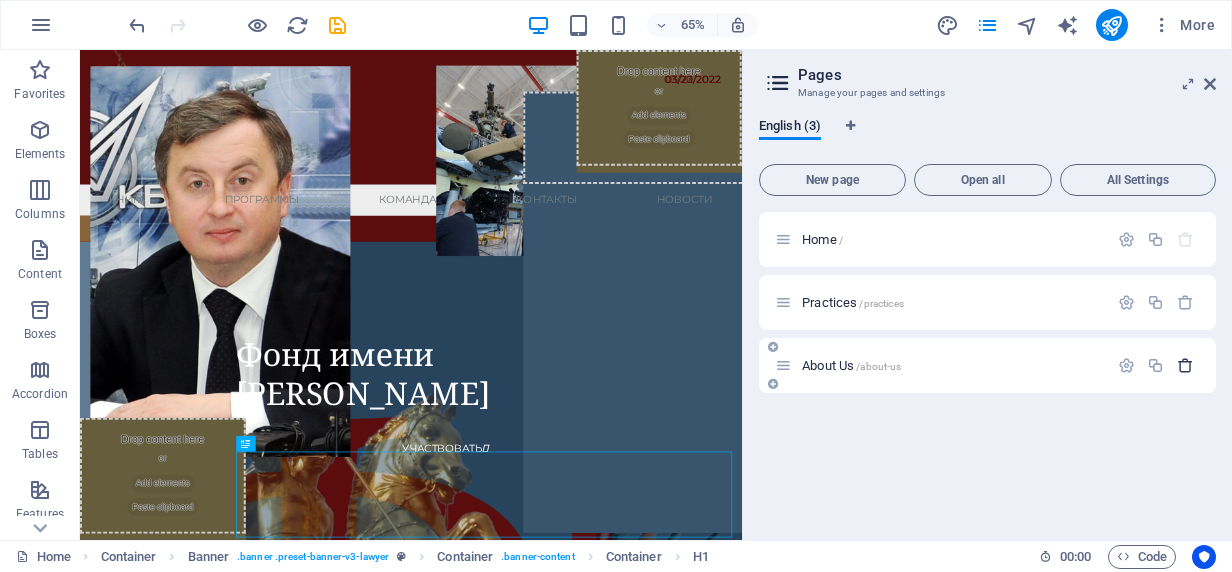 click at bounding box center [1185, 365] 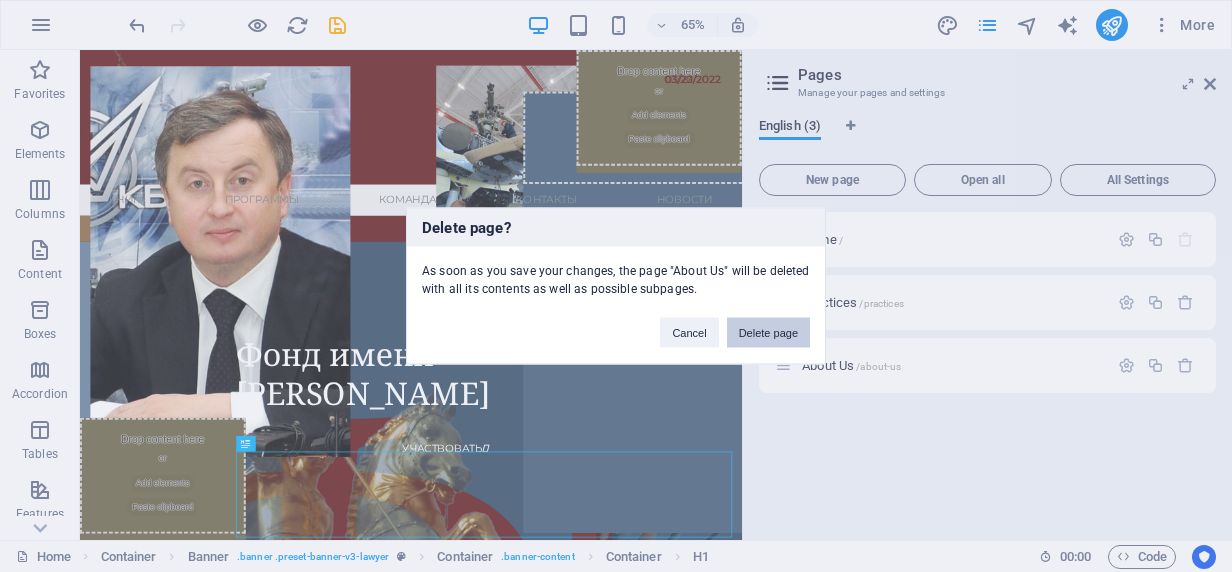 click on "Delete page" at bounding box center (768, 333) 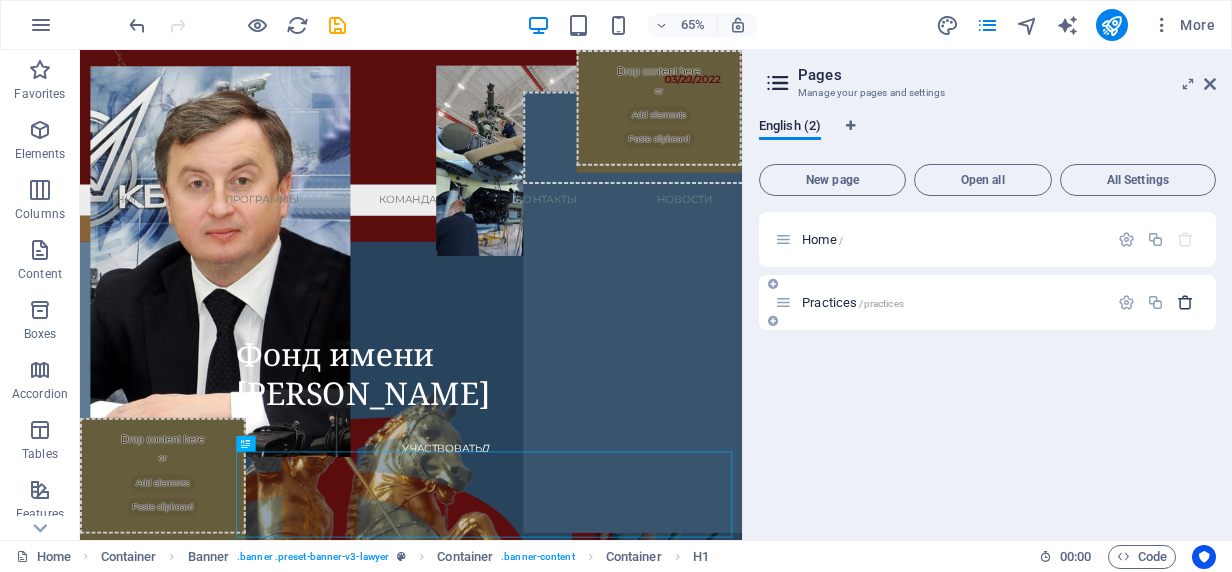 click at bounding box center (1185, 302) 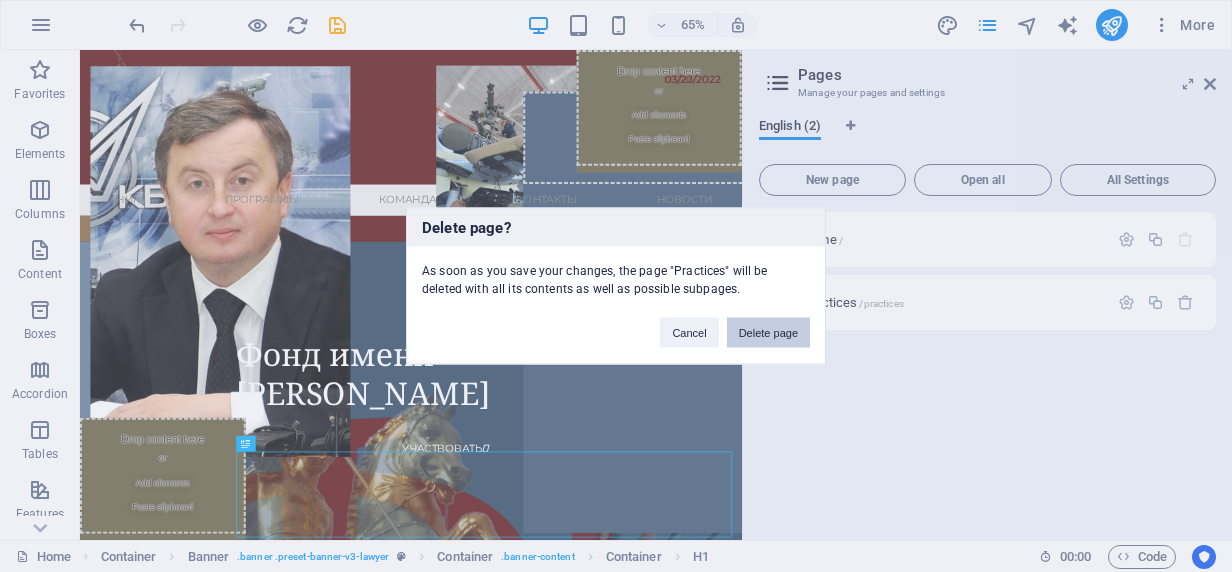 click on "Delete page" at bounding box center [768, 333] 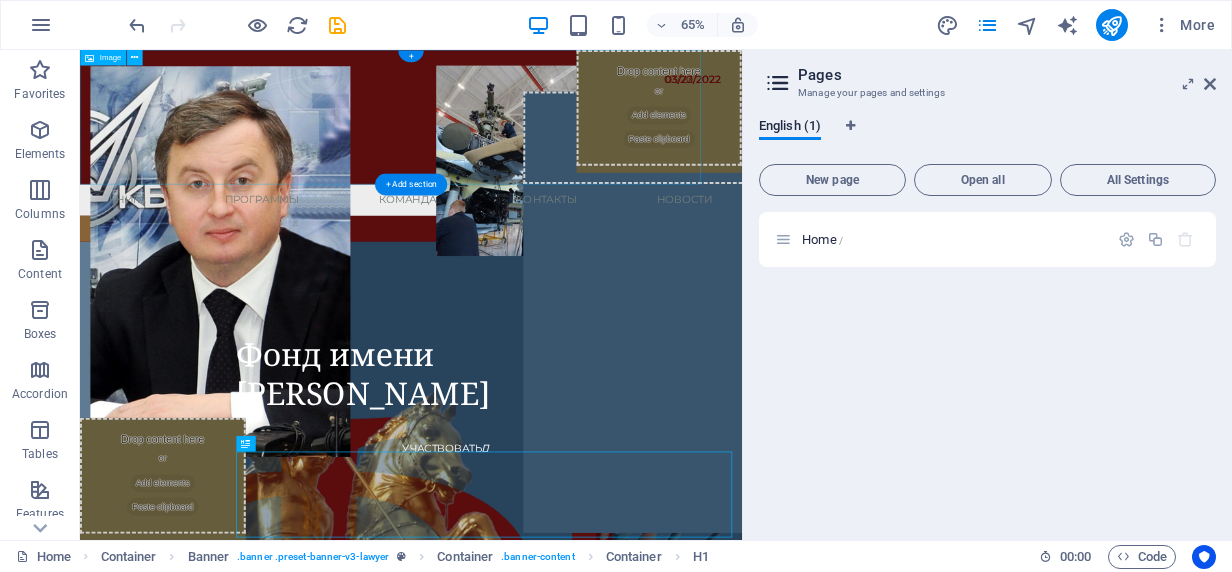 click at bounding box center (565, 153) 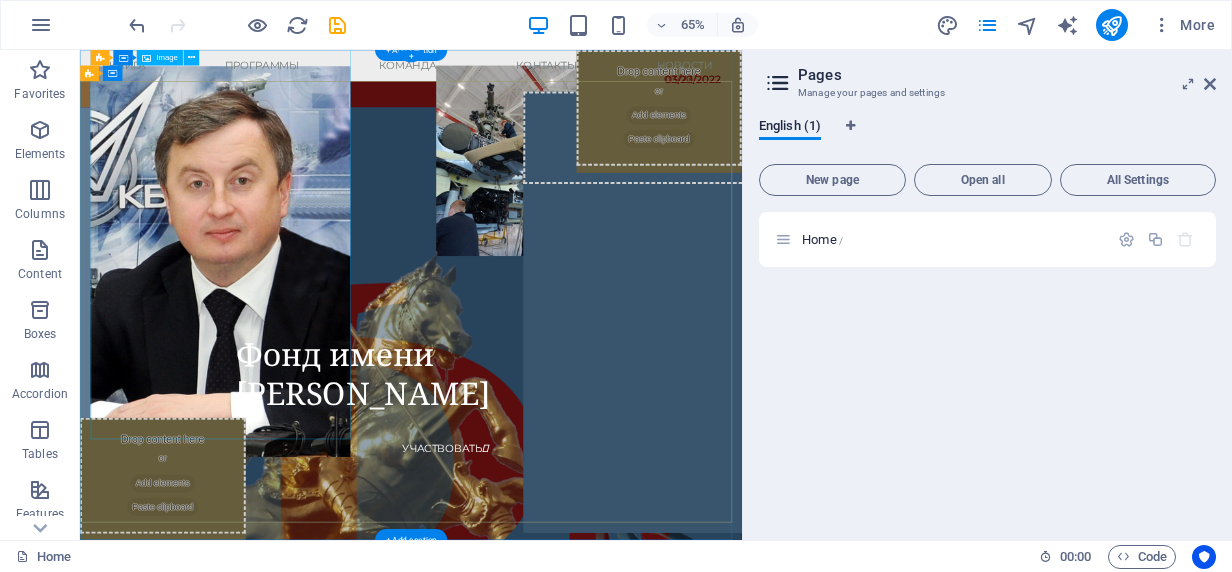 click at bounding box center (296, 375) 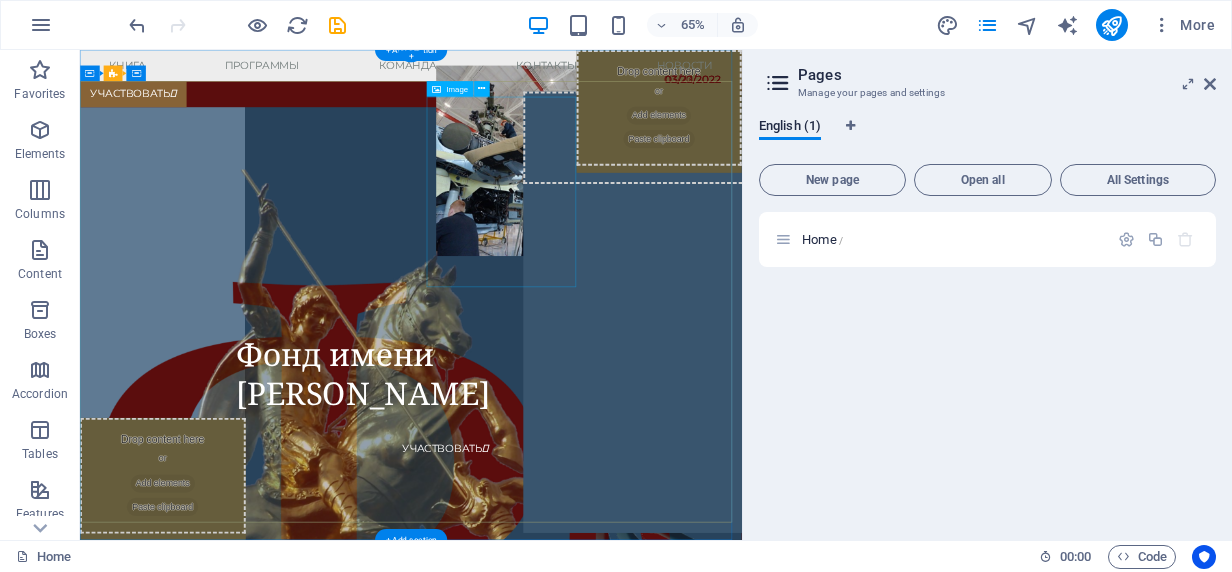 click at bounding box center [743, 220] 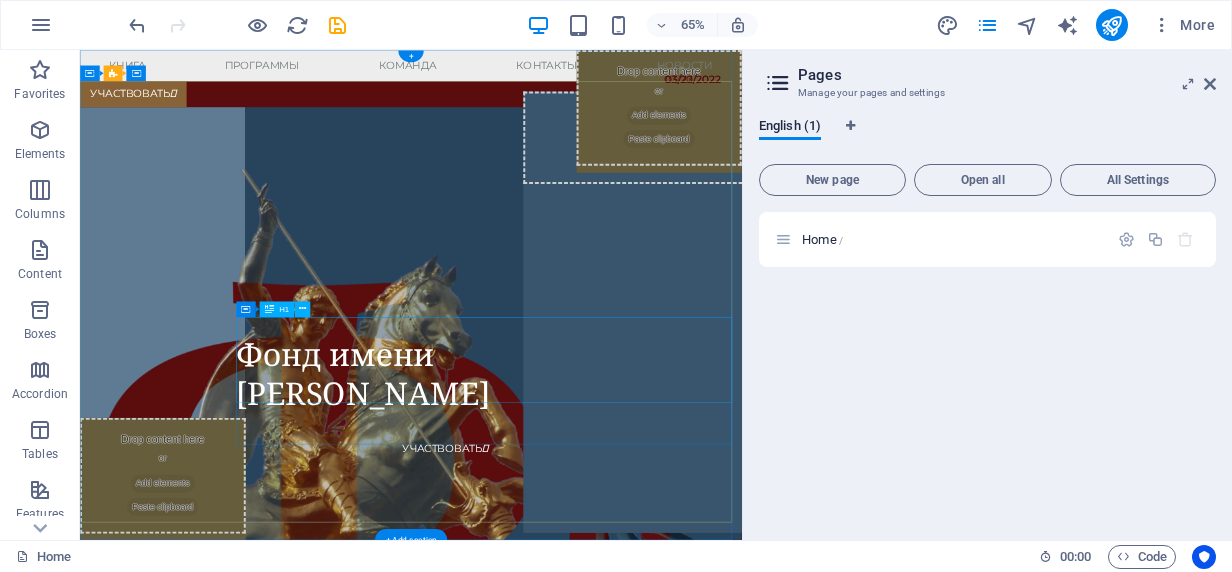 click on "Фонд имени [PERSON_NAME]" at bounding box center [709, 548] 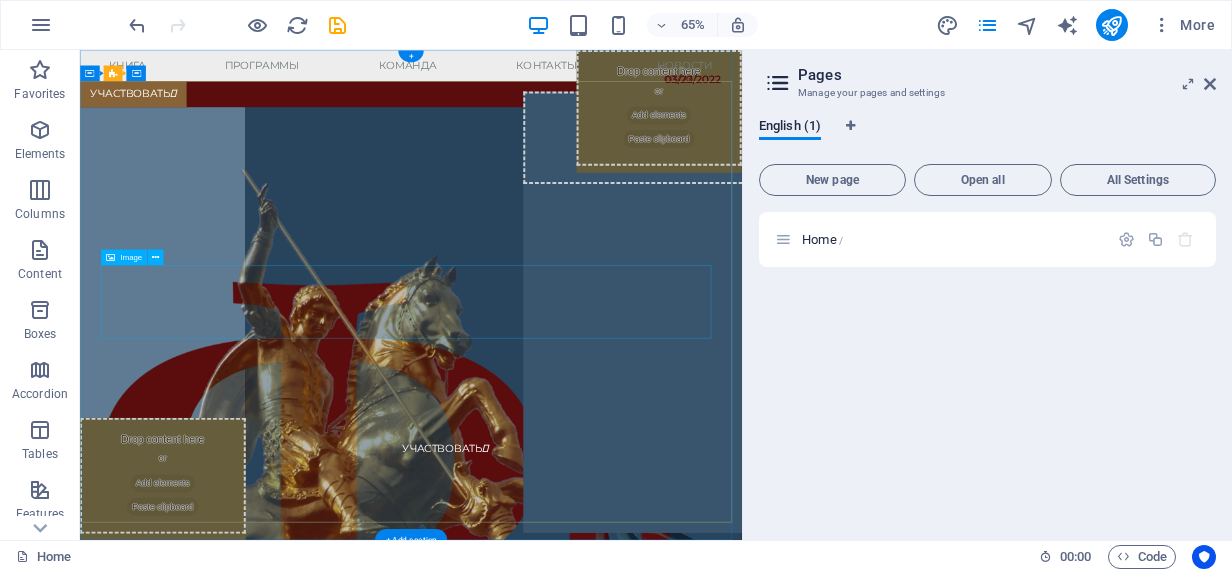 click at bounding box center (589, 658) 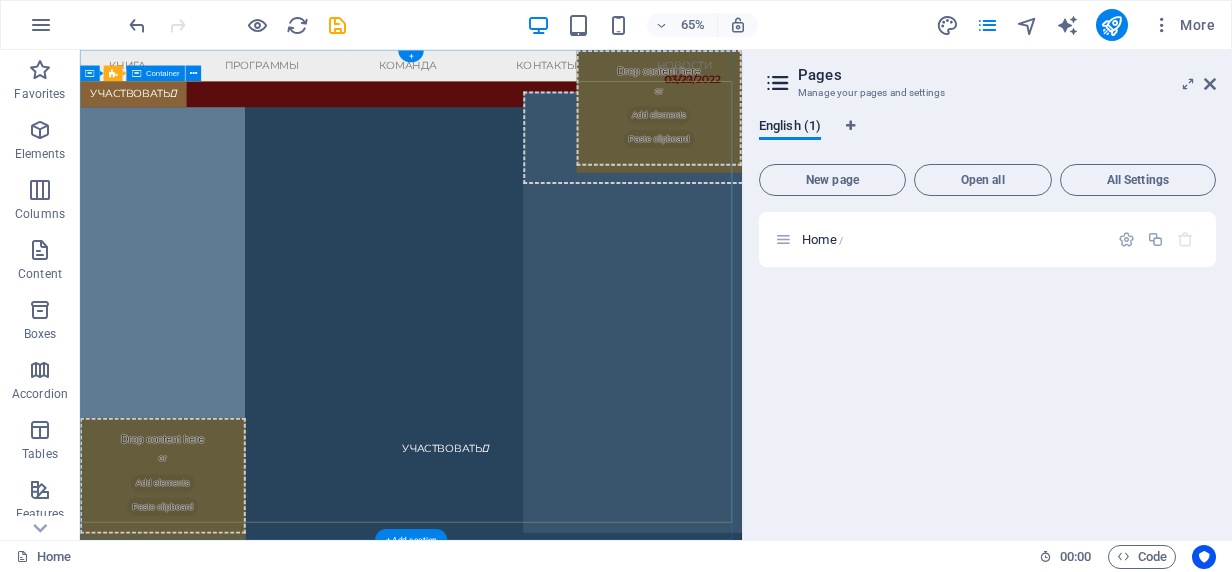 click on "УЧАСТВОВАТЬ   " at bounding box center [589, 234] 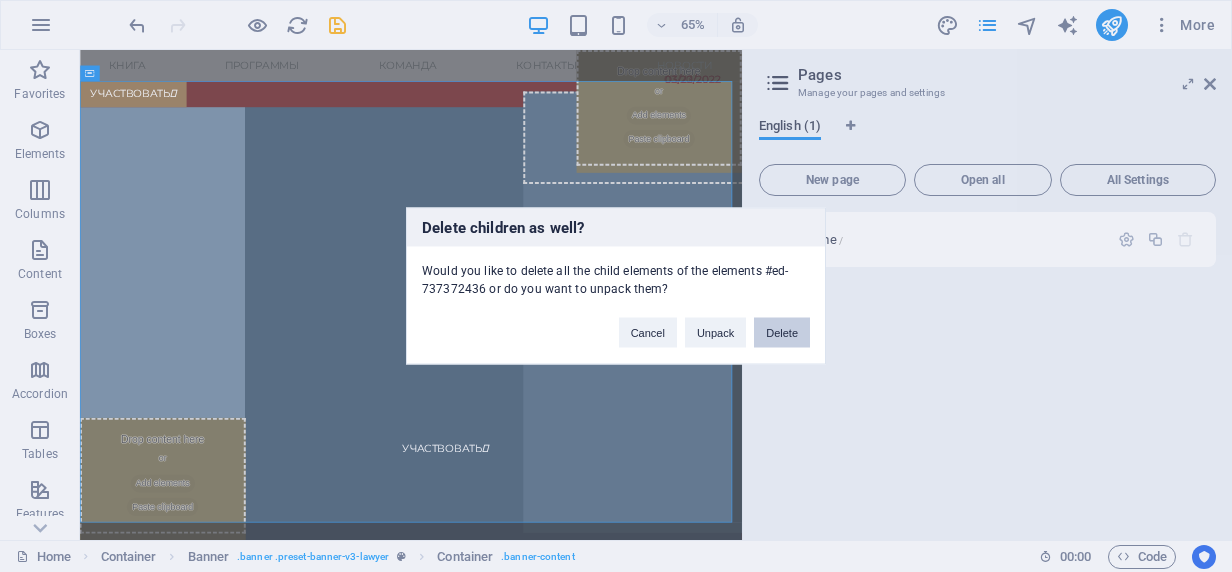 click on "Delete" at bounding box center [782, 333] 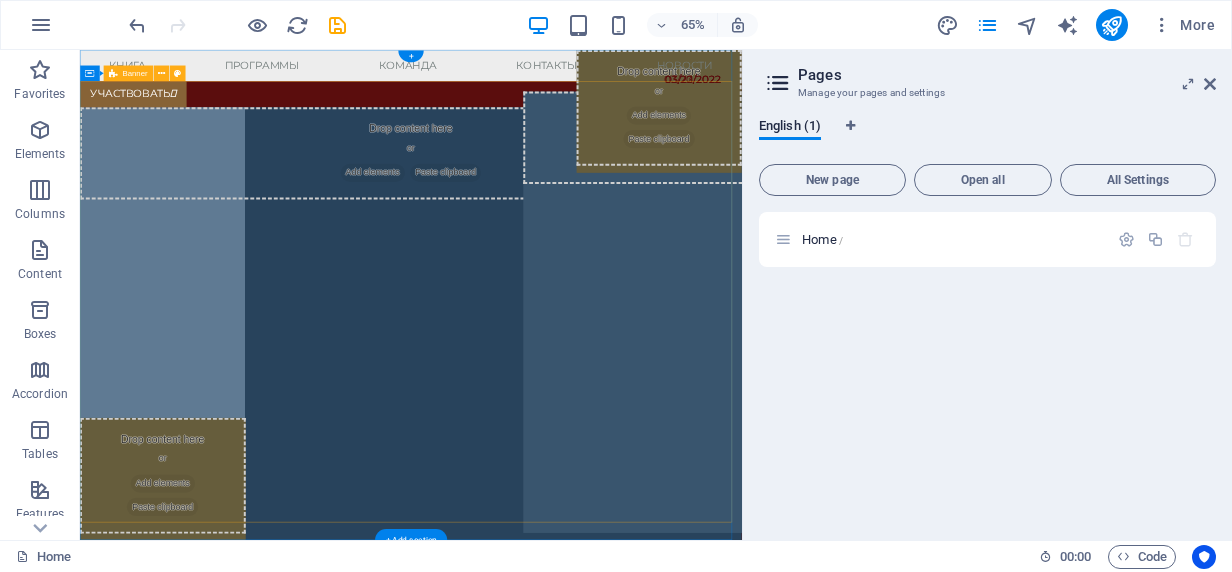 click on "Drop content here or  Add elements  Paste clipboard" at bounding box center (589, 209) 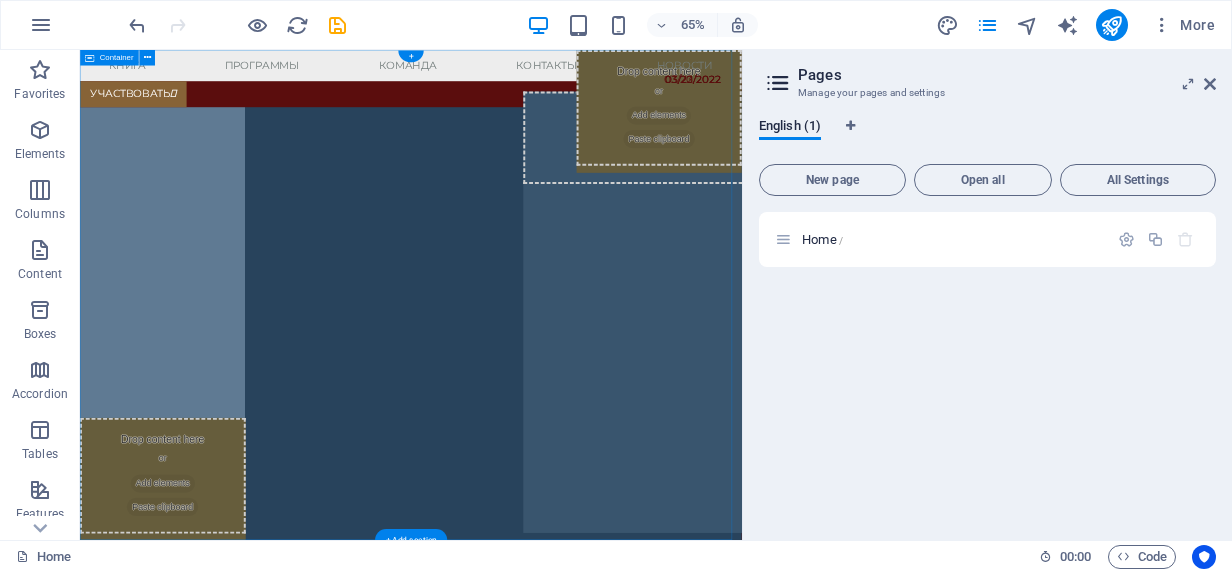 click on "Книга ПРОГРАММЫ КОМАНДА КОНТАКТЫ НОВОСТИ УЧАСТВОВАТЬ   " at bounding box center [589, 427] 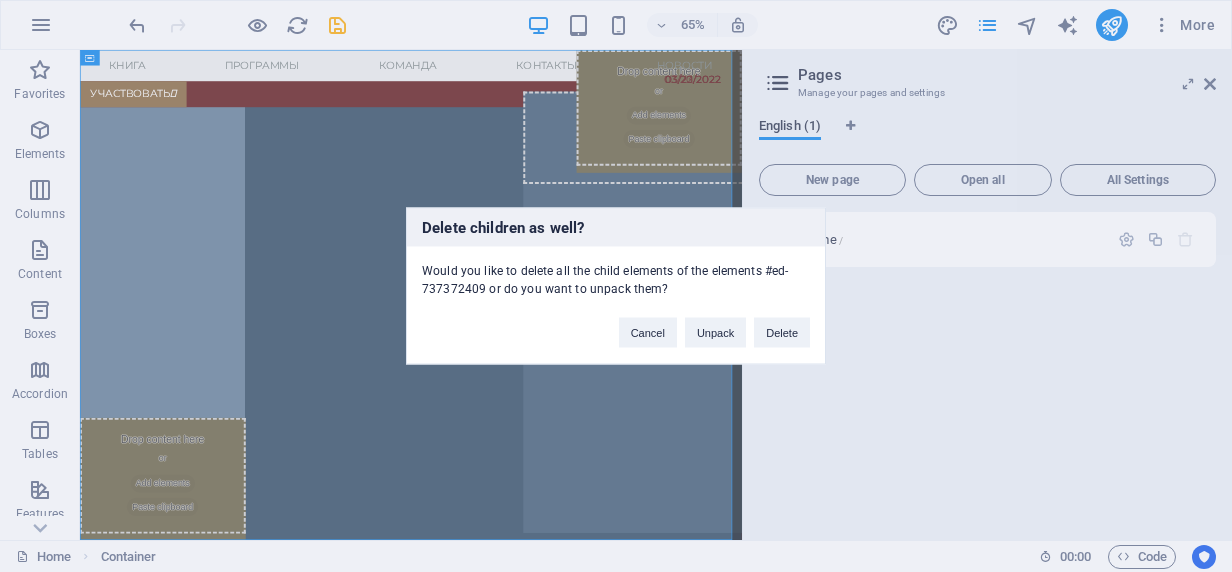 type 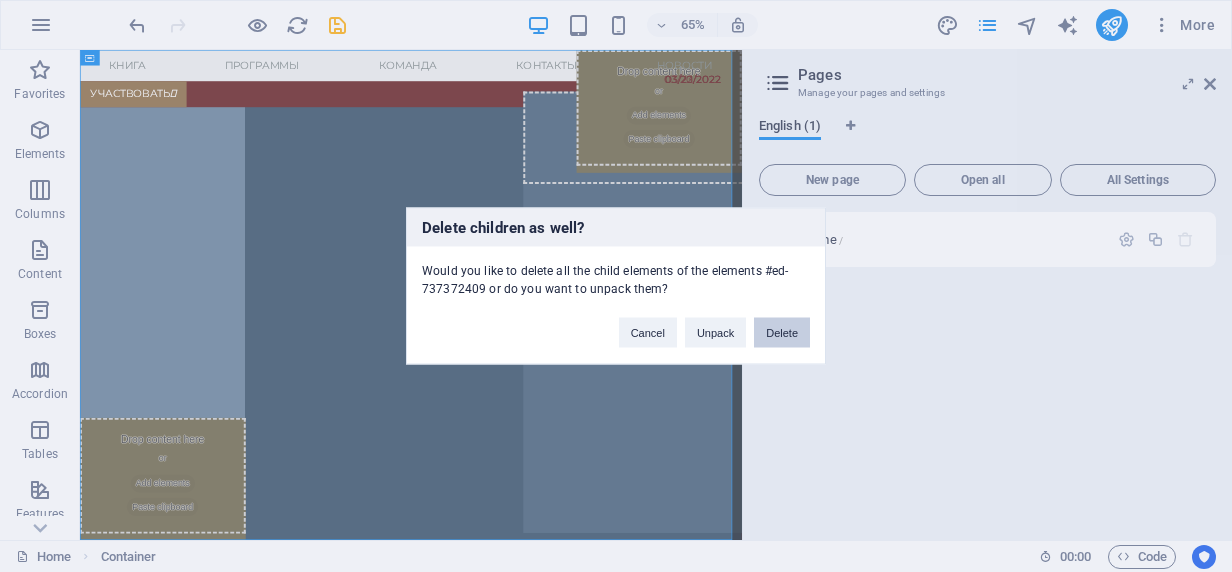 click on "Delete" at bounding box center [782, 333] 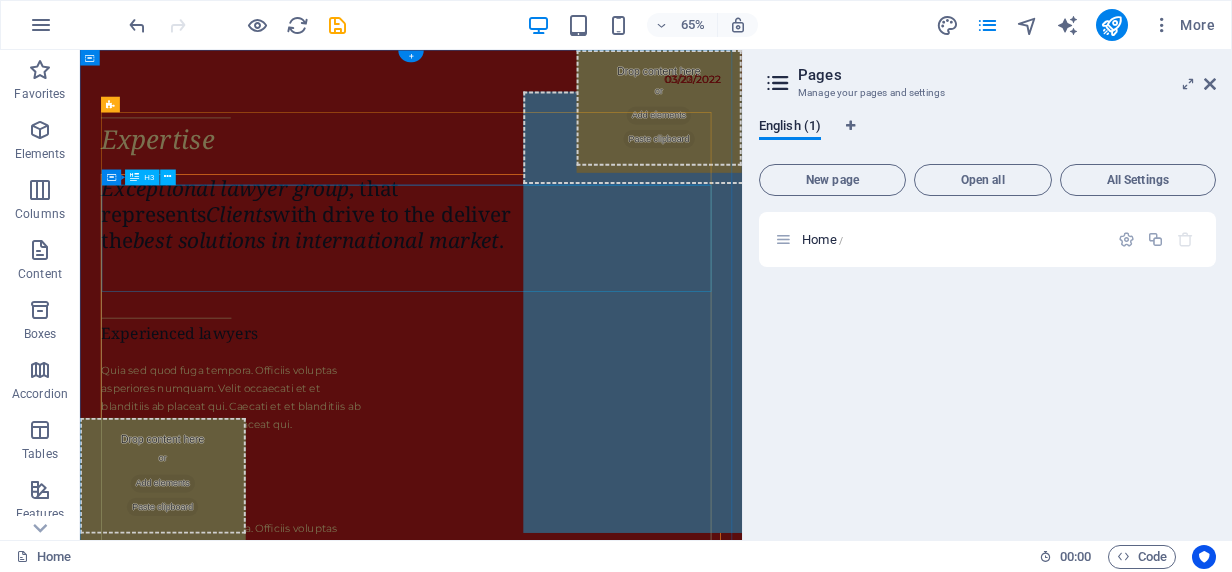 click on "Exceptional lawyer group , that represents  Clients  with drive to the deliver the  best solutions in international market ." at bounding box center (589, 302) 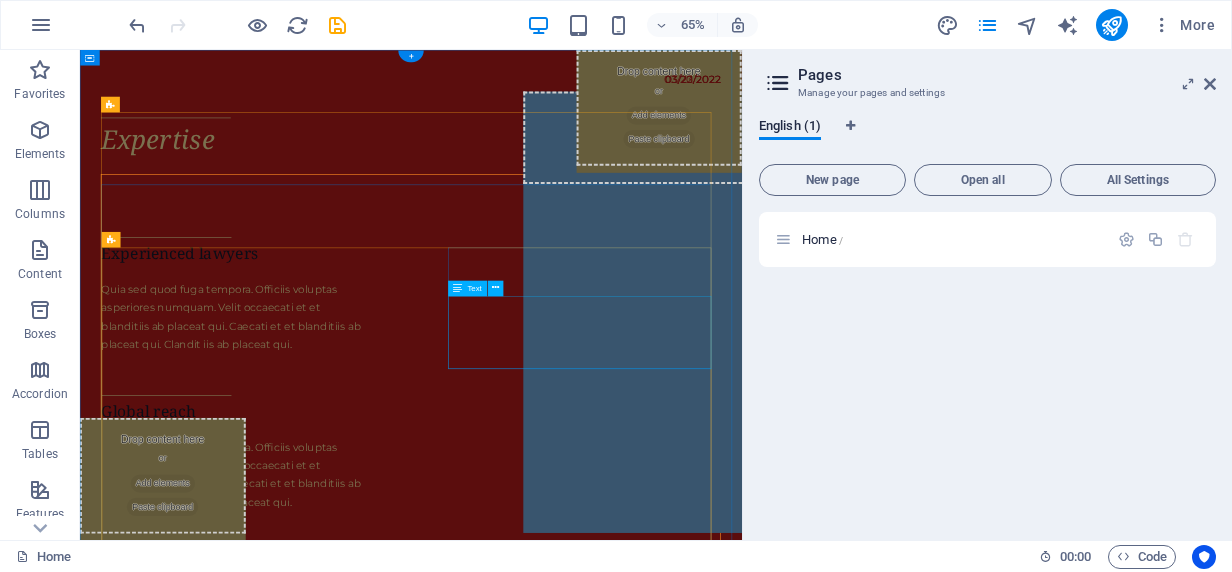 click on "Quia sed quod fuga tempora. Officiis voluptas asperiores numquam. Velit occaecati et et blanditiis ab placeat qui. Caecati et et blanditiis ab placeat qui. Clandit iis ab placeat qui." at bounding box center [319, 704] 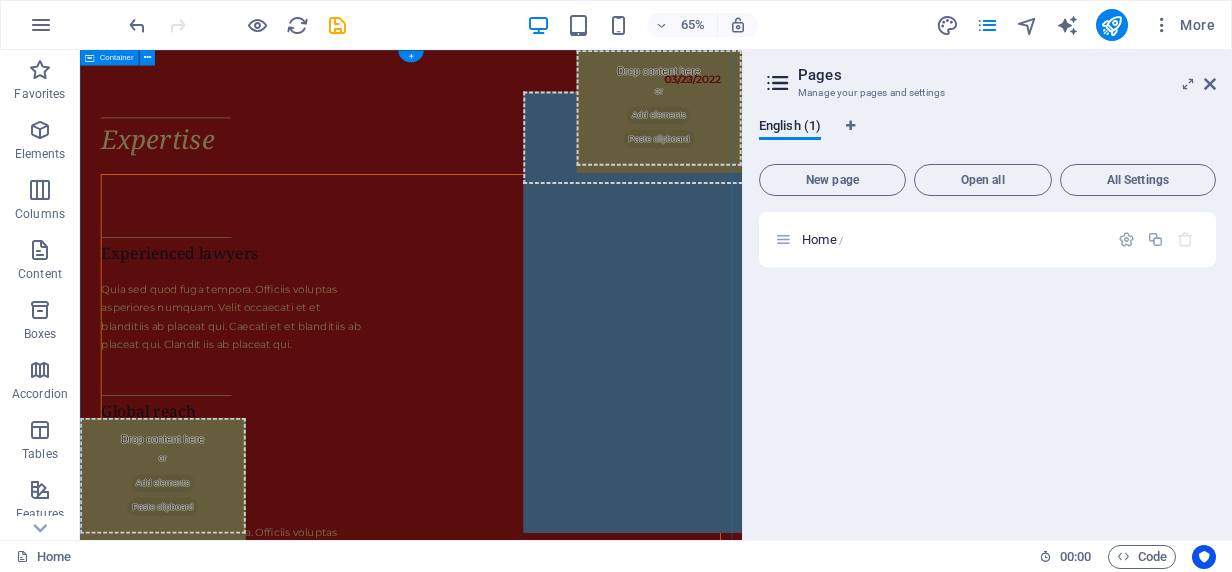 click on "Expertise Experienced lawyers Quia sed quod fuga tempora. Officiis voluptas asperiores numquam. Velit occaecati et et blanditiis ab placeat qui. Caecati et et blanditiis ab placeat qui. Clandit iis ab placeat qui. Global reach Client-driven group Quia sed quod fuga tempora. Officiis voluptas asperiores numquam. Velit occaecati et et blanditiis ab placeat qui. Caecati et et blanditiis ab placeat qui. Clandit iis ab placeat qui. Let's Get in Touch CALL TO ACTION   " at bounding box center (589, 600) 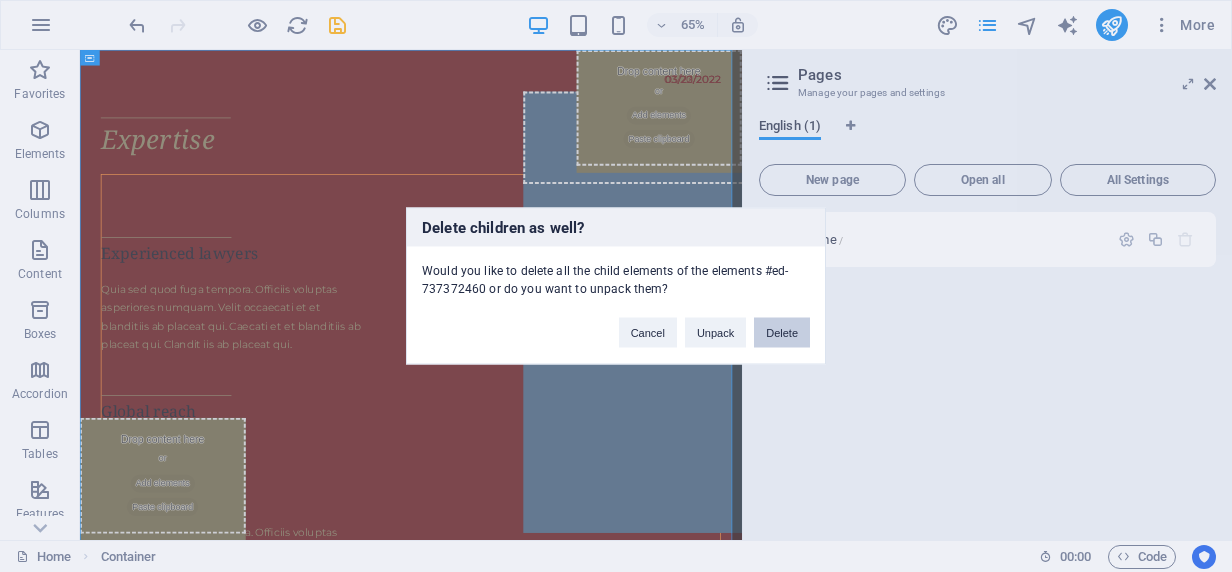click on "Delete" at bounding box center (782, 333) 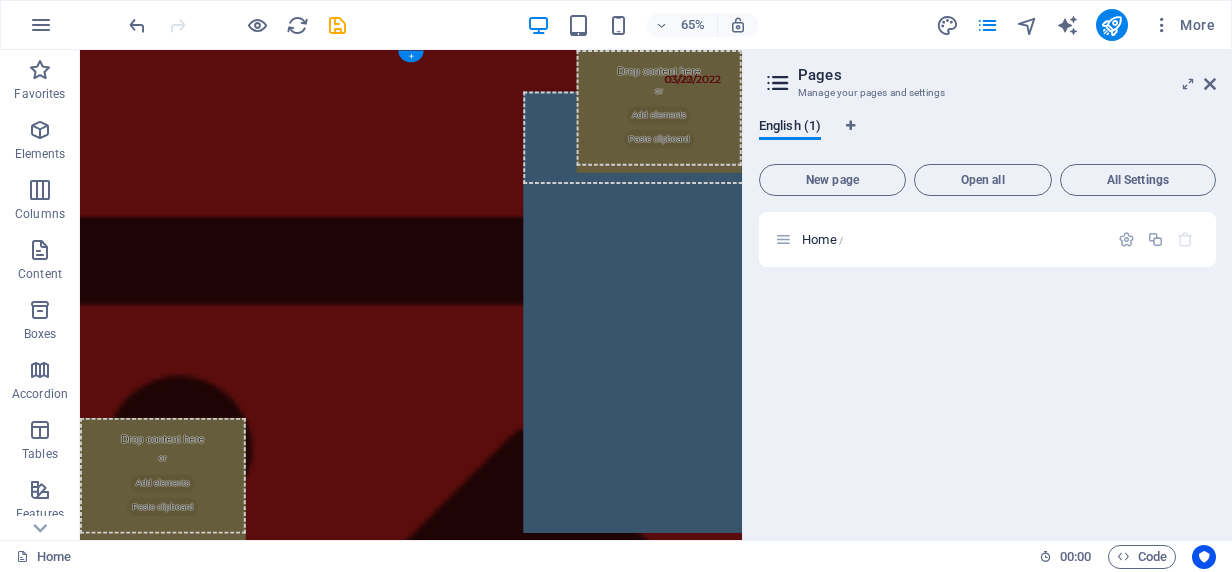click at bounding box center (589, 852) 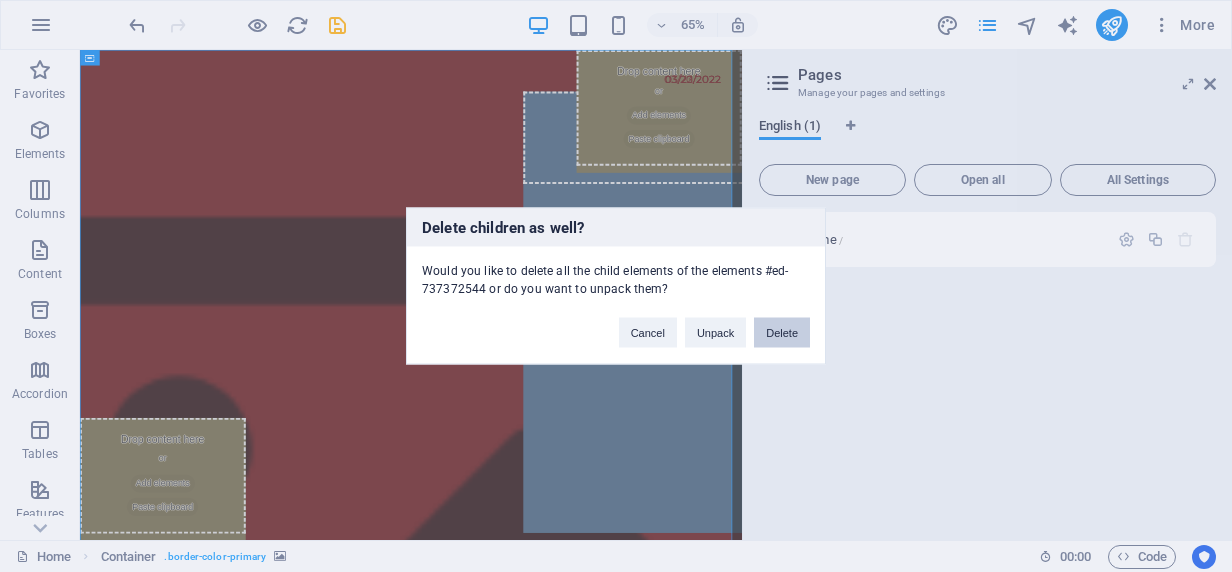 click on "Delete" at bounding box center (782, 333) 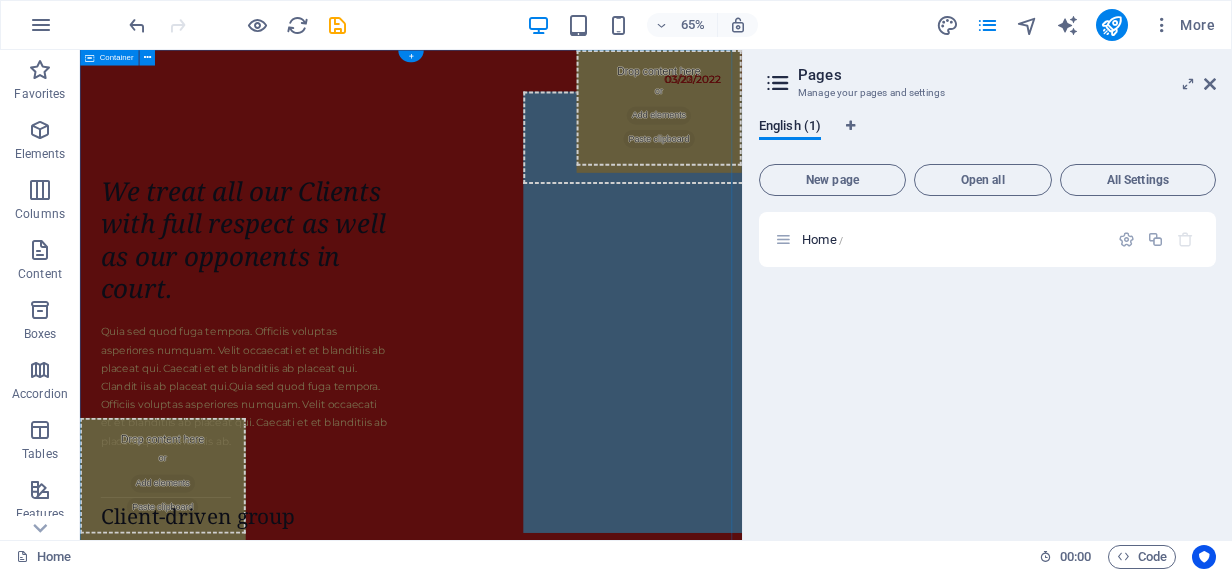 click on "We treat all our Clients with full respect as well as our opponents in court. Quia sed quod fuga tempora. Officiis voluptas asperiores numquam. Velit occaecati et et blanditiis ab placeat qui. Caecati et et blanditiis ab placeat qui. Clandit iis ab placeat qui.Quia sed quod fuga tempora. Officiis voluptas asperiores numquam. Velit occaecati et et blanditiis ab placeat qui. Caecati et et blanditiis ab placeat qui. Clandit iis ab. Client-driven group Quia sed quod fuga tempora. Officiis voluptas asperiores numquam. Velit occaecati et et blanditiis ab placeat qui. Caecati et et blanditiis ab placeat qui. Clandit iis ab placeat qui. Drop content here or  Add elements  Paste clipboard Drop content here or  Add elements  Paste clipboard" at bounding box center [589, 1198] 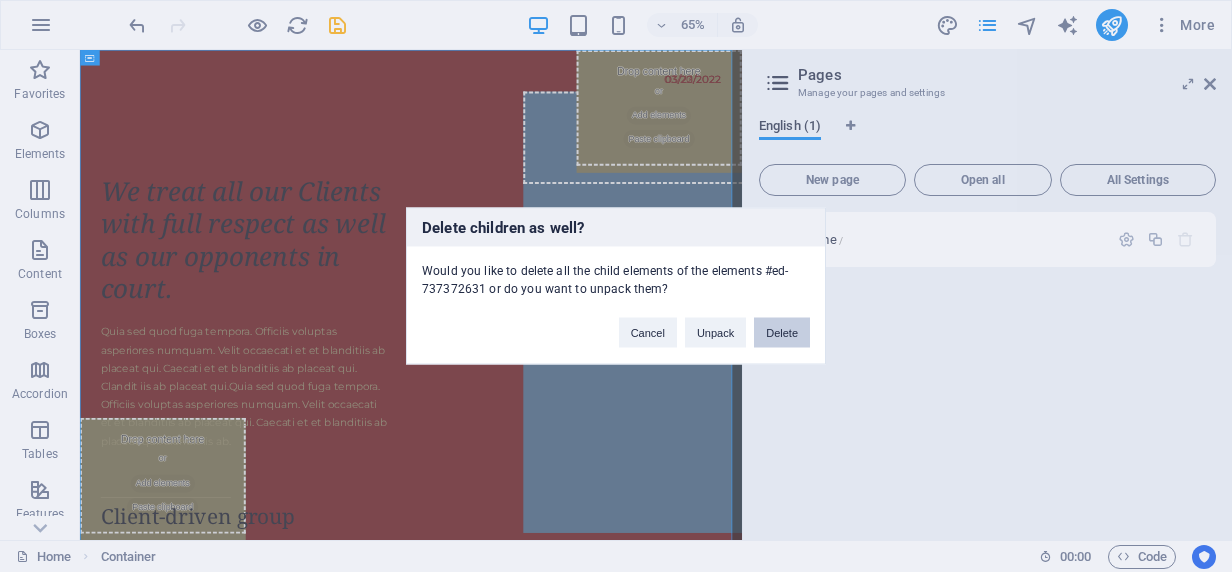 click on "Delete" at bounding box center (782, 333) 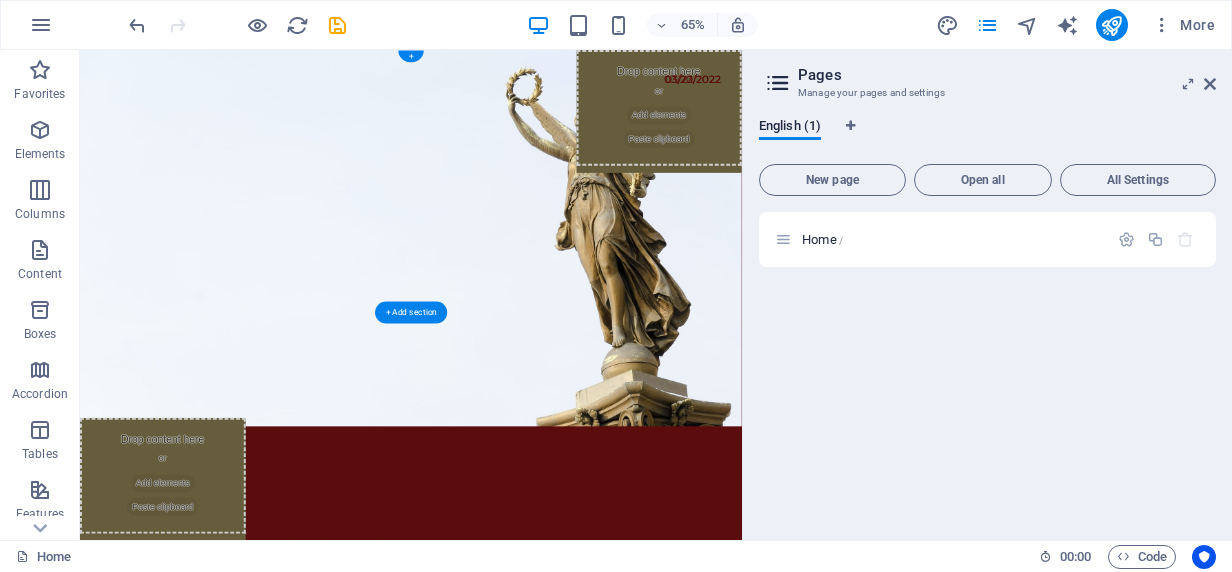 click at bounding box center [589, 339] 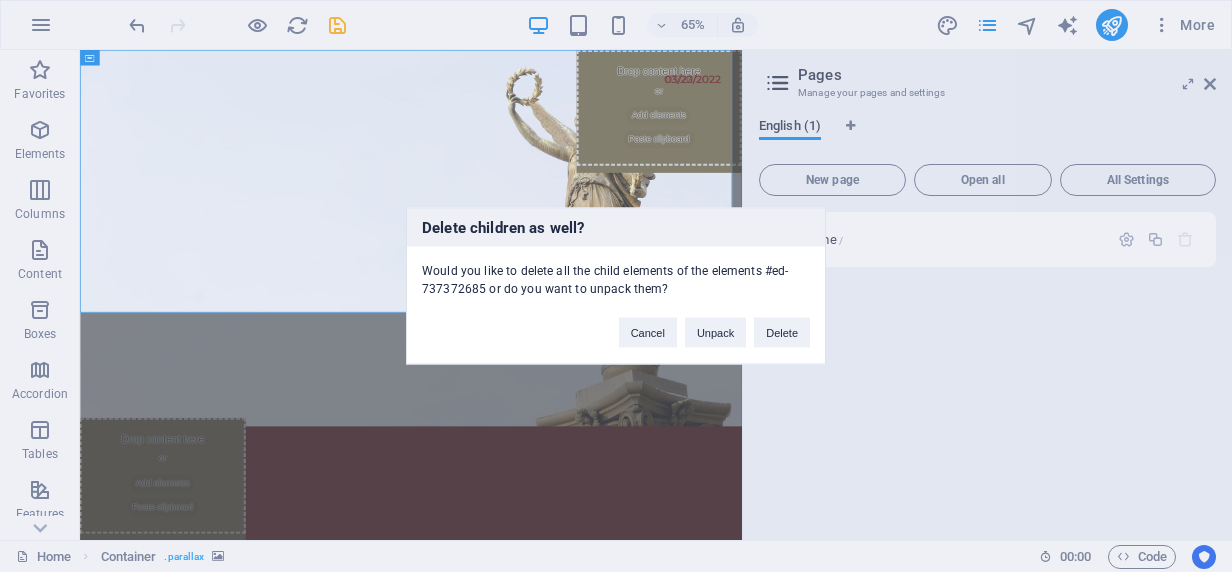 type 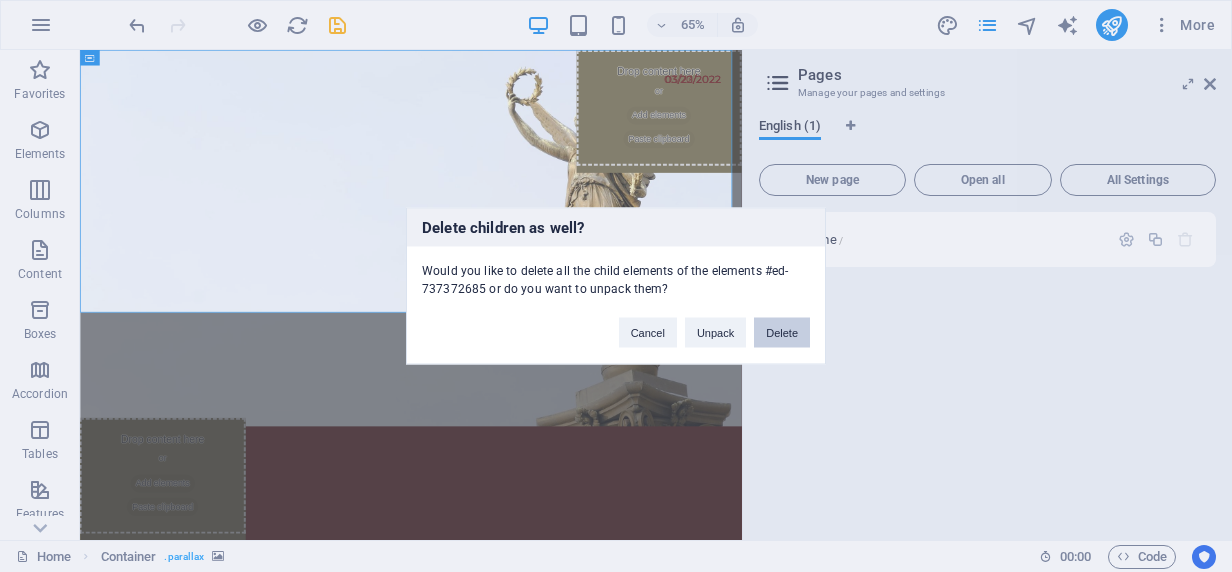 click on "Delete" at bounding box center (782, 333) 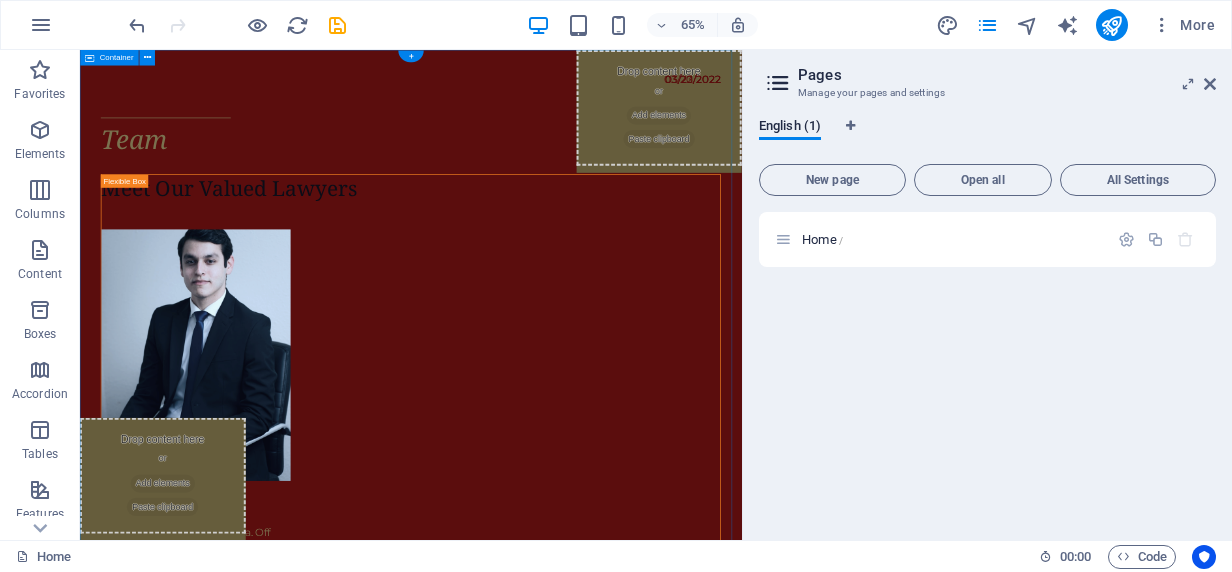 click on "Team Meet Our Valued Lawyers [PERSON_NAME] Quia sed quod fuga tempora. Off iciis voluptas asperiores numquam. [PERSON_NAME] Quia sed quod fuga tempora. Off iciis voluptas asperiores numquam. [PERSON_NAME] Quia sed quod fuga tempora. Off iciis voluptas asperiores numquam. SEE ALL   " at bounding box center (589, 1072) 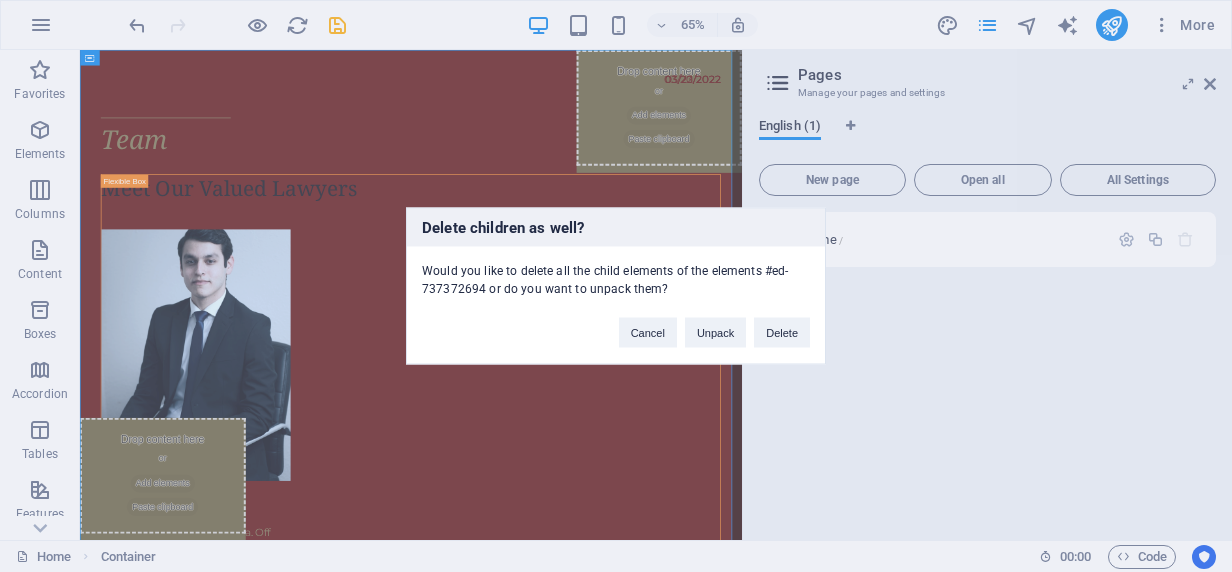 type 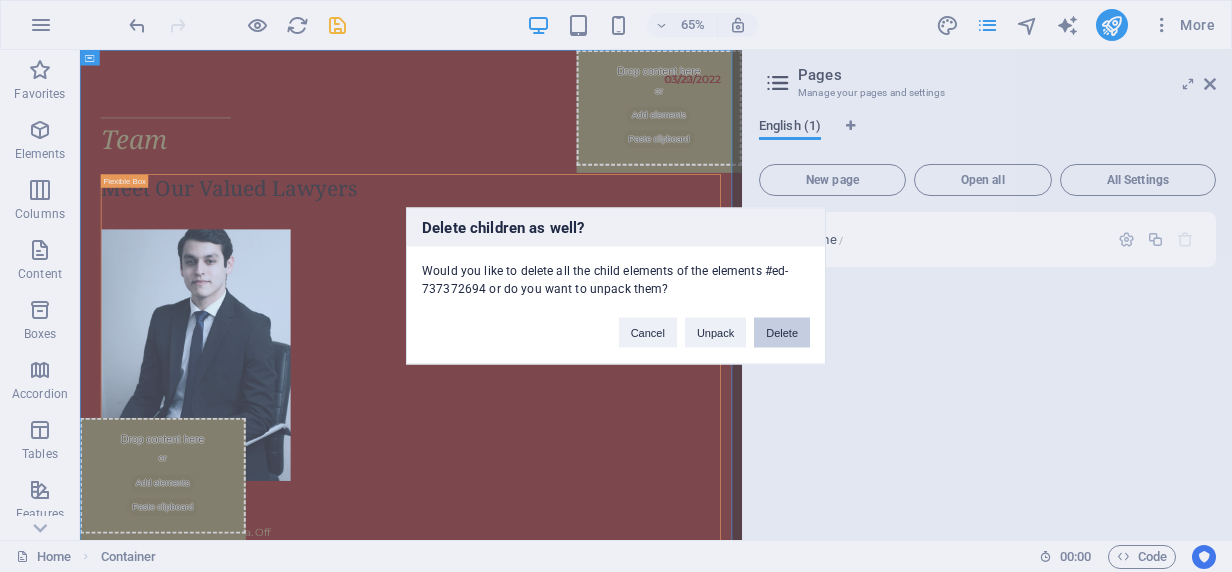 click on "Delete" at bounding box center (782, 333) 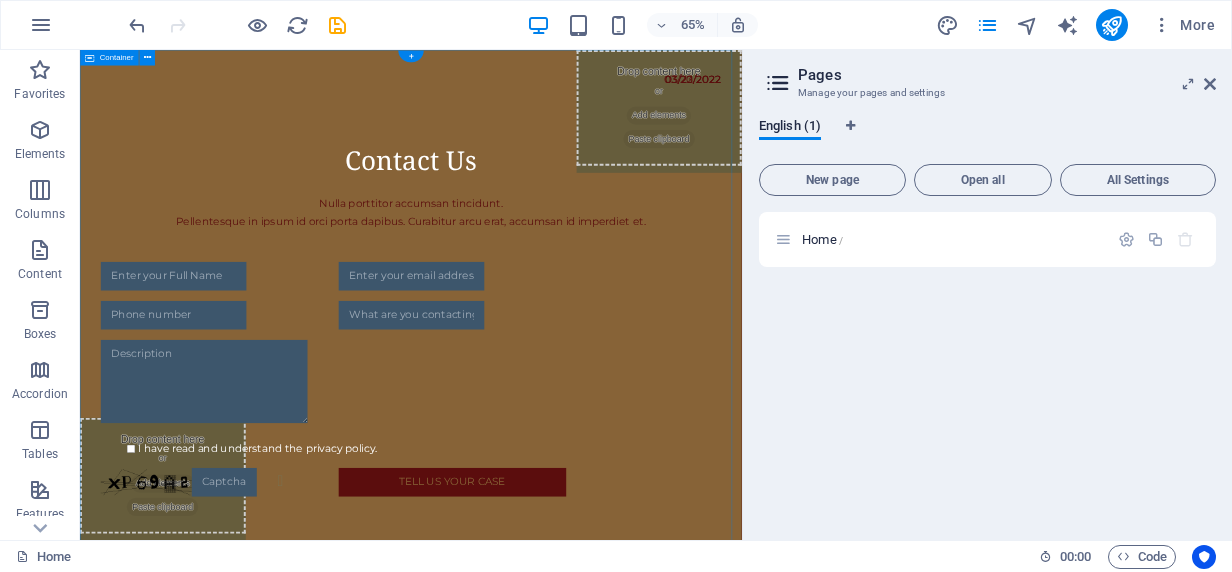 click on "Drop content here or  Add elements  Paste clipboard Drop content here or  Add elements  Paste clipboard Con tact Us Nulla porttitor accumsan tincidunt.  Pellentesque in ipsum id orci porta dapibus. Curabitur arcu erat, accumsan id imperdiet et.   I have read and understand the privacy policy. Unreadable? Load new TELL US YOUR CASE" at bounding box center [589, 489] 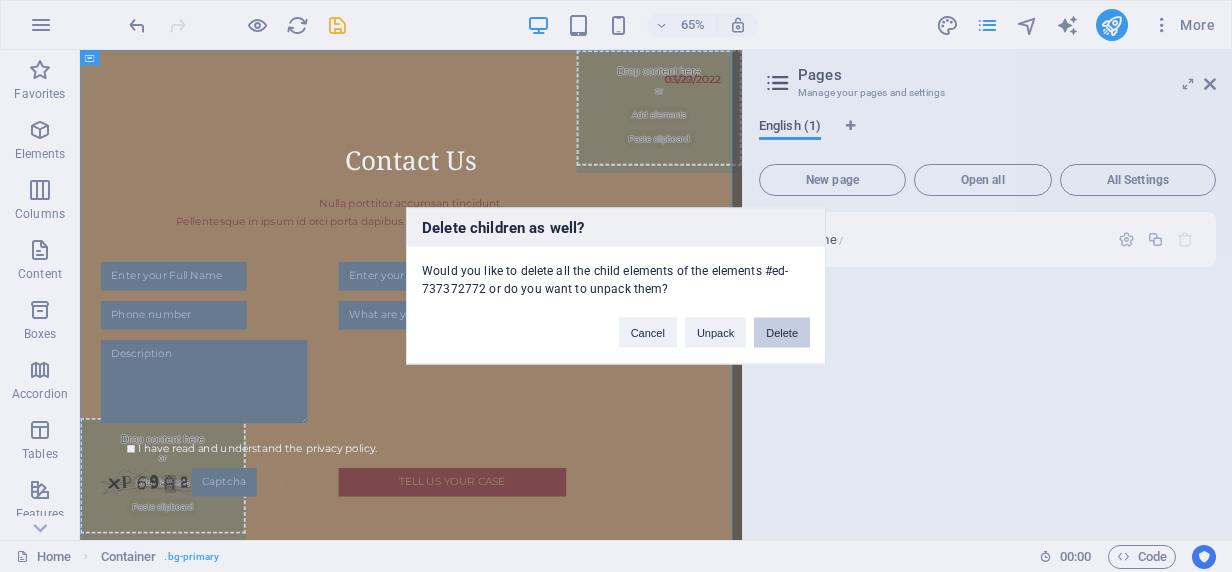 click on "Delete" at bounding box center (782, 333) 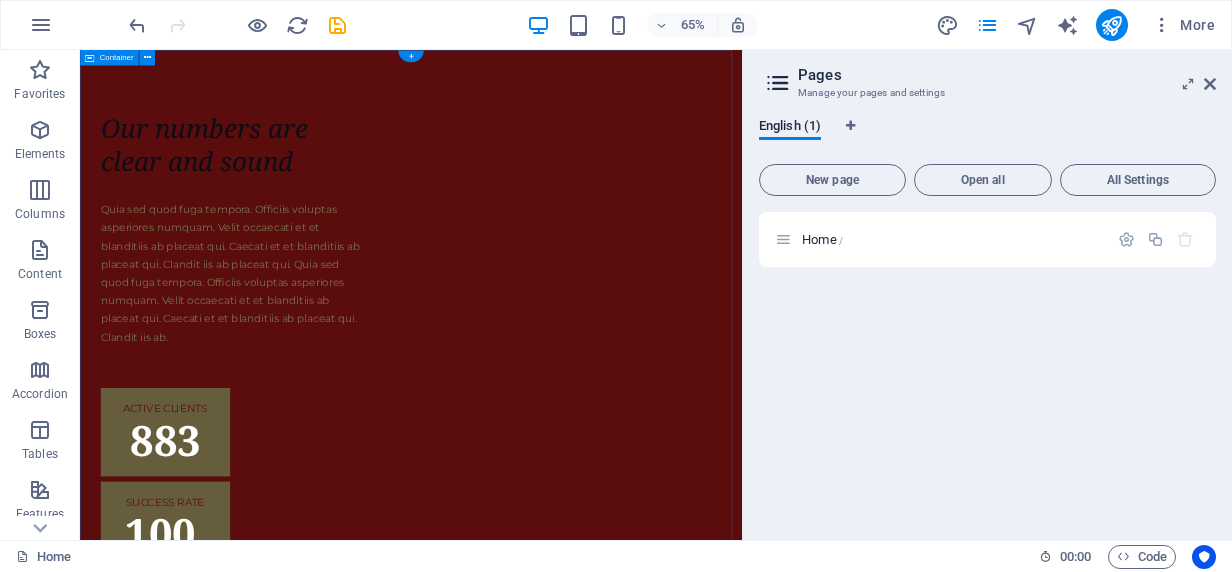 click on "Our numbers are clear and sound Quia sed quod fuga tempora. Officiis voluptas asperiores numquam. Velit occaecati et et blanditiis ab placeat qui. Caecati et et blanditiis ab placeat qui. Clandit iis ab placeat qui. Quia sed quod fuga tempora. Officiis voluptas asperiores numquam. Velit occaecati et et blanditiis ab placeat qui. Caecati et et blanditiis ab placeat qui. Clandit iis ab. ACTIVE CLIENTS 883 SuCCESS RATE 100 % LOCATIONS 73 OFFICES 148 News Category 1 03/23/2022 Blog Post 8 Aliquet habitasse volutpat at class. Dapibus conubia egestas lacus habitasse! Nunc laoreet auctor vehicula inceptos! Semper inceptos venenatis. Mi ante phasellus metus! Ante. Category 2 03/22/2022 Blog Post 7 Aliquet habitasse volutpat at class. Dapibus conubia egestas lacus habitasse! Nunc laoreet auctor vehicula inceptos! Semper inceptos venenatis. Mi ante phasellus metus! Ante. Category 6 03/20/2022 Blog Post 6  Previous Next  READ MORE NEWS   " at bounding box center [589, 1813] 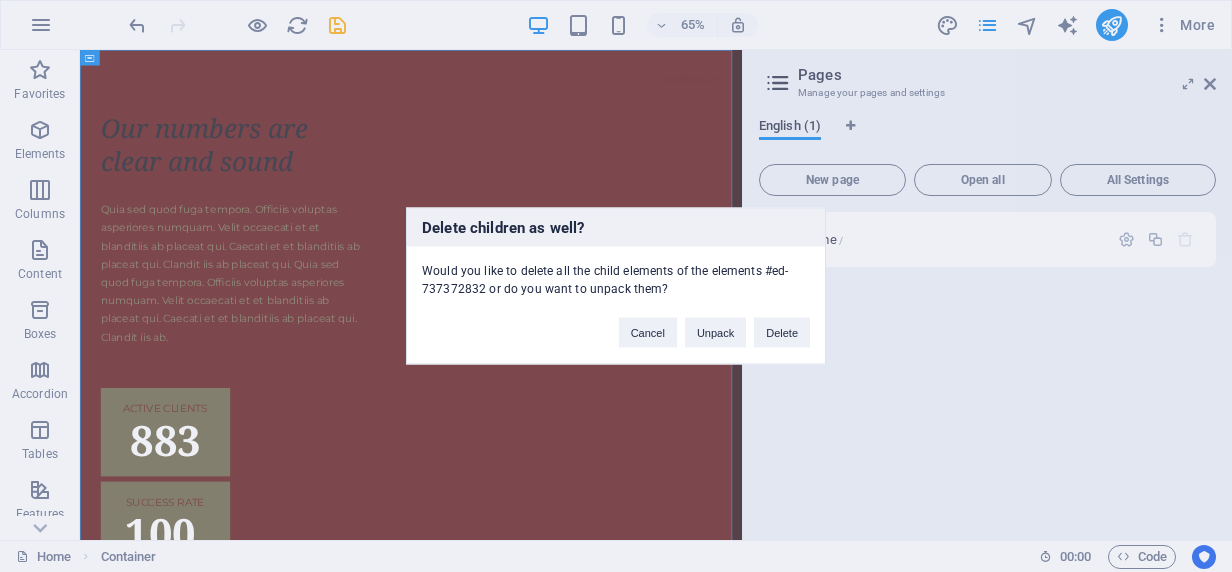 type 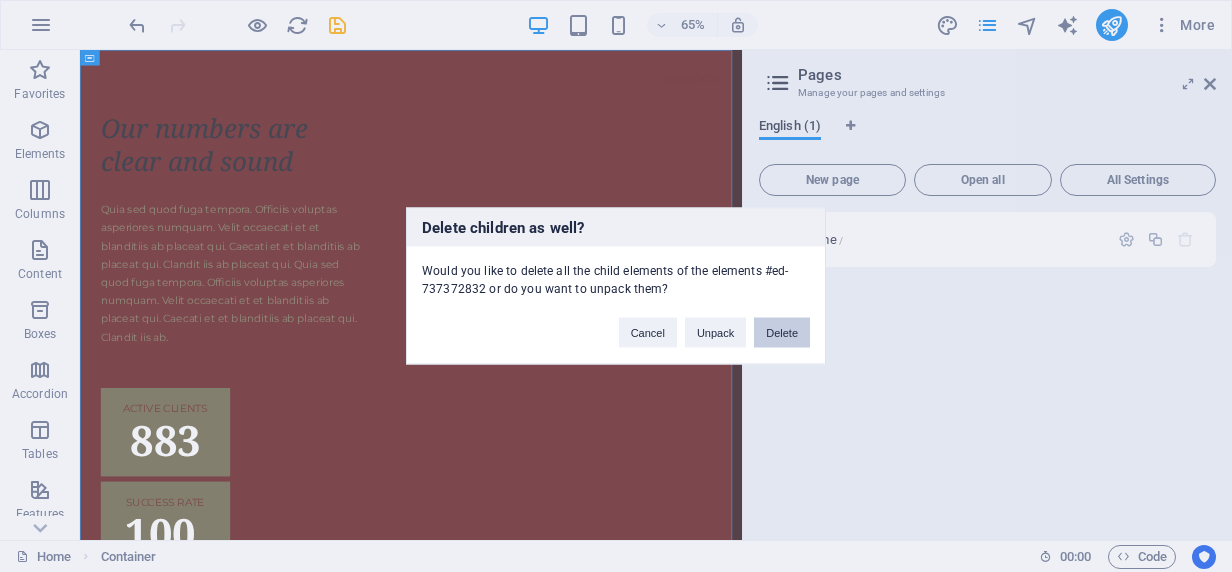 click on "Delete" at bounding box center [782, 333] 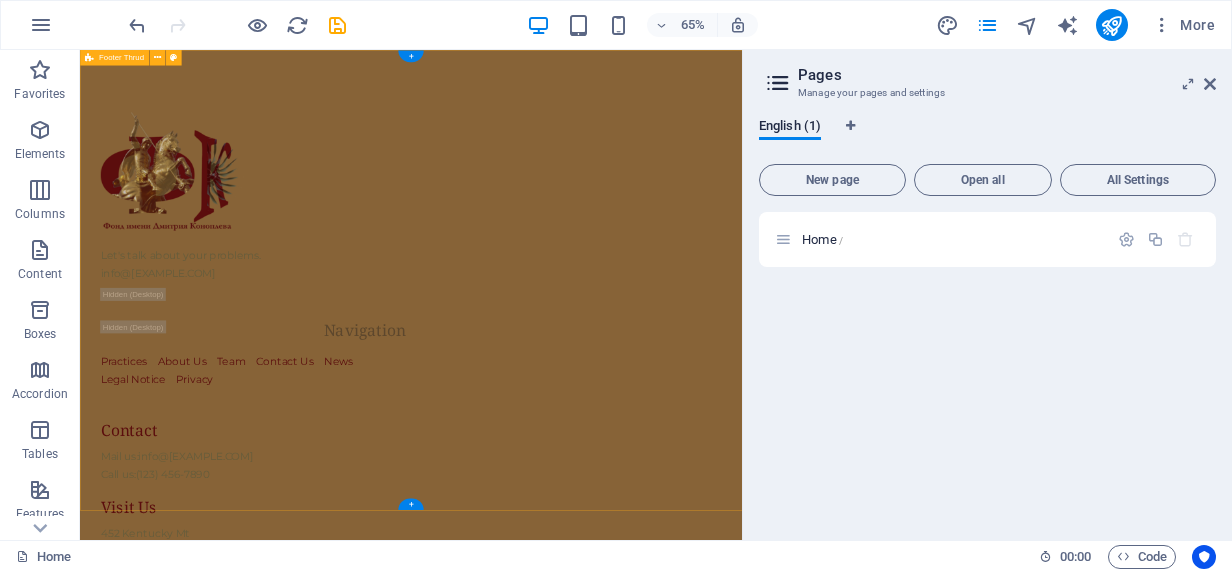 click on "Let's talk about your problems. info@[EXAMPLE.COM] Navigation Practices About Us Team Contact Us News Legal Notice Privacy Contact Mail us:  info@[EXAMPLE.COM] Call us:  [PHONE] Visit Us 452 Kentucky Mt Москва   94114 Media Press:  info@[EXAMPLE.COM] Advertise:  info@[EXAMPLE.COM]
Фонд имени [PERSON_NAME]" at bounding box center (589, 638) 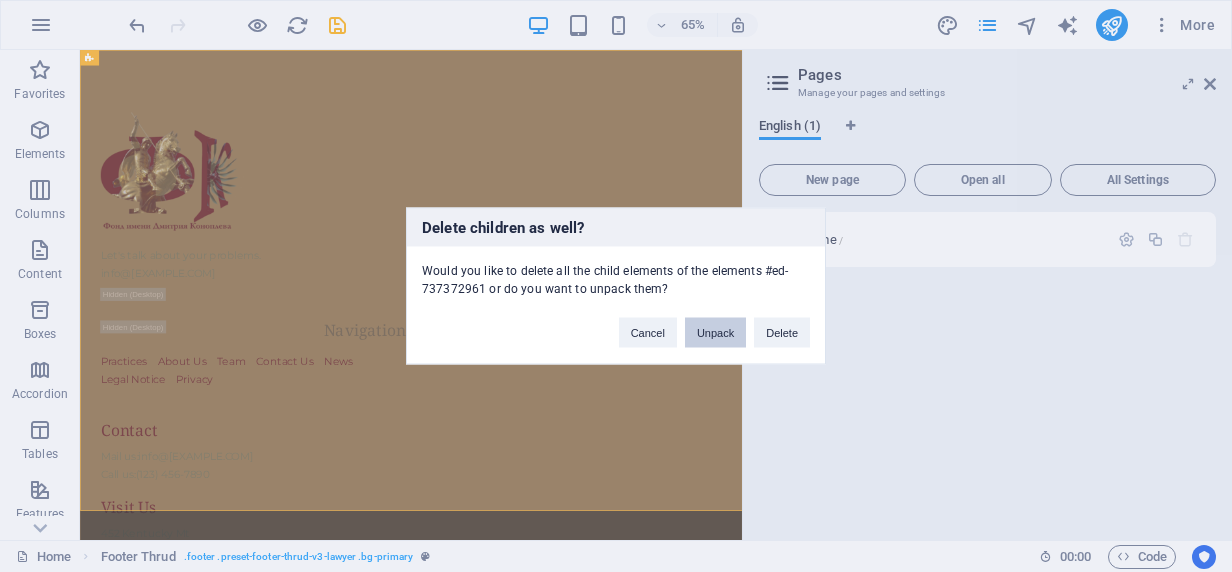 type 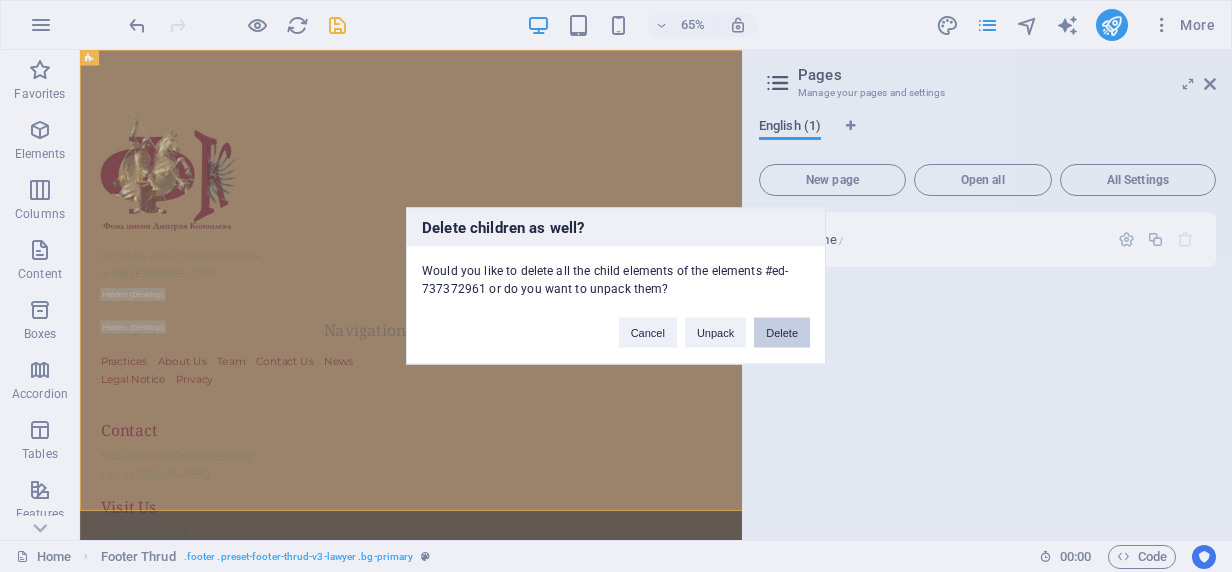 click on "Delete" at bounding box center [782, 333] 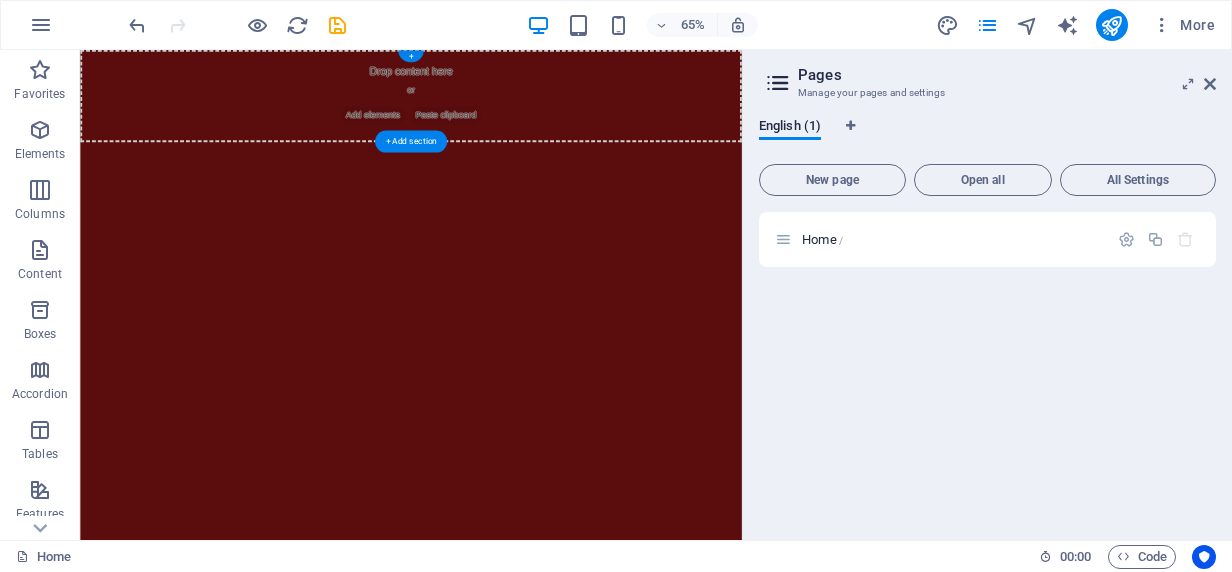 click on "Drop content here or  Add elements  Paste clipboard" at bounding box center (589, 121) 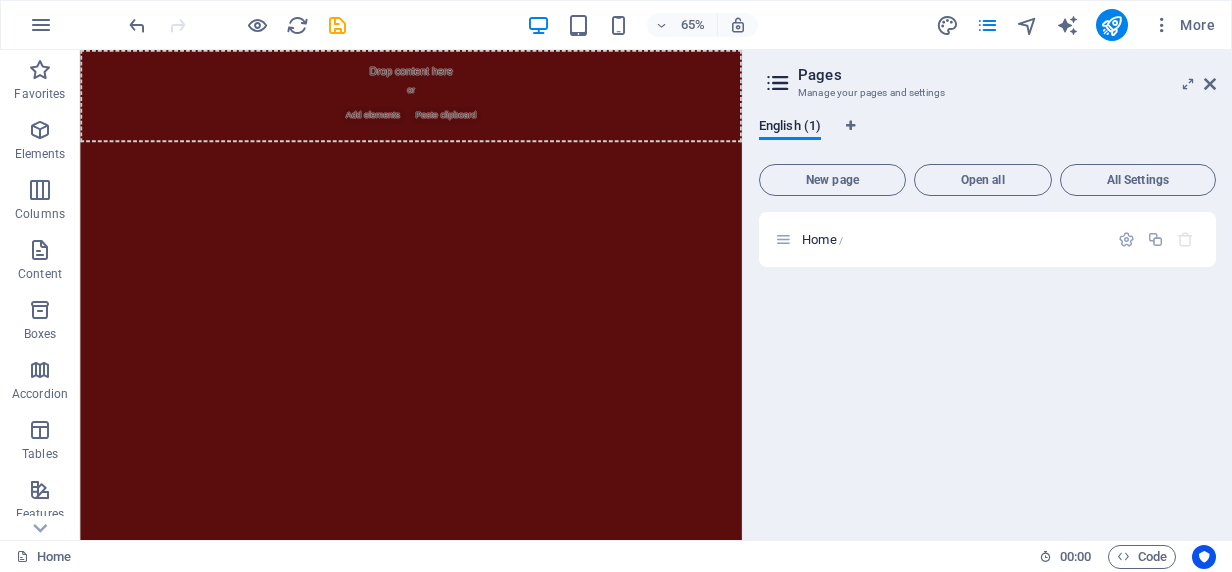click on "Skip to main content
Drop content here or  Add elements  Paste clipboard" at bounding box center [589, 121] 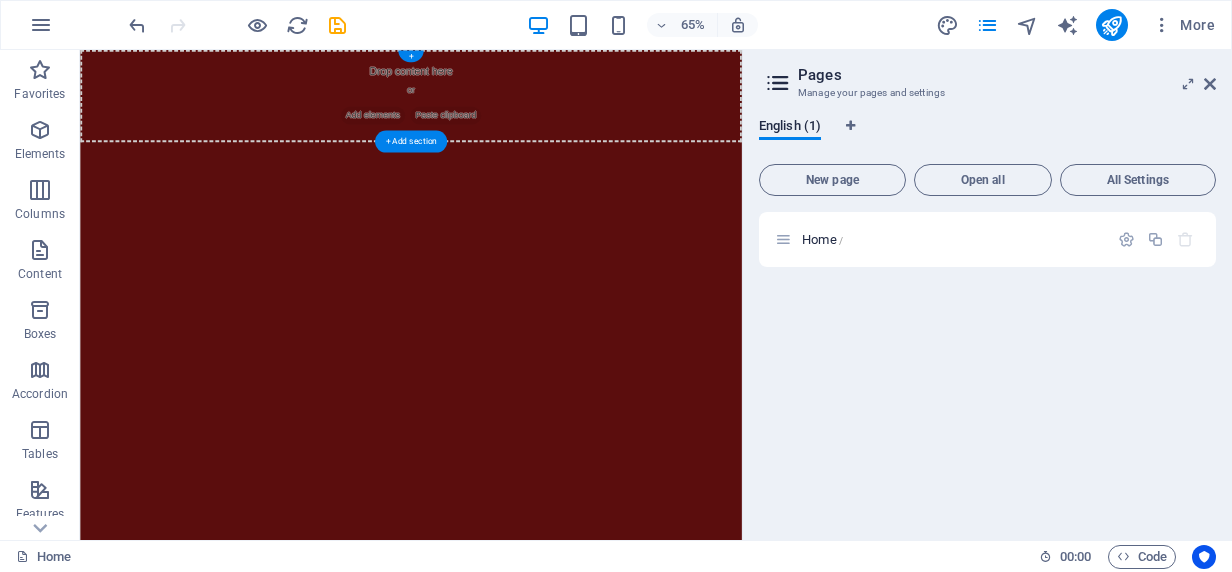 click on "Drop content here or  Add elements  Paste clipboard" at bounding box center [589, 121] 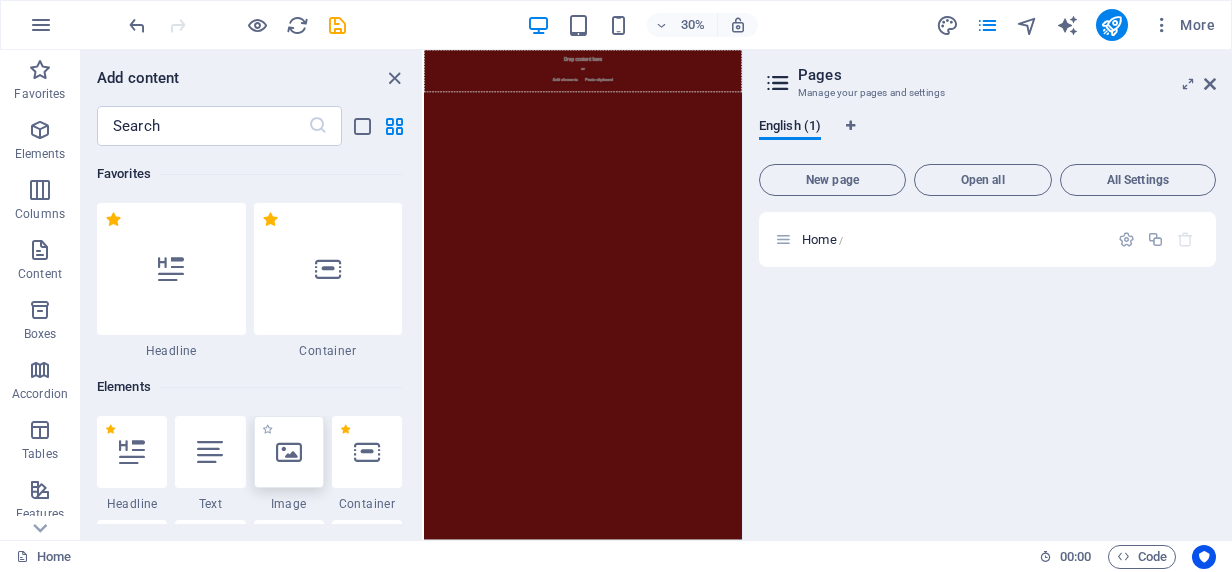 click at bounding box center [289, 452] 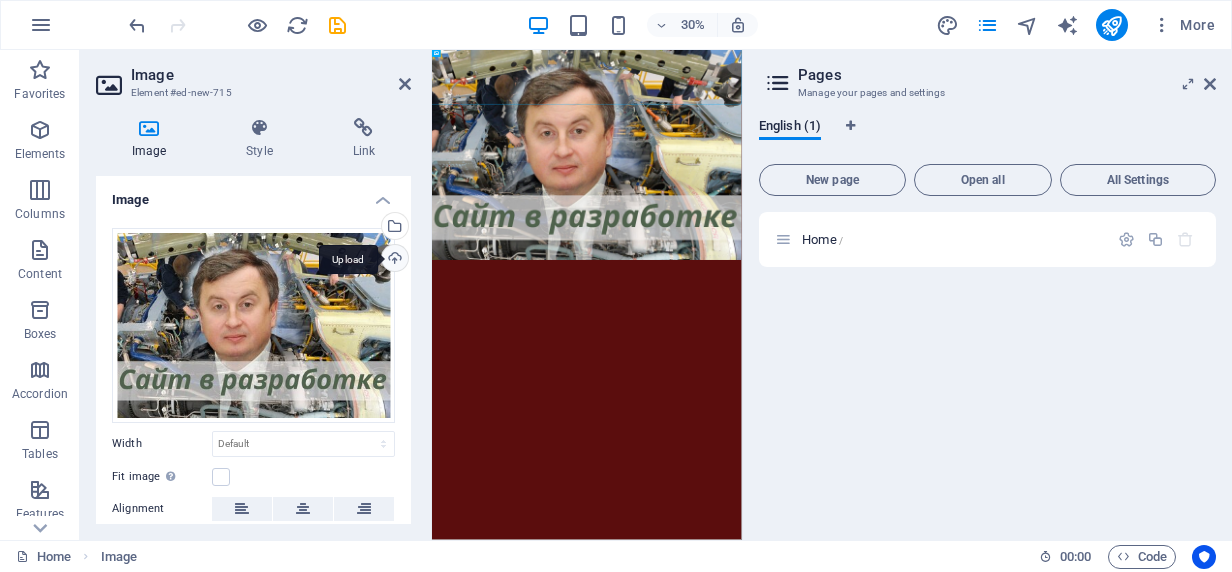 click on "Upload" at bounding box center (393, 260) 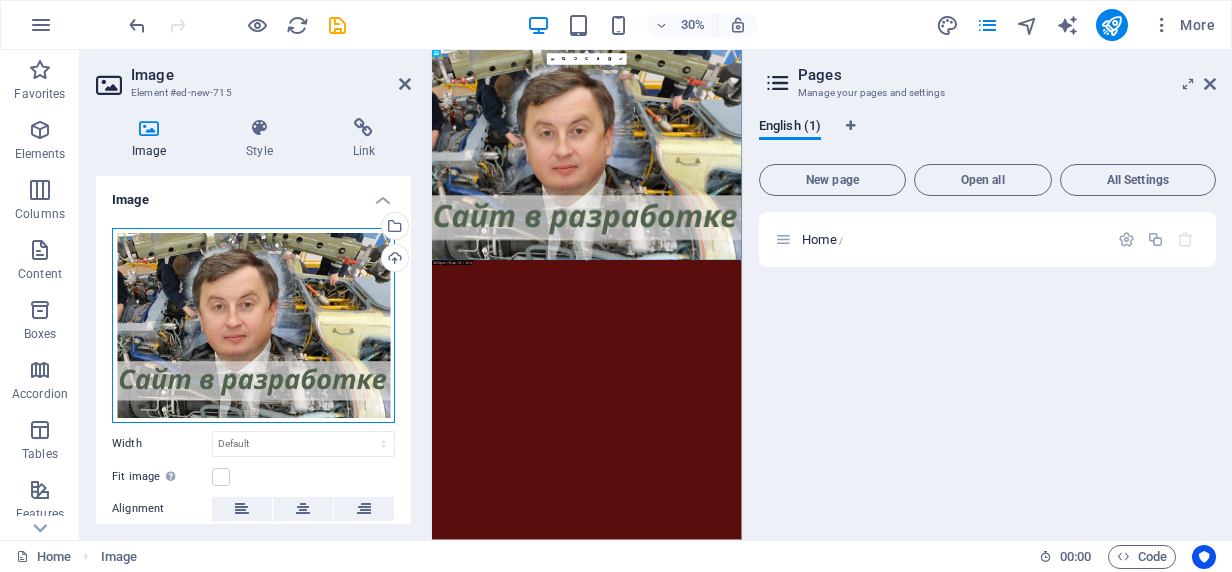 click on "Drag files here, click to choose files or select files from Files or our free stock photos & videos" at bounding box center [253, 325] 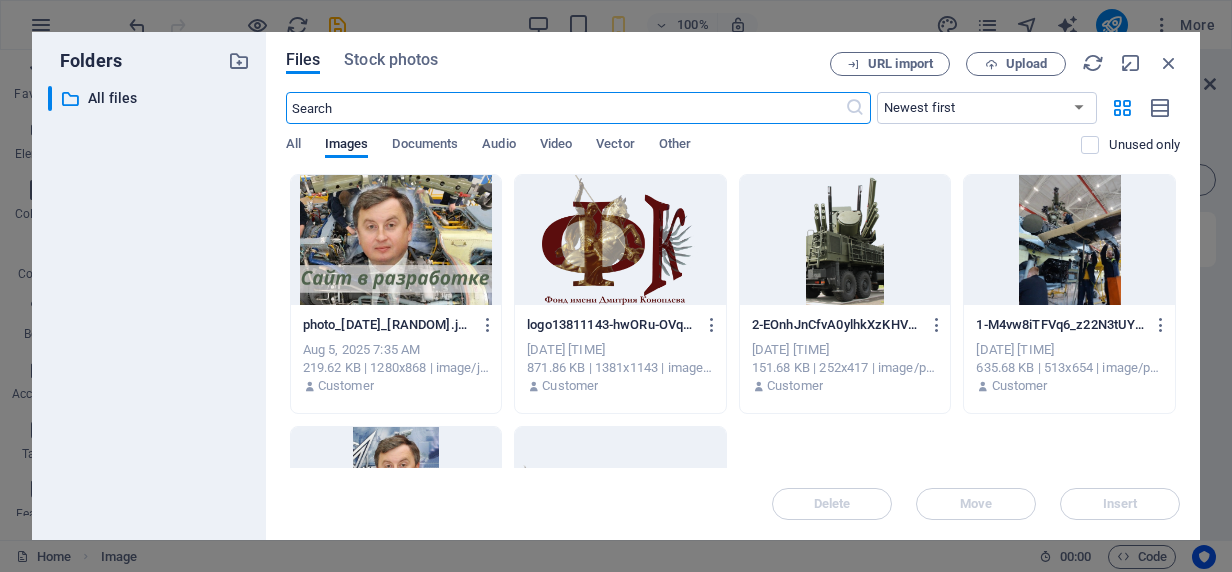 click at bounding box center (396, 240) 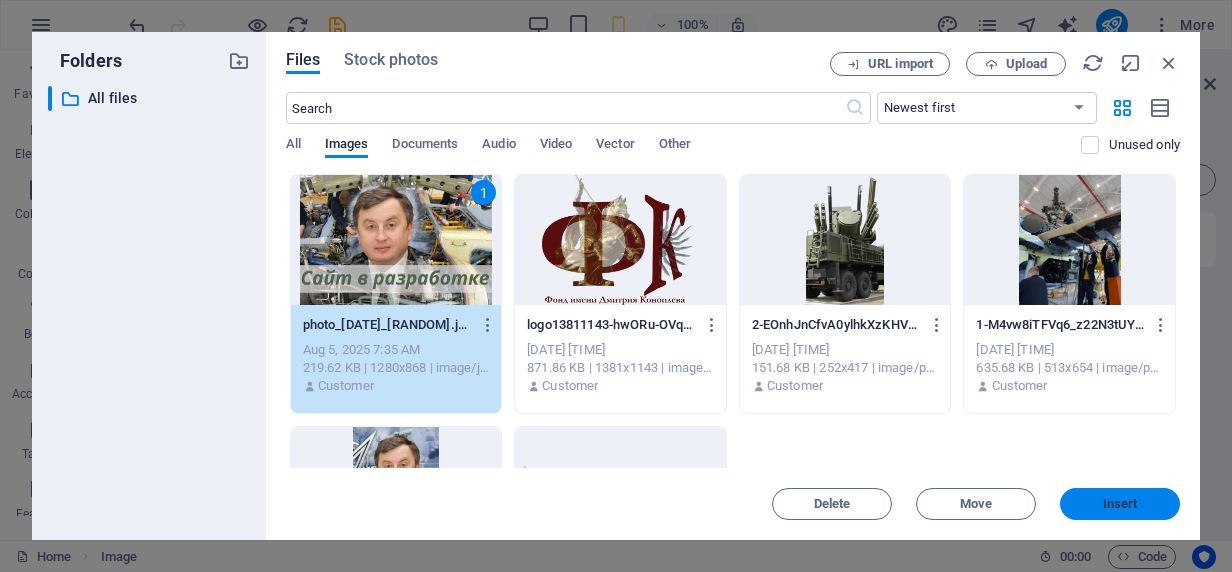 click on "Insert" at bounding box center (1120, 504) 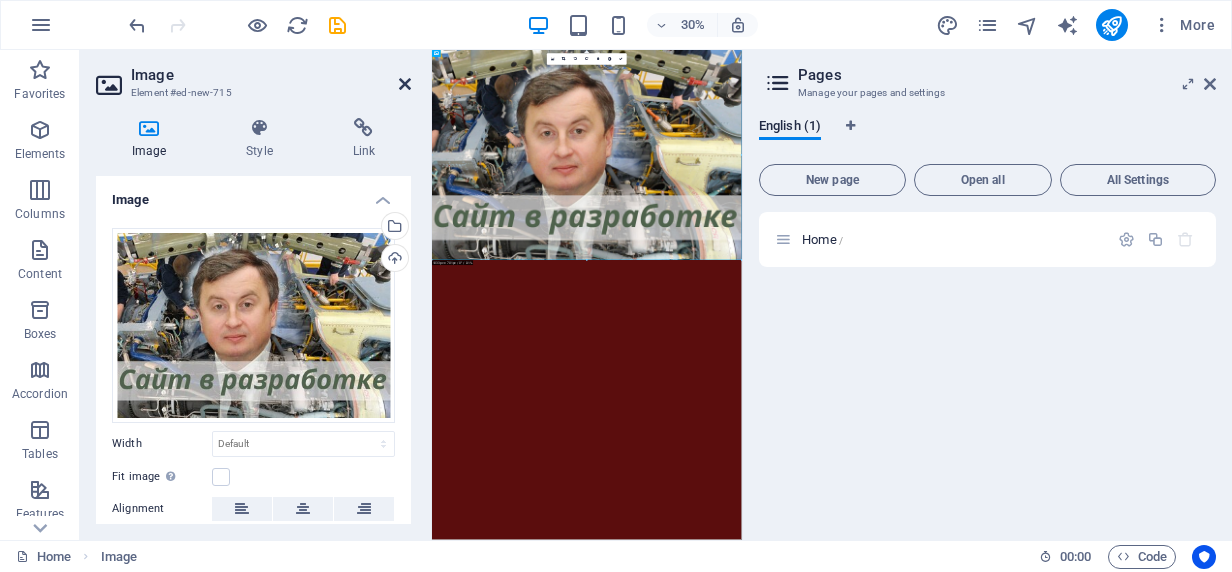 click at bounding box center [405, 84] 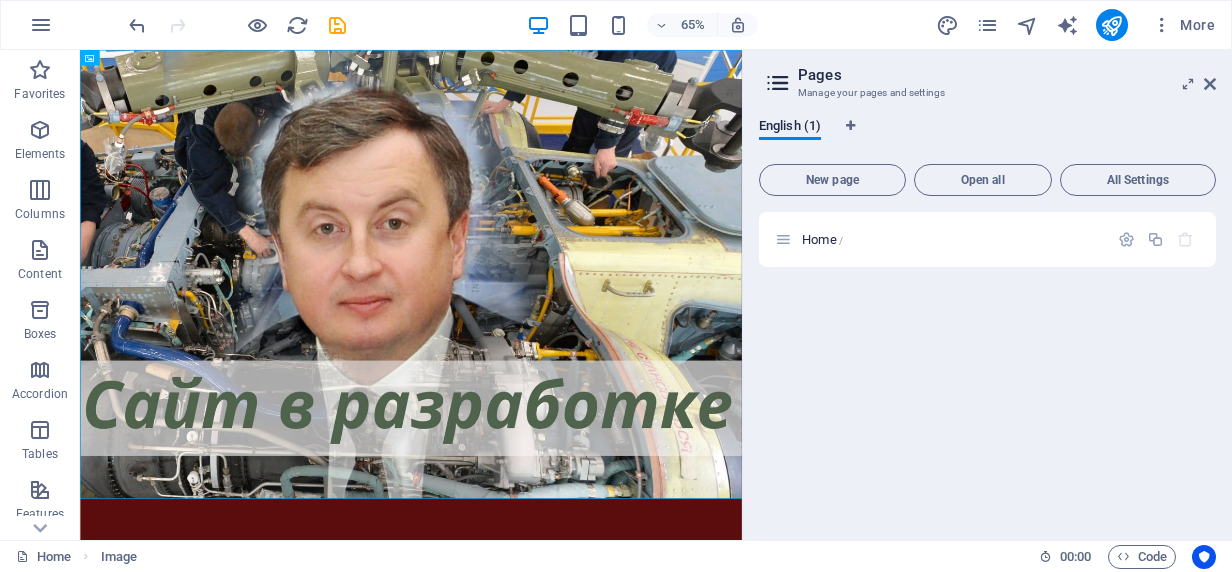 click on "Skip to main content" at bounding box center [589, 395] 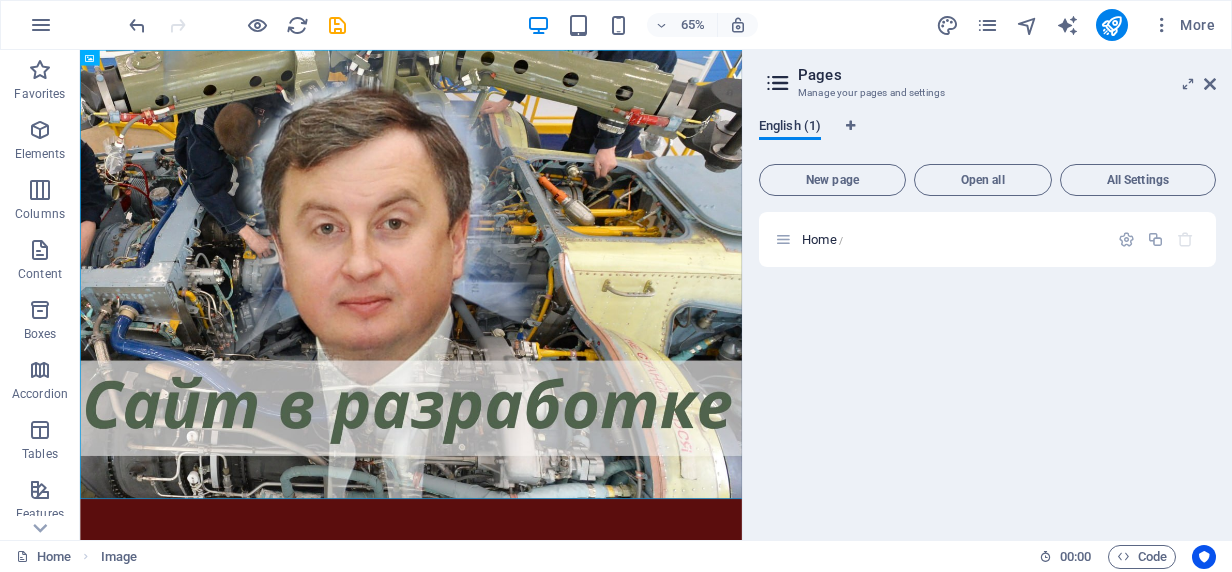 click on "English (1)" at bounding box center (790, 128) 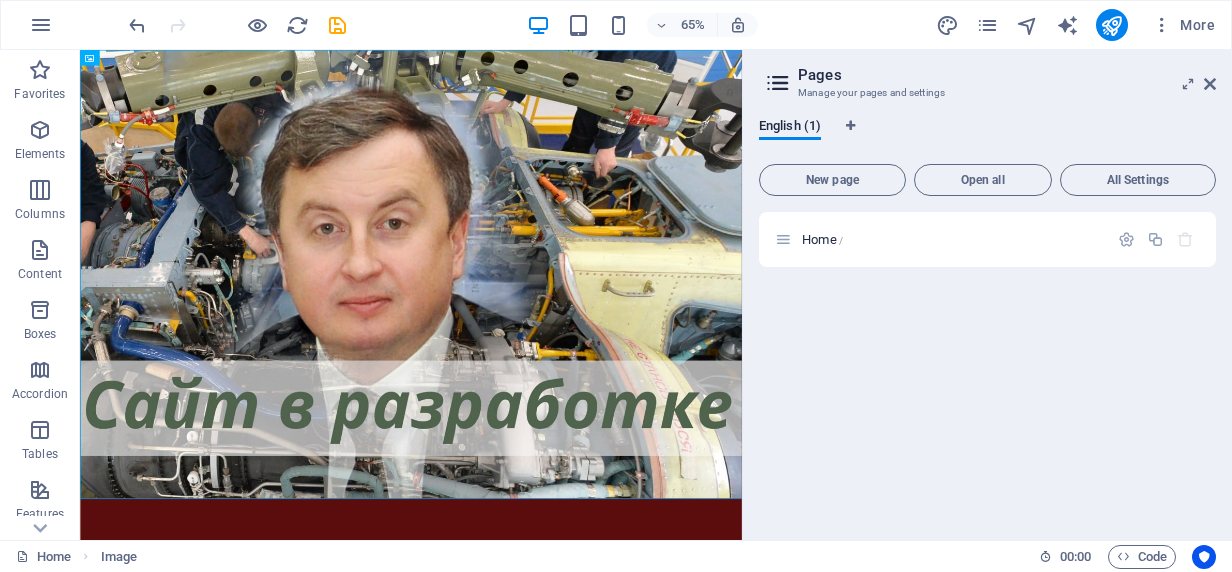 click at bounding box center (778, 83) 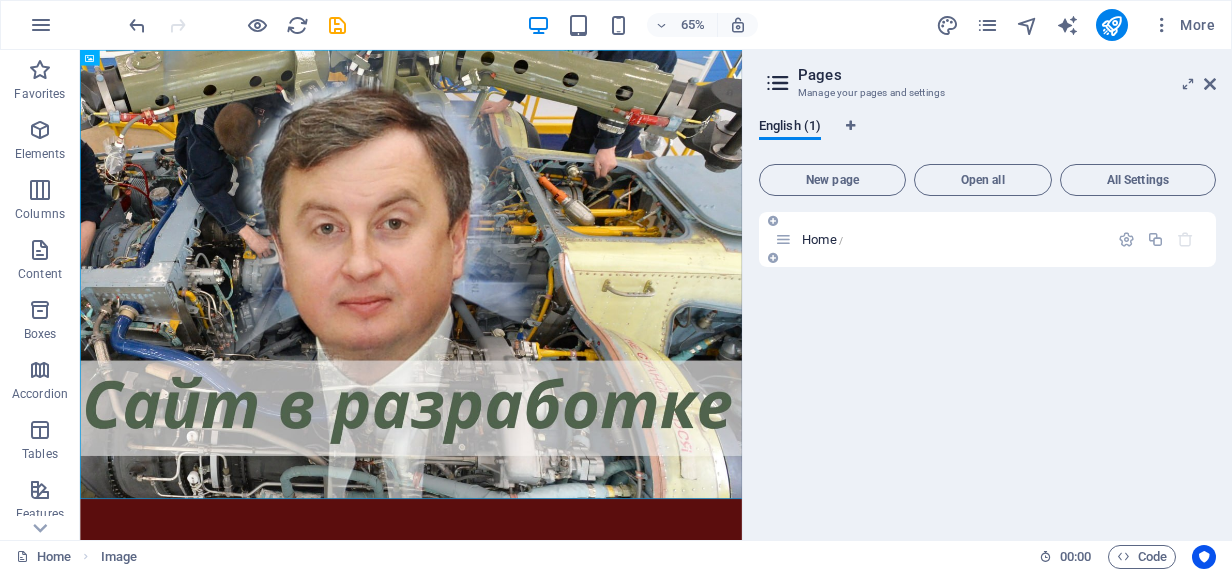 click on "Home /" at bounding box center [822, 239] 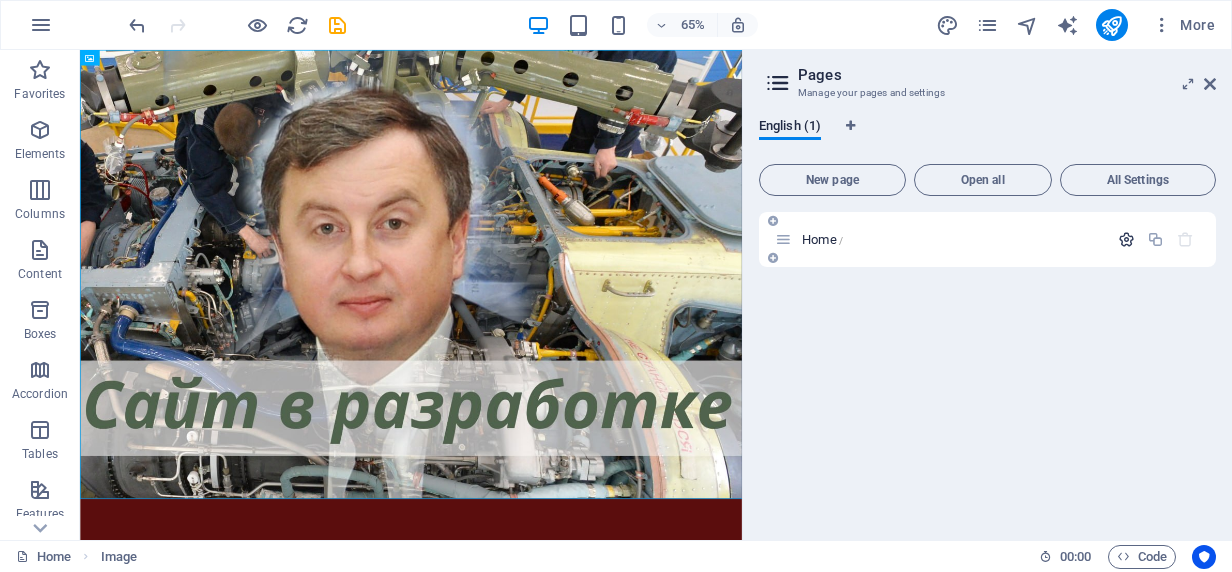 click at bounding box center (1126, 239) 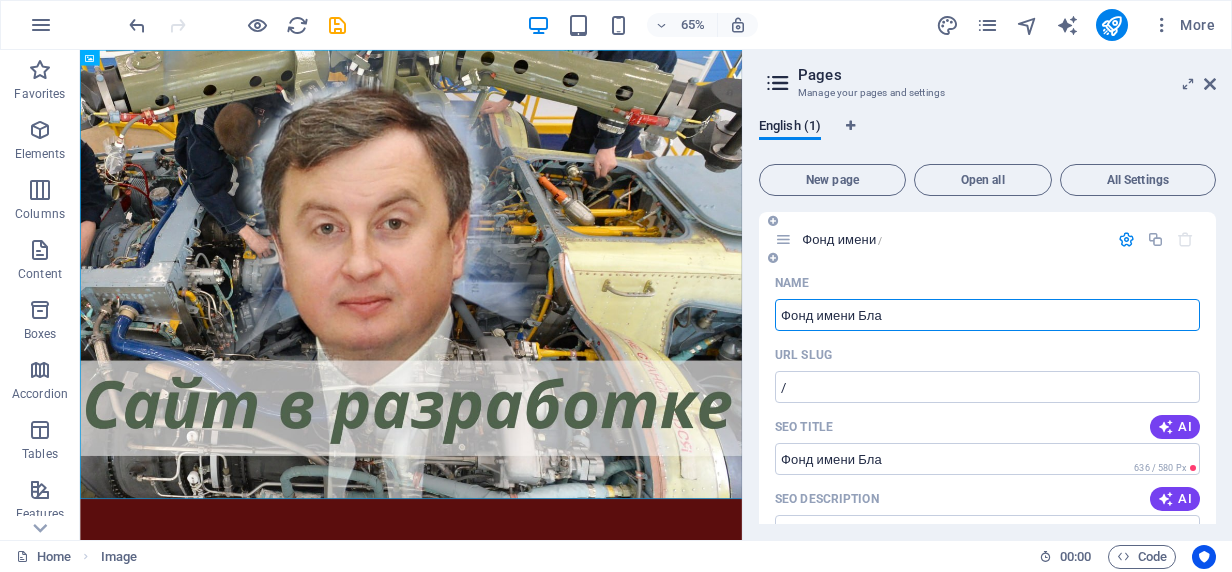 type on "Фонд имени Бла" 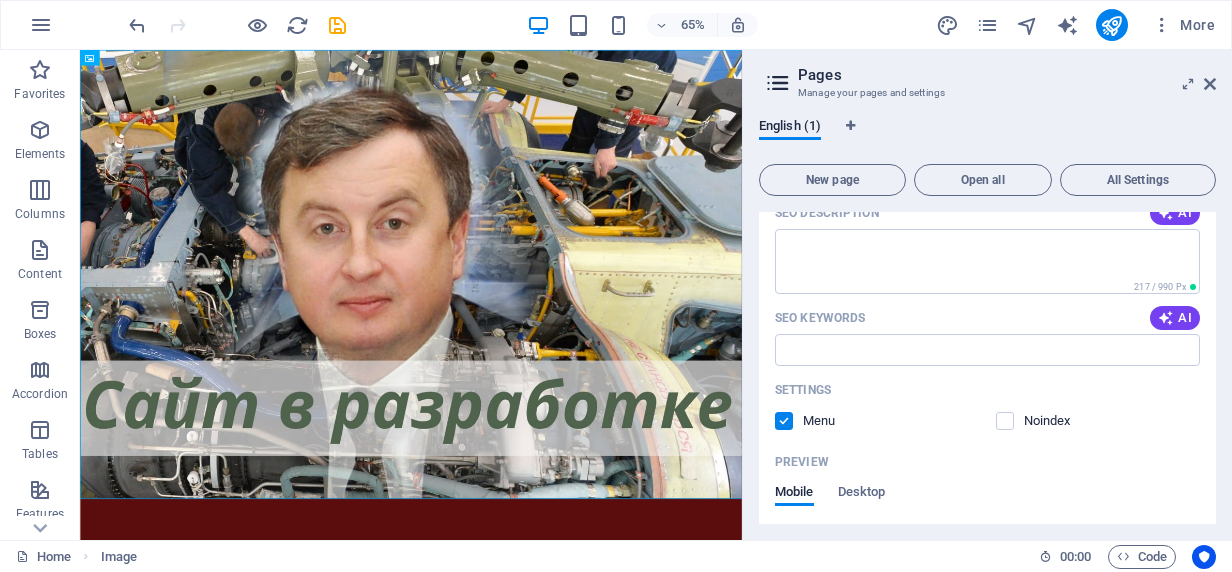 scroll, scrollTop: 300, scrollLeft: 0, axis: vertical 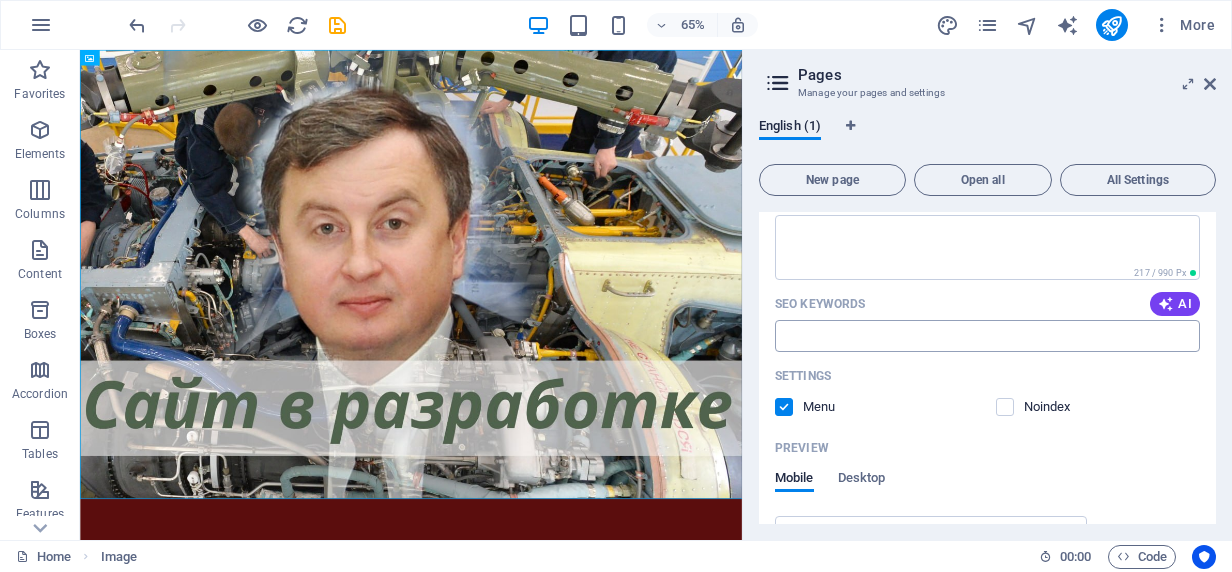 type on "БФ имени [PERSON_NAME]" 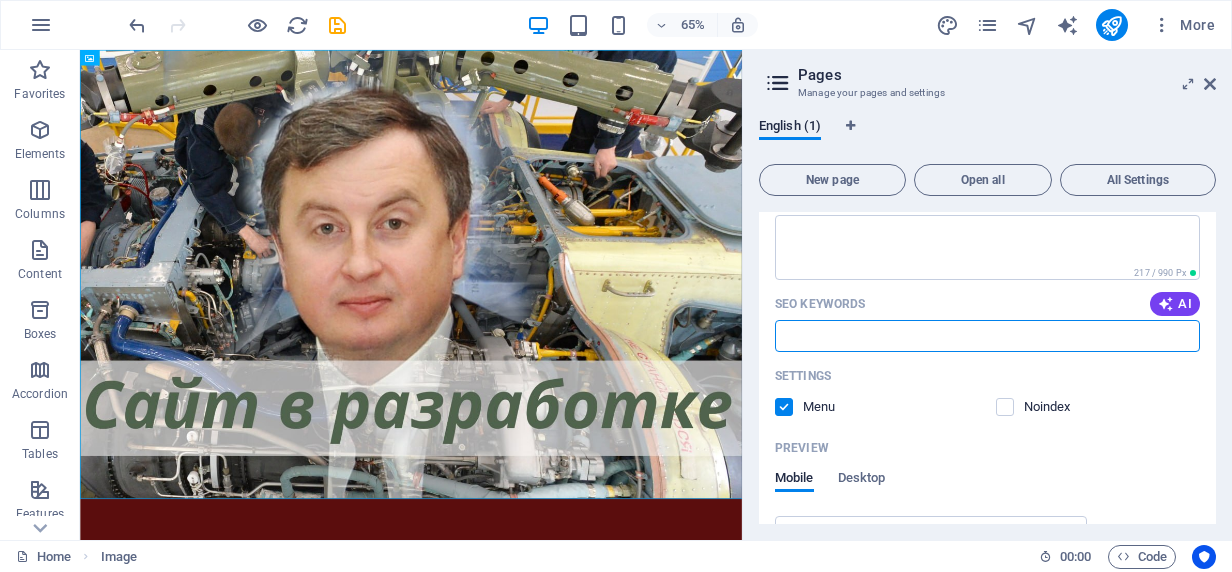 click on "SEO Keywords" at bounding box center [987, 336] 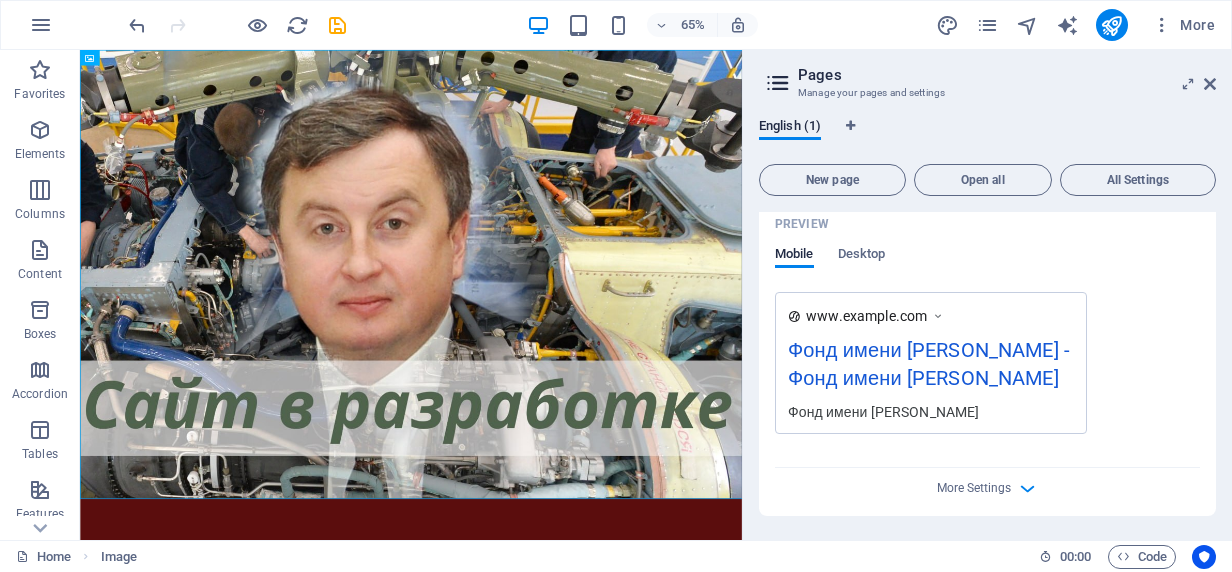 scroll, scrollTop: 0, scrollLeft: 0, axis: both 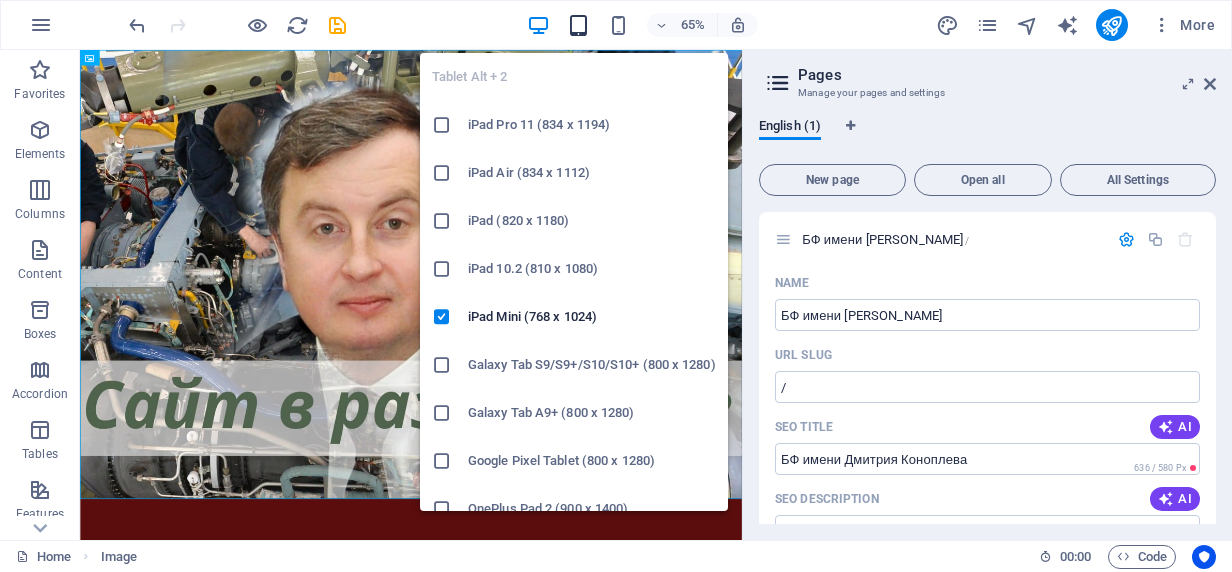 click at bounding box center [578, 25] 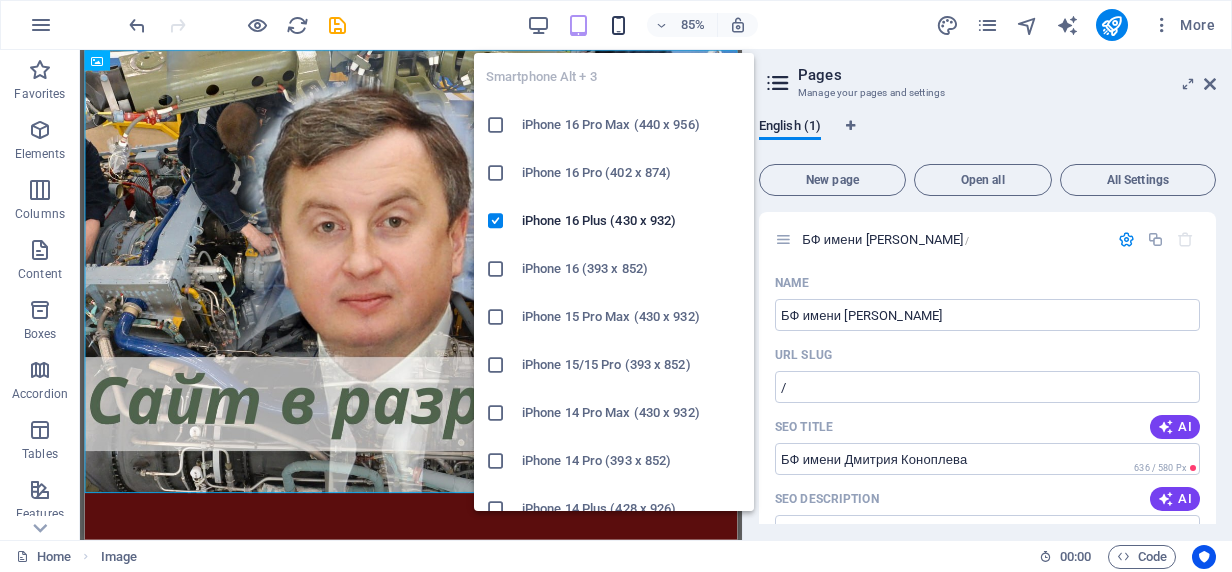click at bounding box center [618, 25] 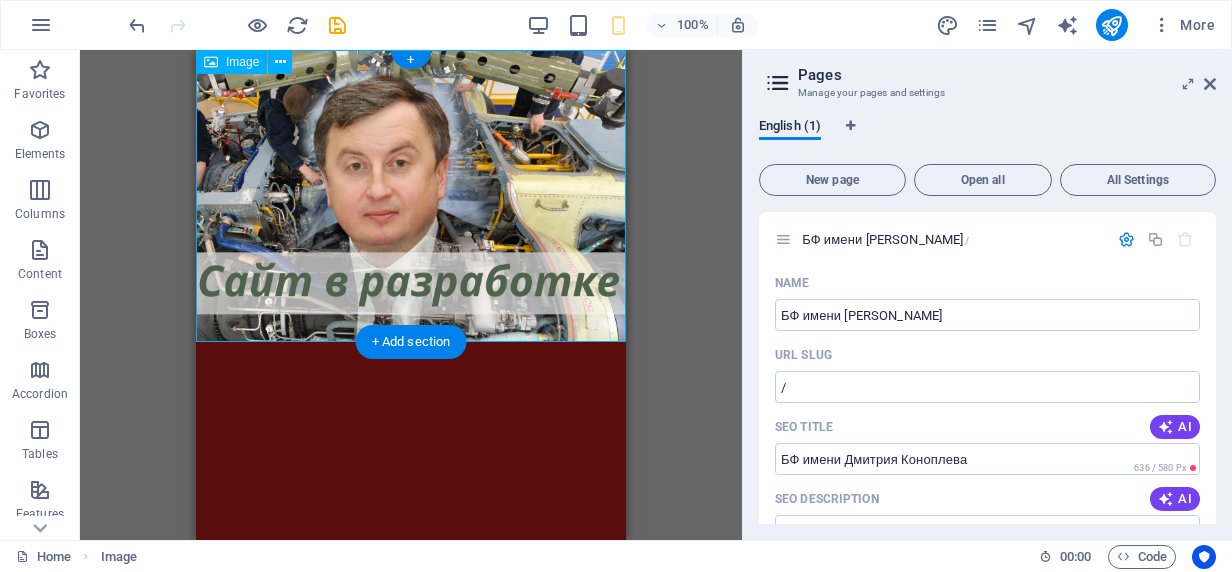 click at bounding box center [411, 196] 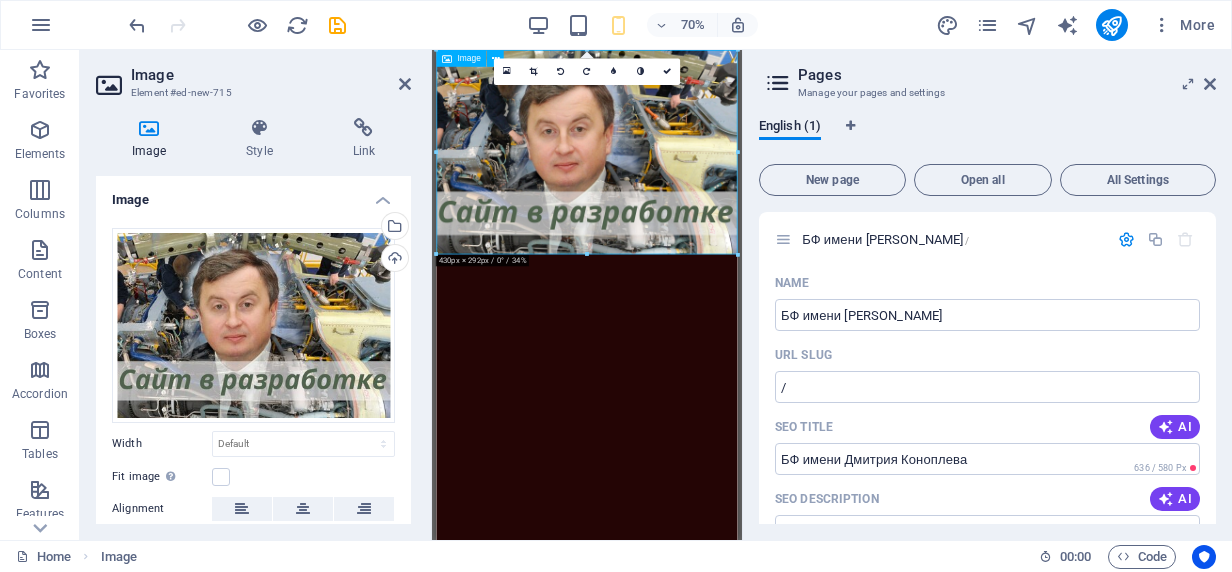 click at bounding box center (651, 196) 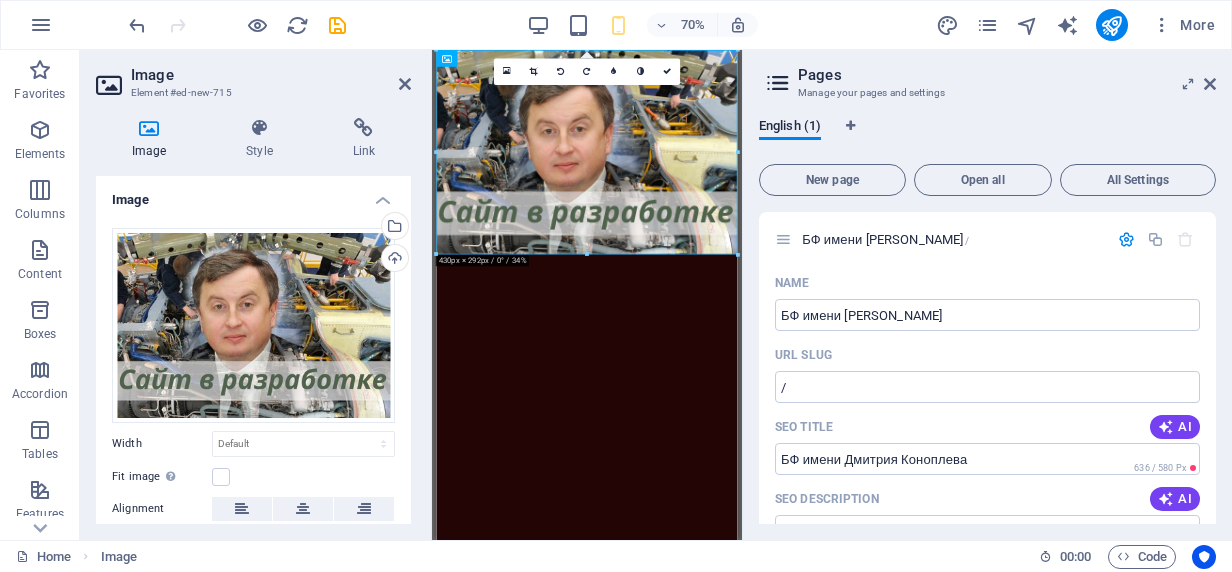 drag, startPoint x: 617, startPoint y: 352, endPoint x: 615, endPoint y: 481, distance: 129.0155 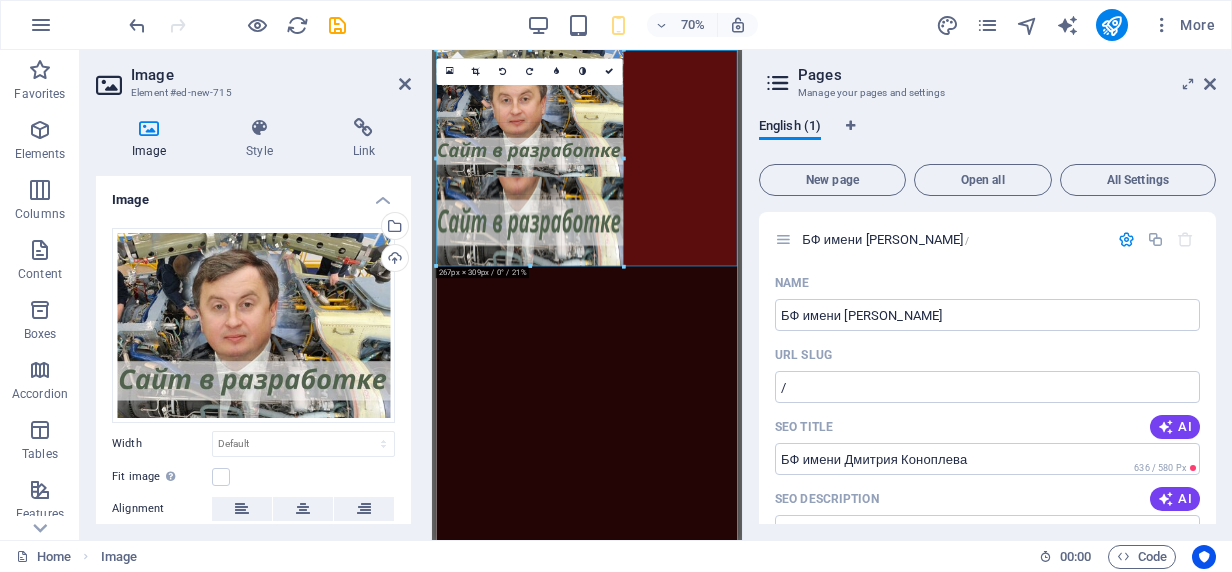 drag, startPoint x: 586, startPoint y: 254, endPoint x: 574, endPoint y: 274, distance: 23.323807 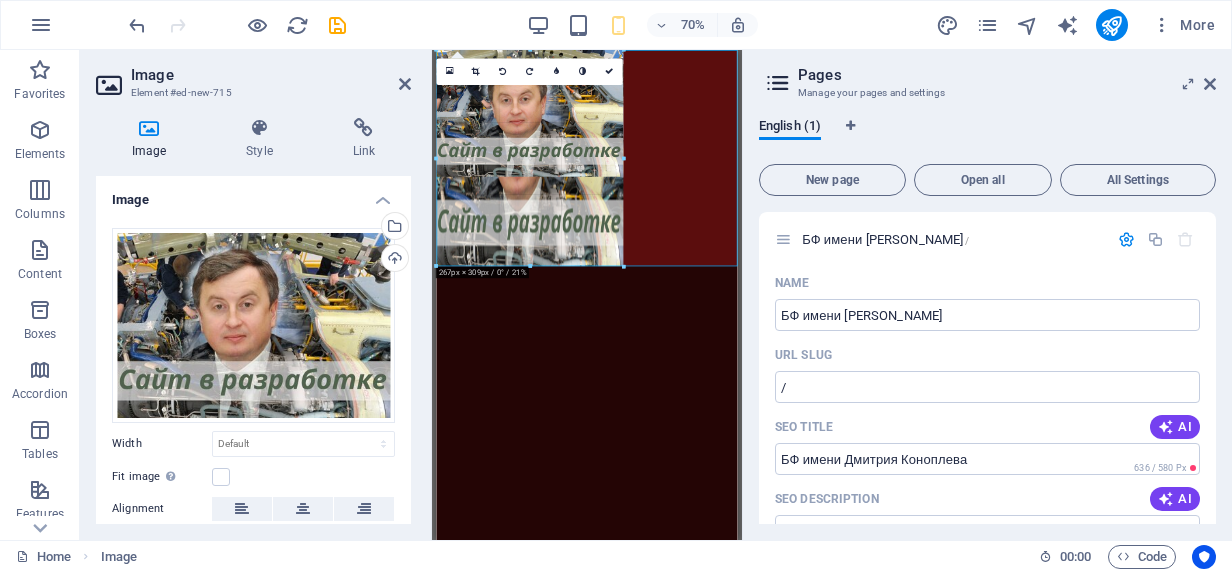 type on "267" 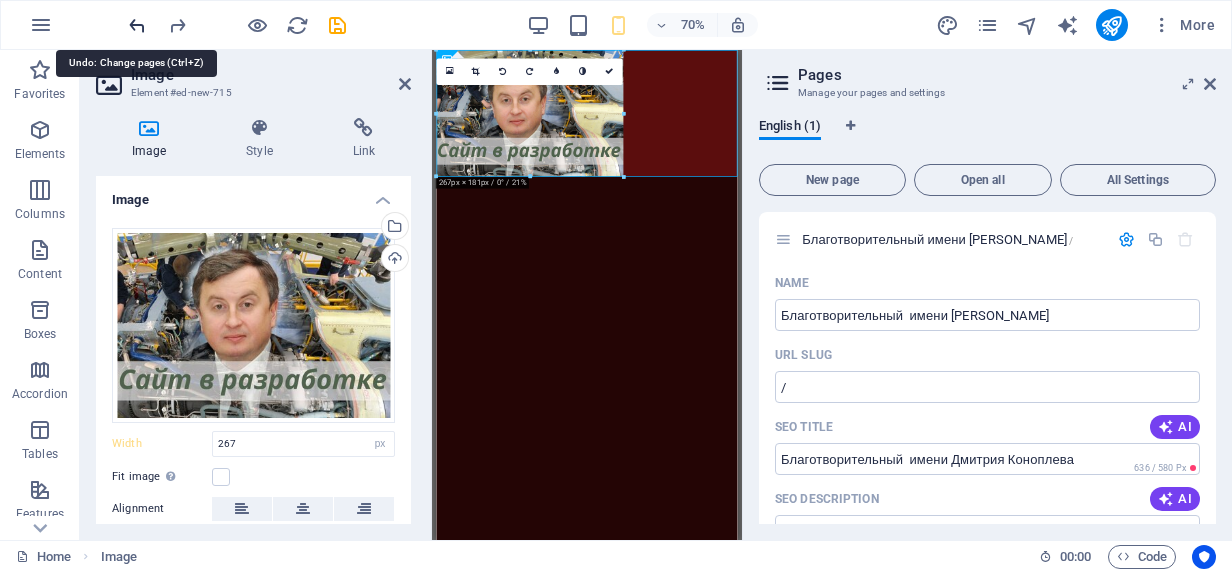 click at bounding box center (137, 25) 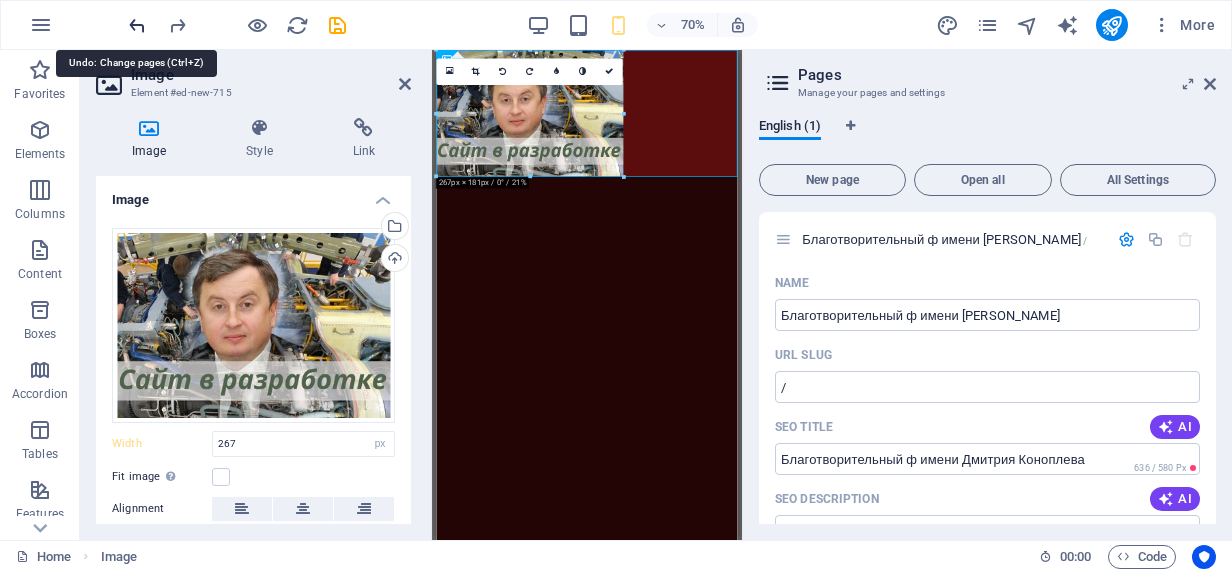 click at bounding box center [137, 25] 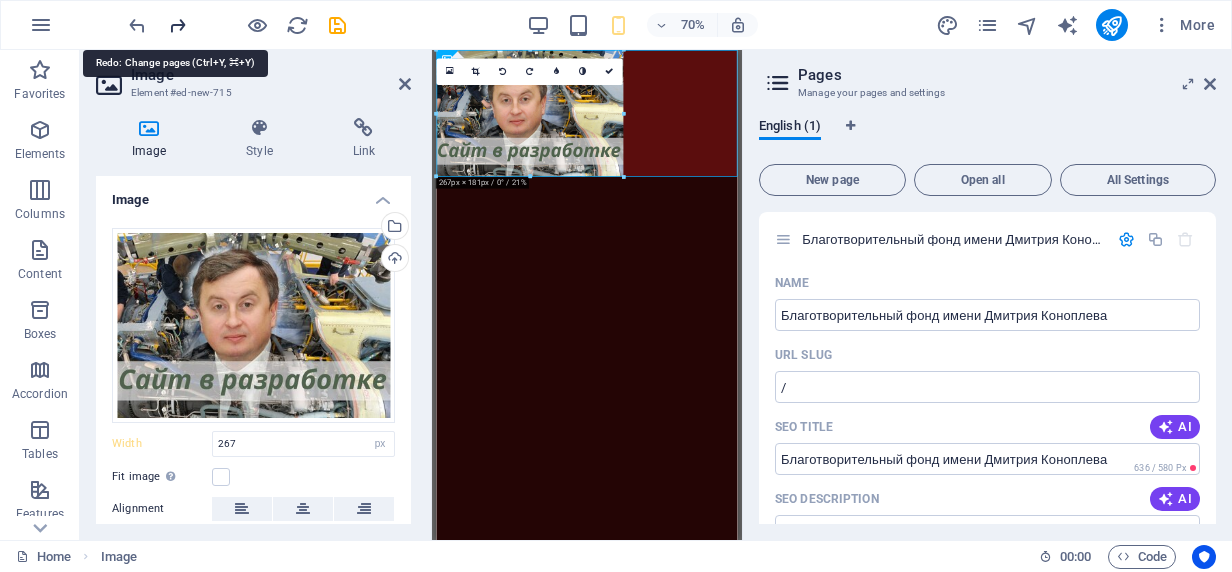 click at bounding box center (177, 25) 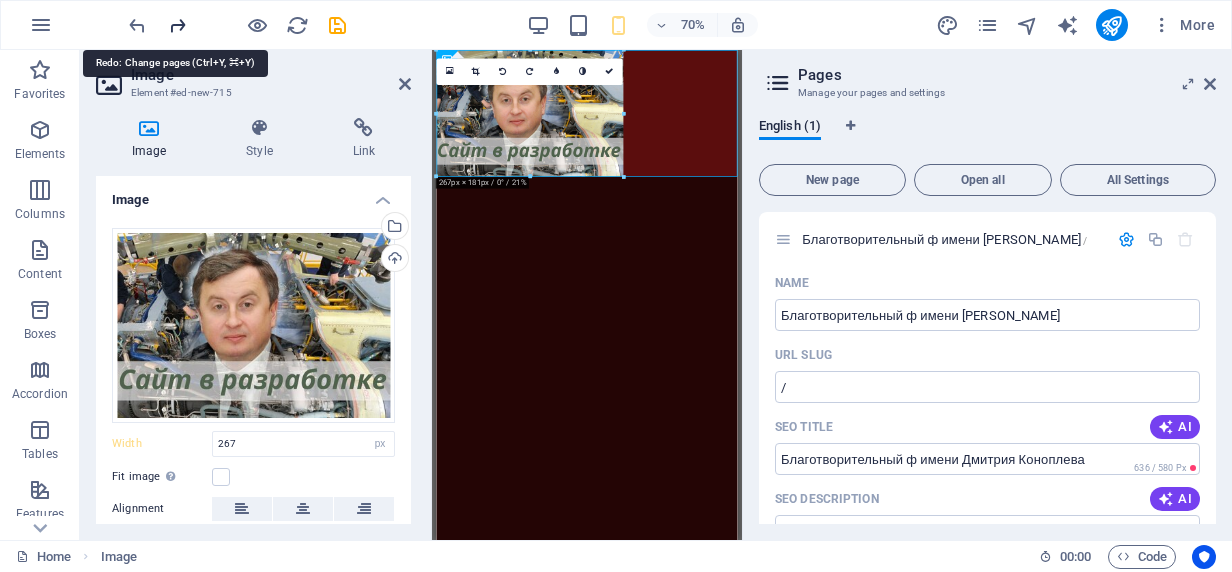 click at bounding box center (177, 25) 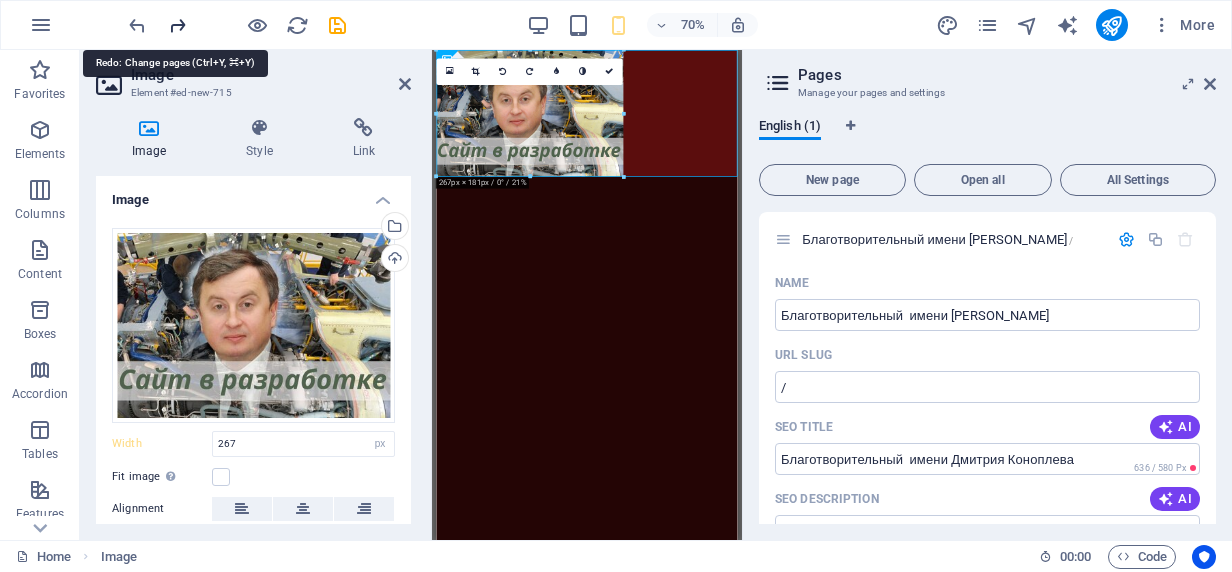 click at bounding box center [177, 25] 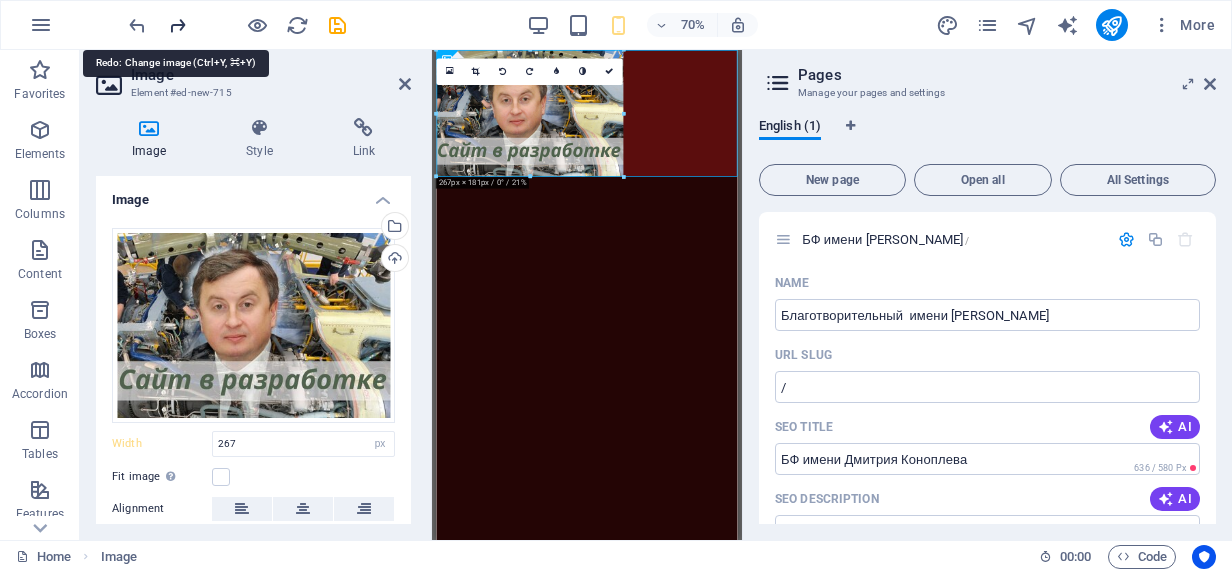 type on "БФ имени [PERSON_NAME]" 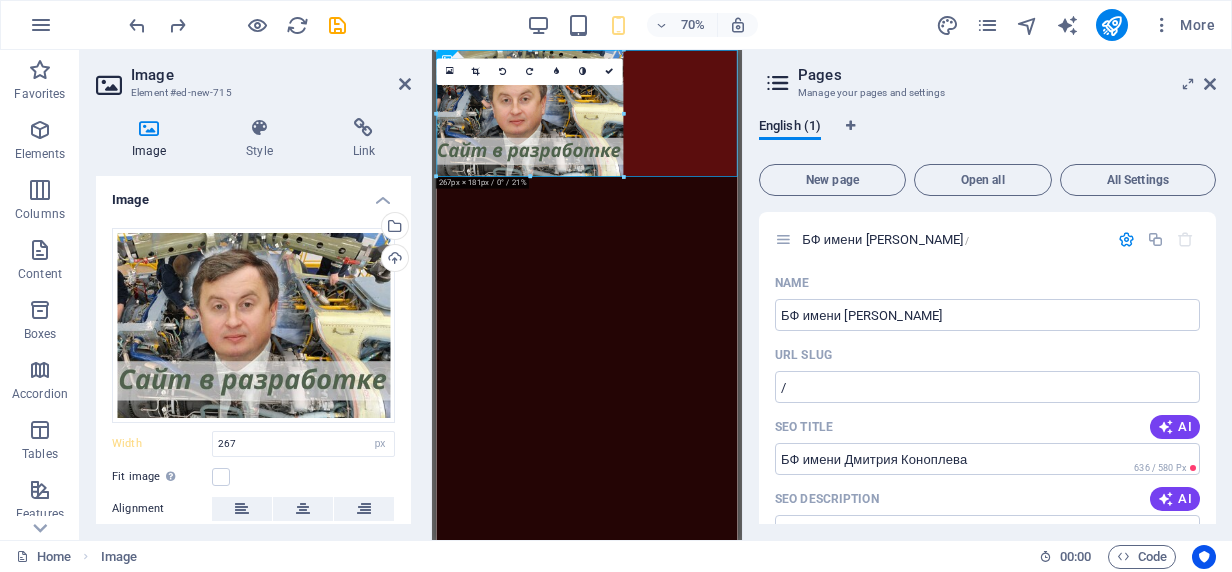 drag, startPoint x: 785, startPoint y: 466, endPoint x: 706, endPoint y: 452, distance: 80.23092 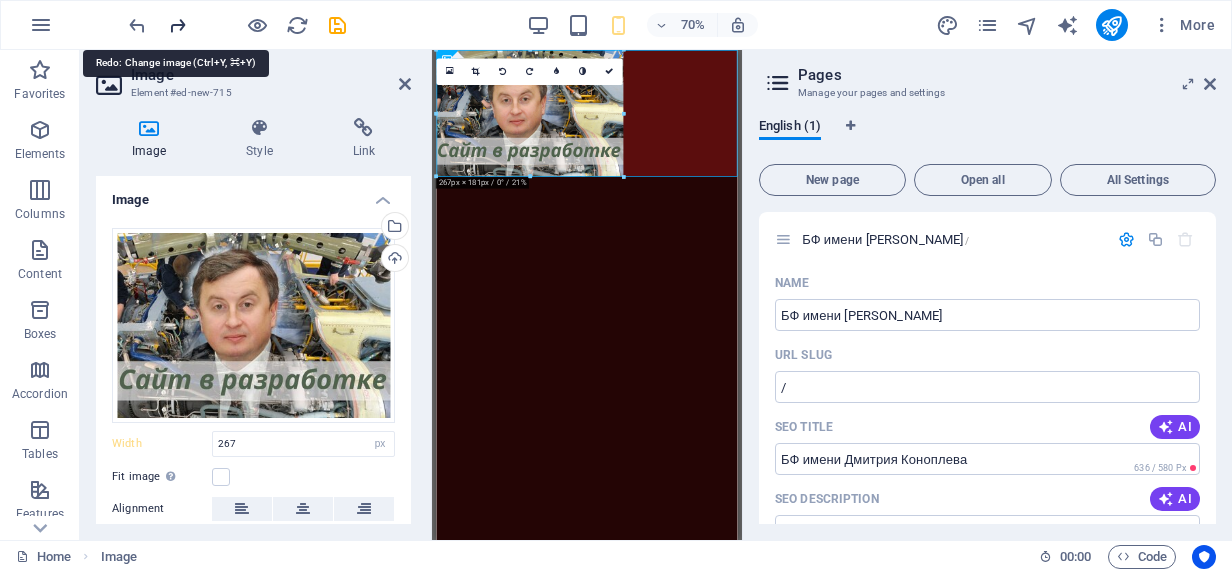 click at bounding box center [177, 25] 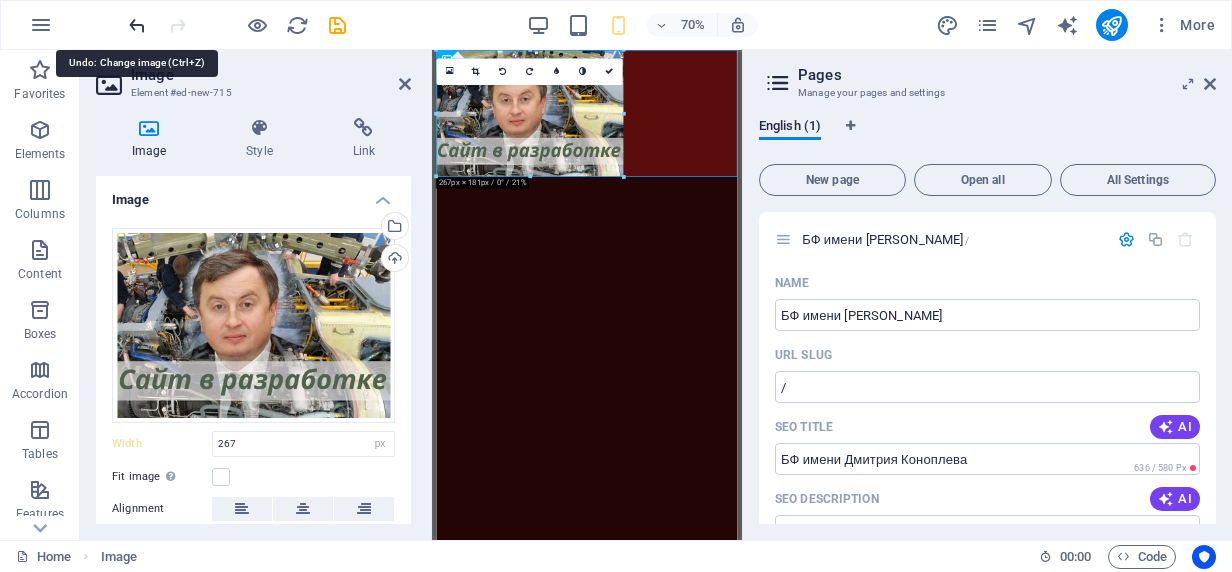 click at bounding box center (137, 25) 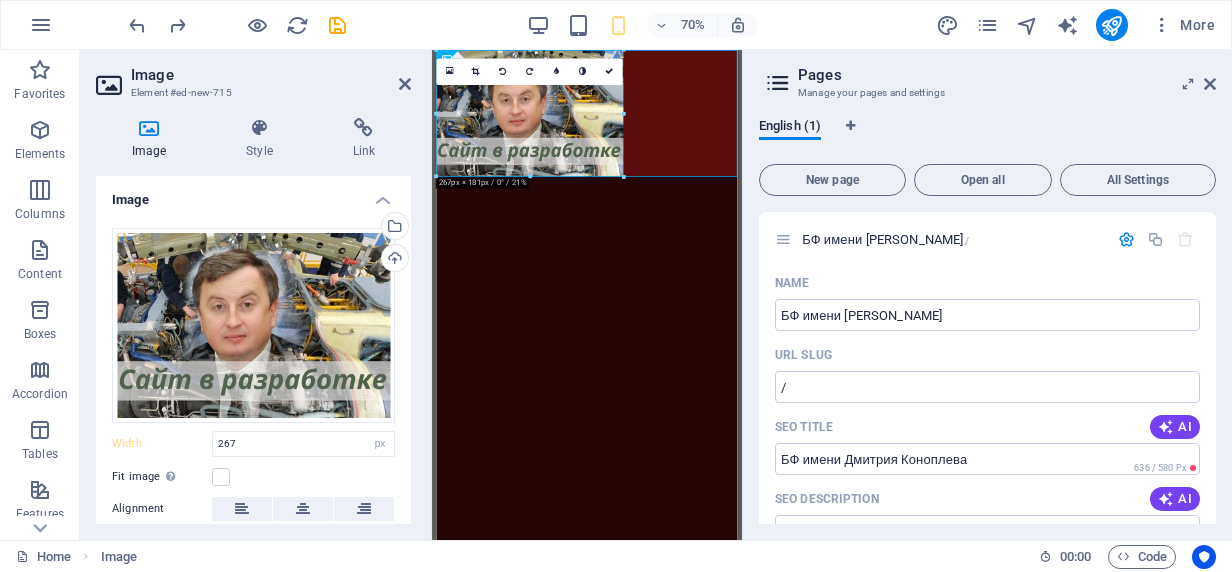 click on "16:10 16:9 4:3 1:1 1:2 0" at bounding box center [530, 71] 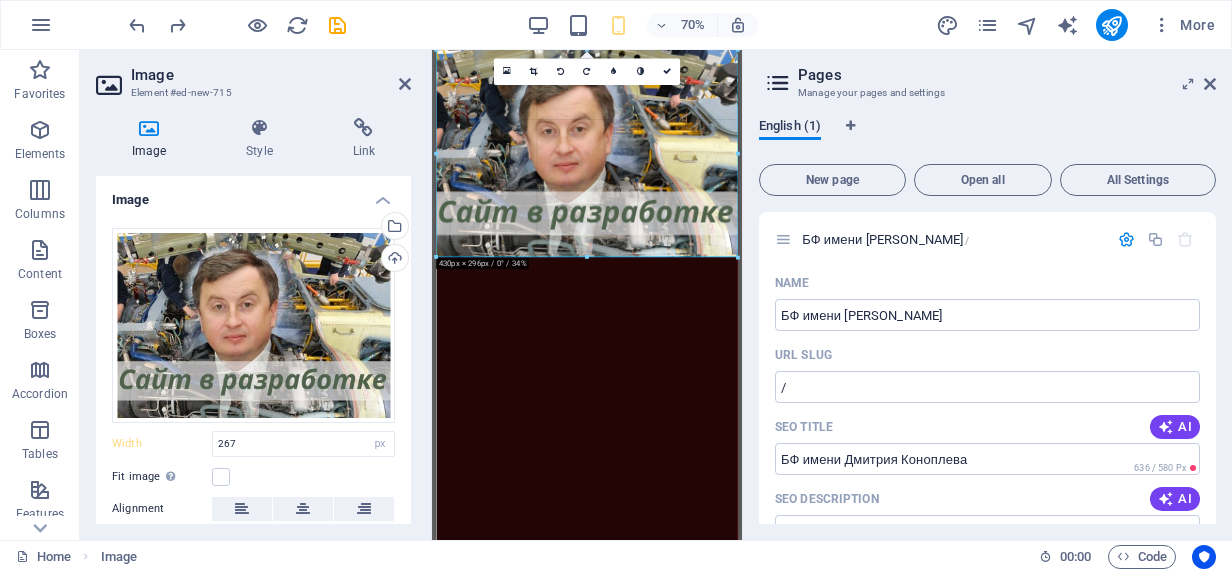 drag, startPoint x: 623, startPoint y: 112, endPoint x: 792, endPoint y: 138, distance: 170.9883 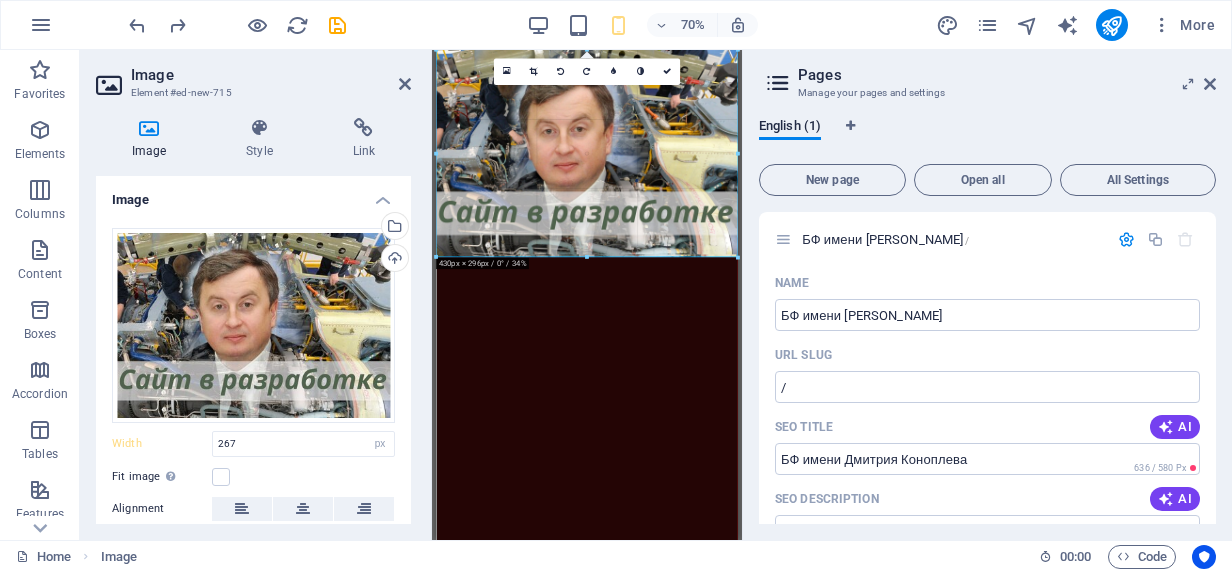 type on "430" 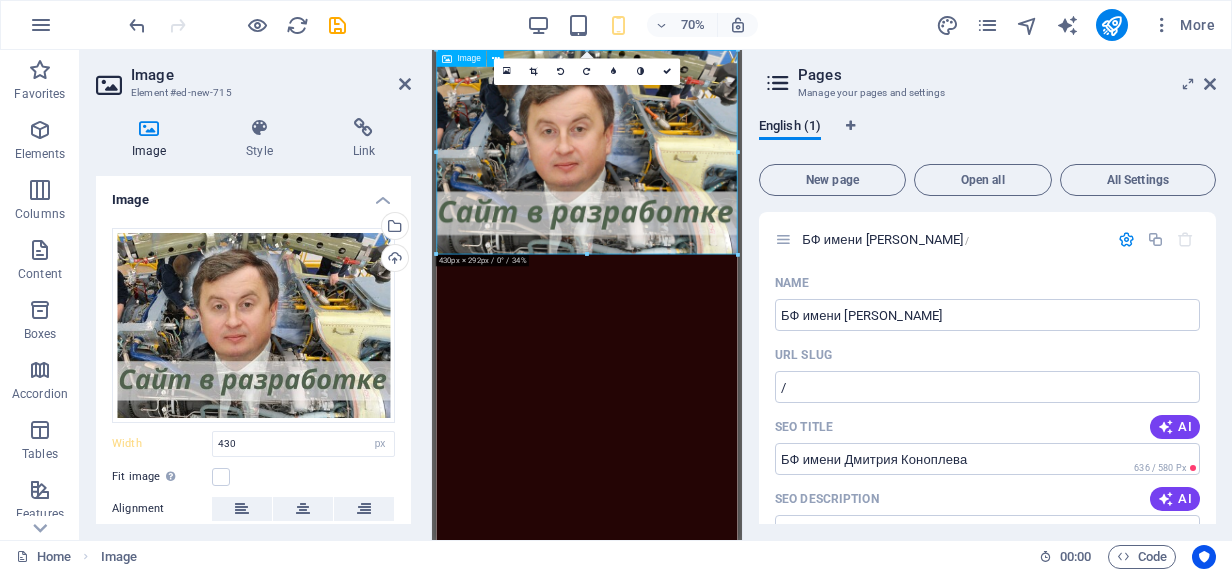 click at bounding box center [651, 196] 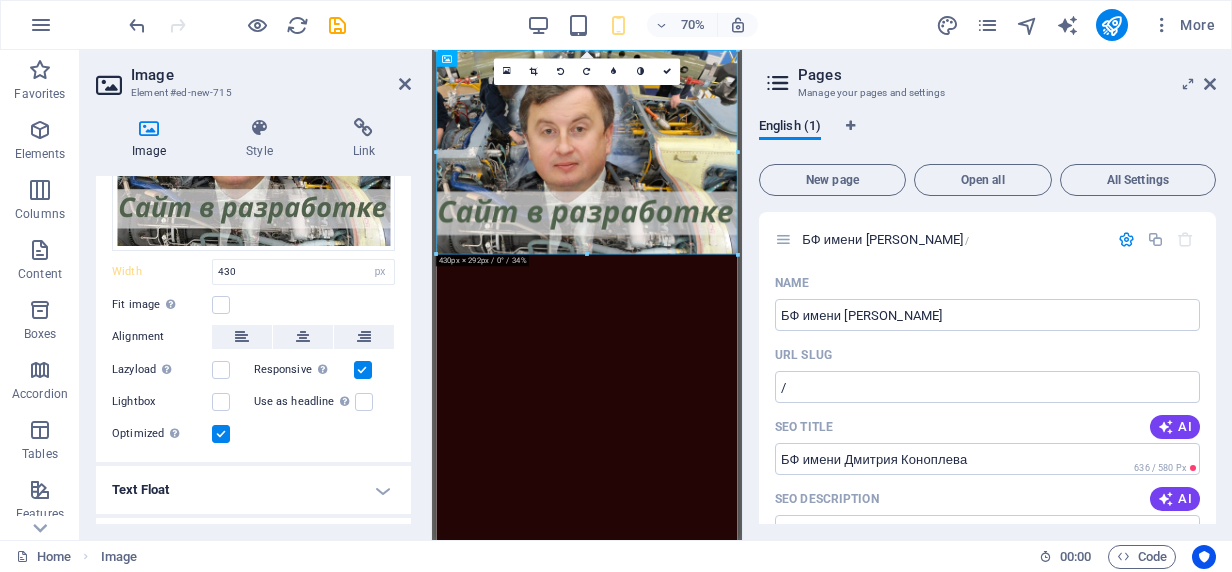 scroll, scrollTop: 200, scrollLeft: 0, axis: vertical 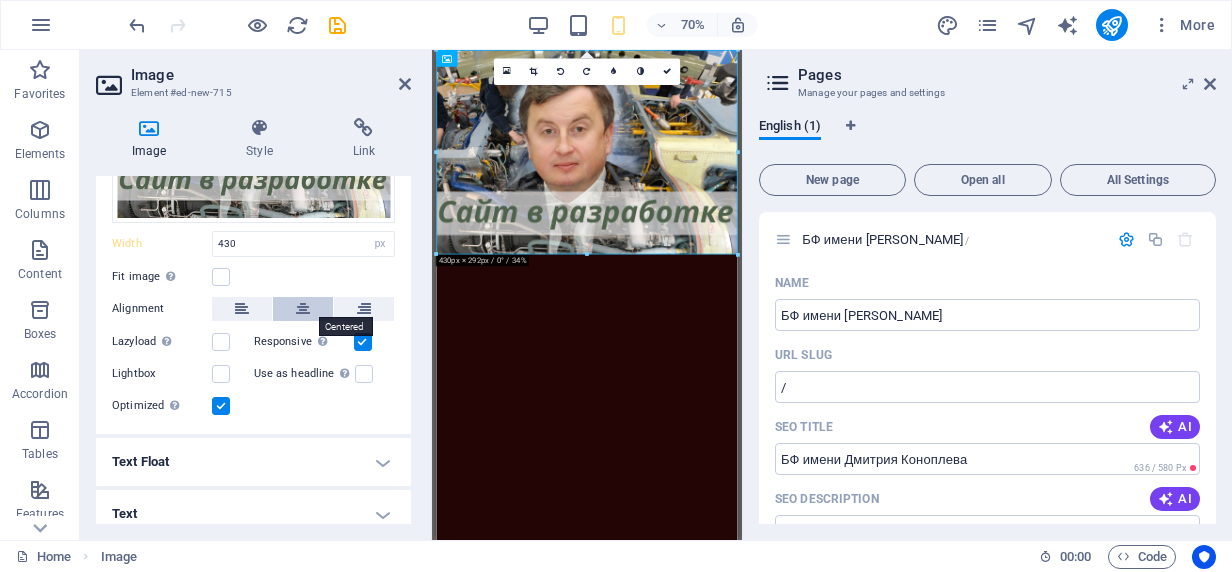 click at bounding box center (303, 309) 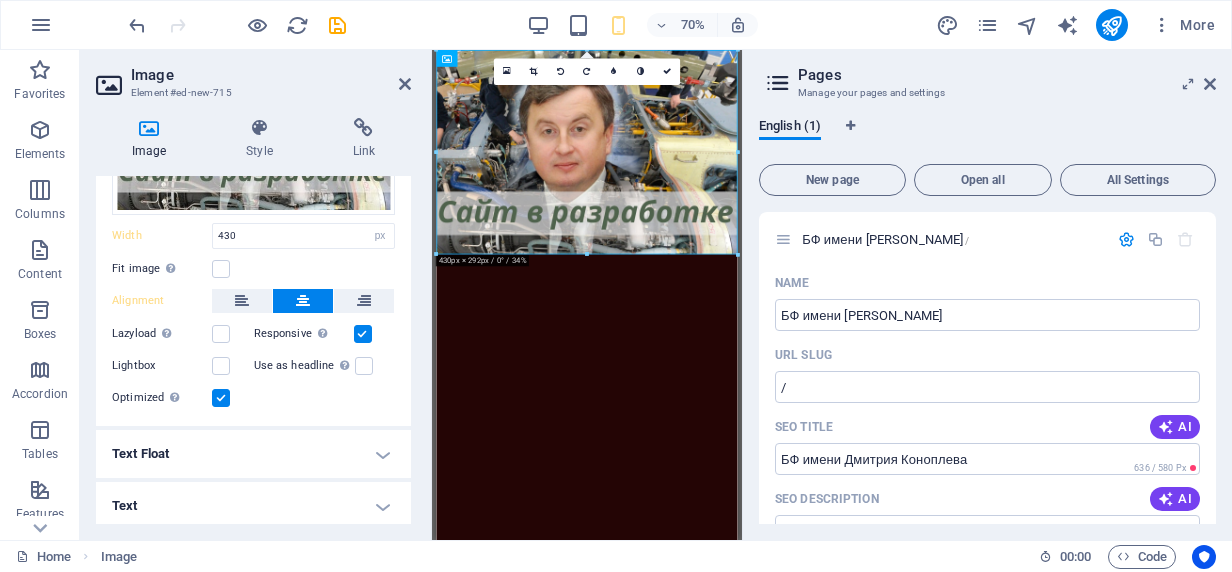 scroll, scrollTop: 210, scrollLeft: 0, axis: vertical 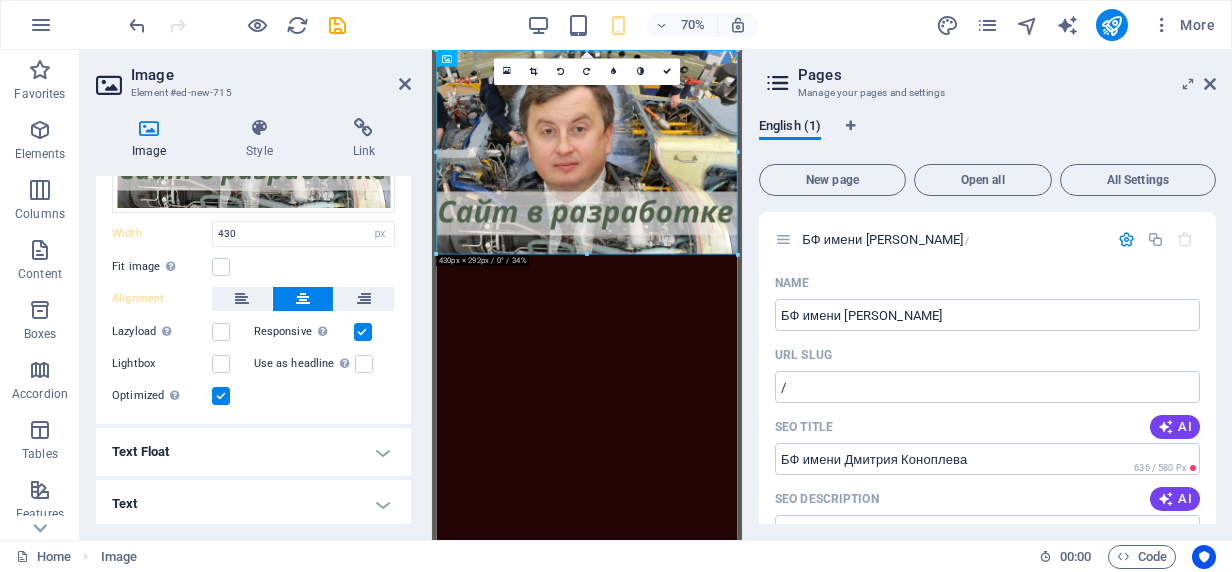 click on "Text Float" at bounding box center (253, 452) 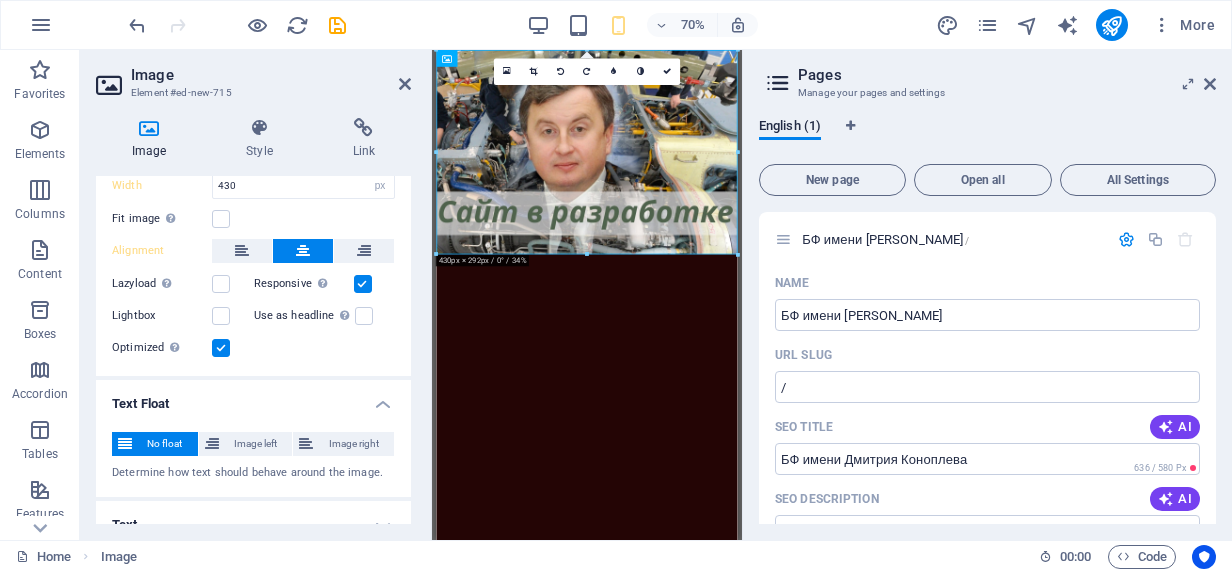 scroll, scrollTop: 279, scrollLeft: 0, axis: vertical 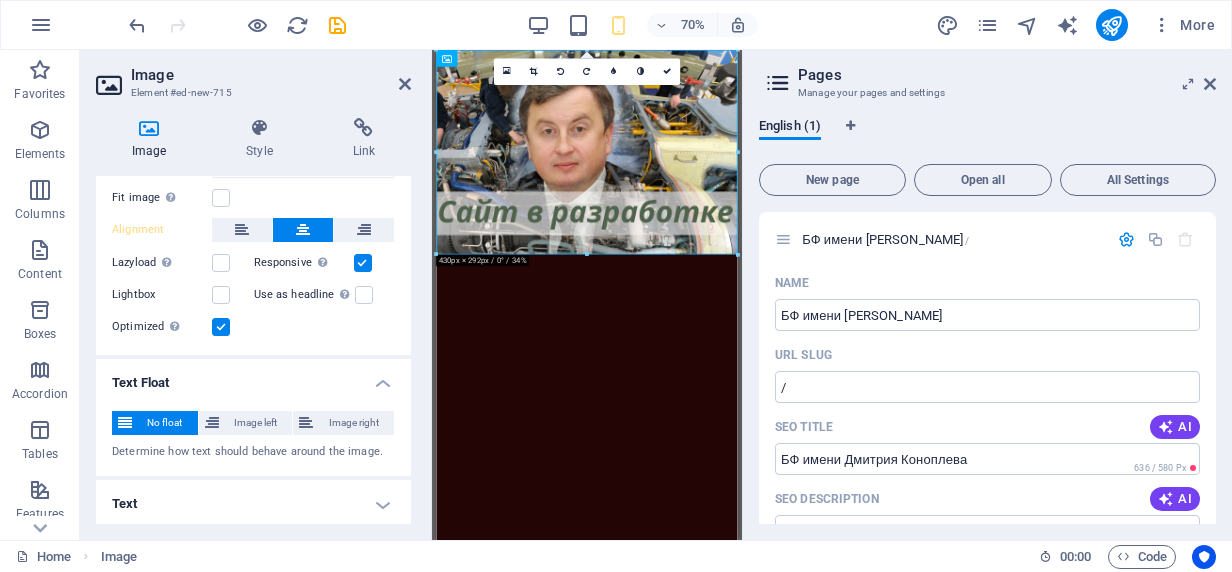 click on "Text Float" at bounding box center (253, 377) 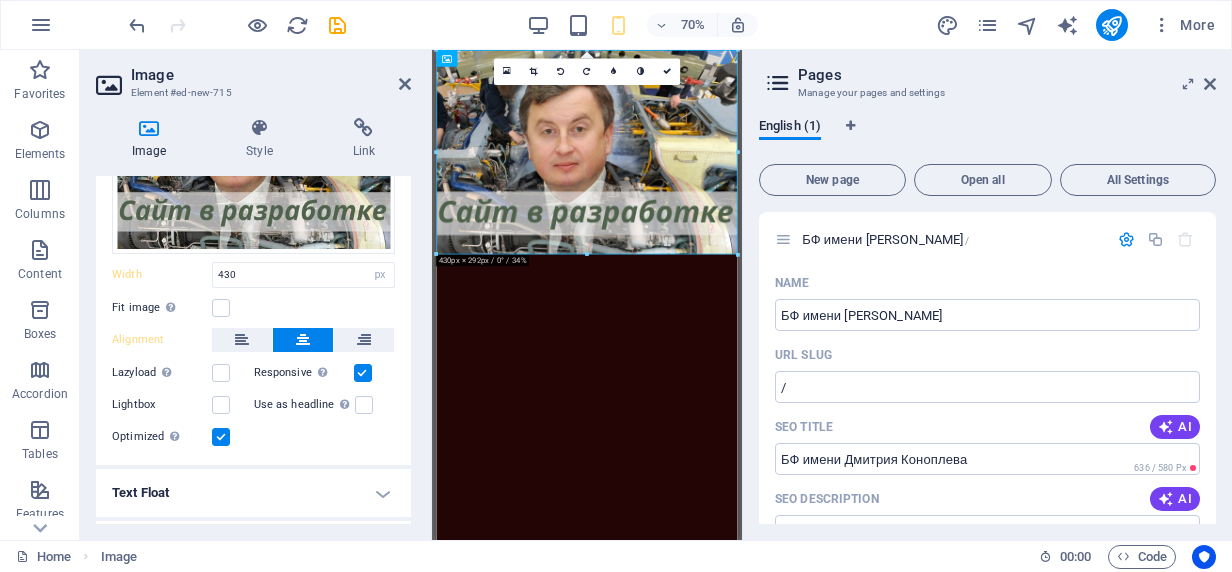 scroll, scrollTop: 200, scrollLeft: 0, axis: vertical 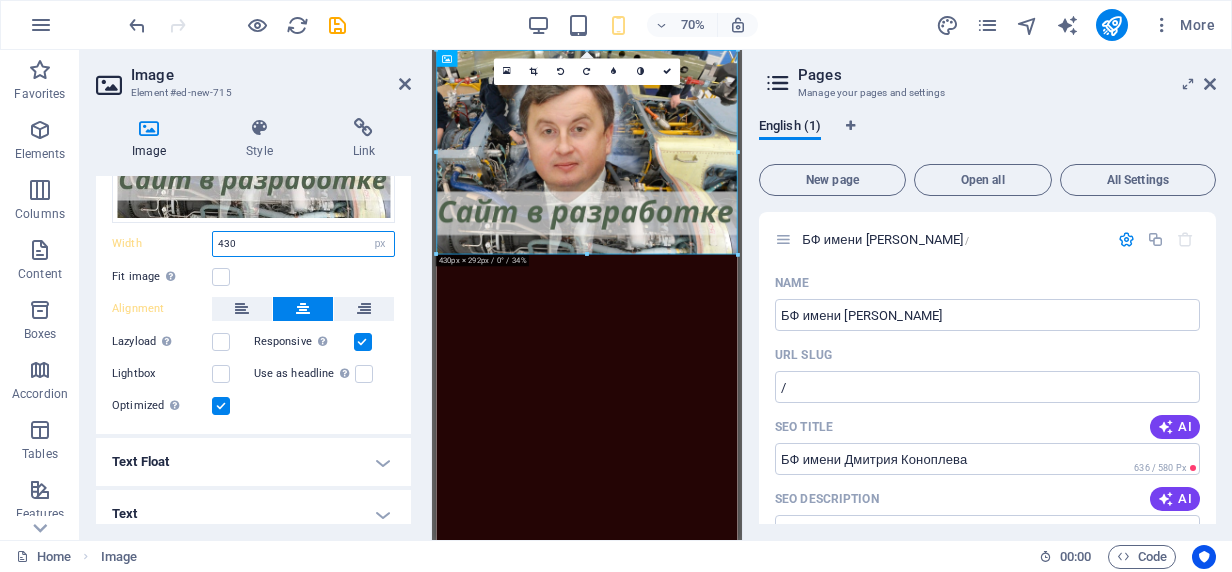 click on "430" at bounding box center (303, 244) 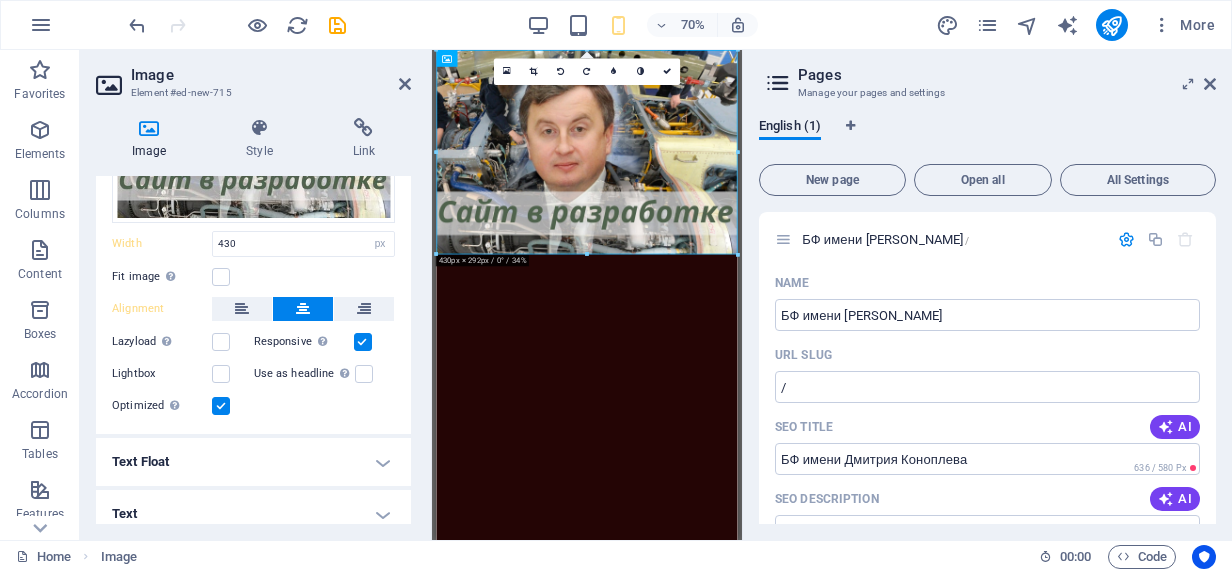 click on "Fit image Automatically fit image to a fixed width and height" at bounding box center [253, 277] 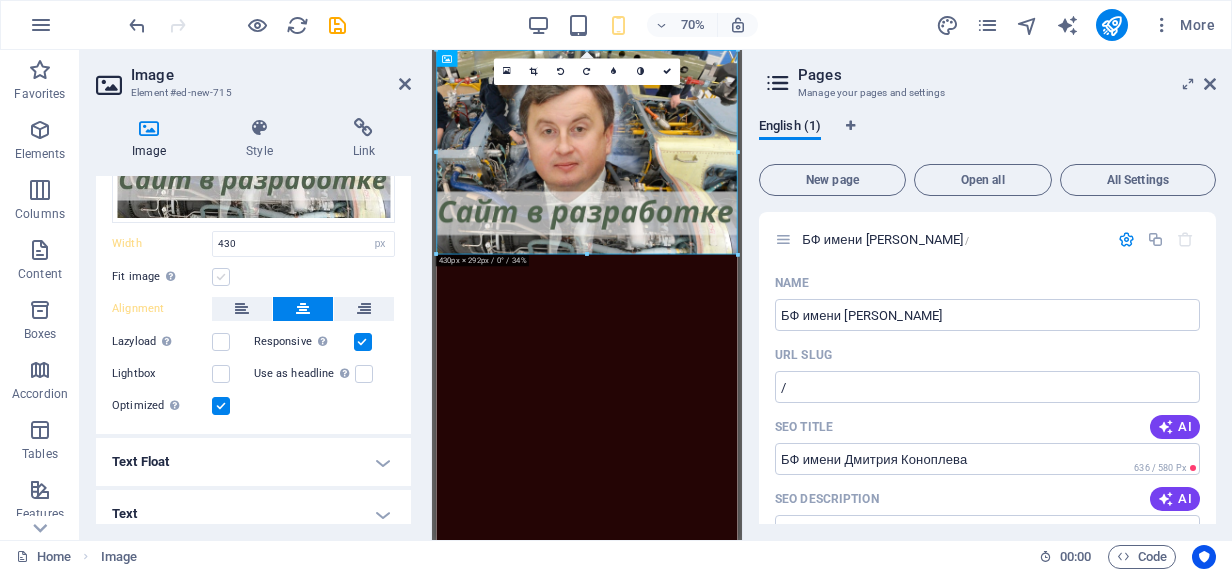 click at bounding box center (221, 277) 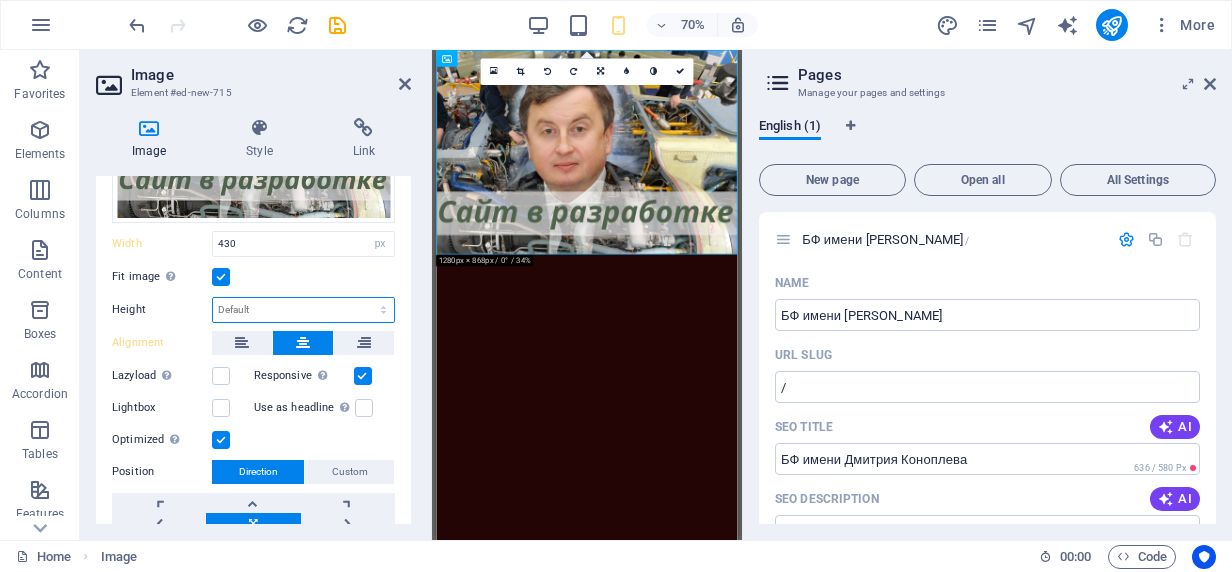 click on "Default auto px" at bounding box center [303, 310] 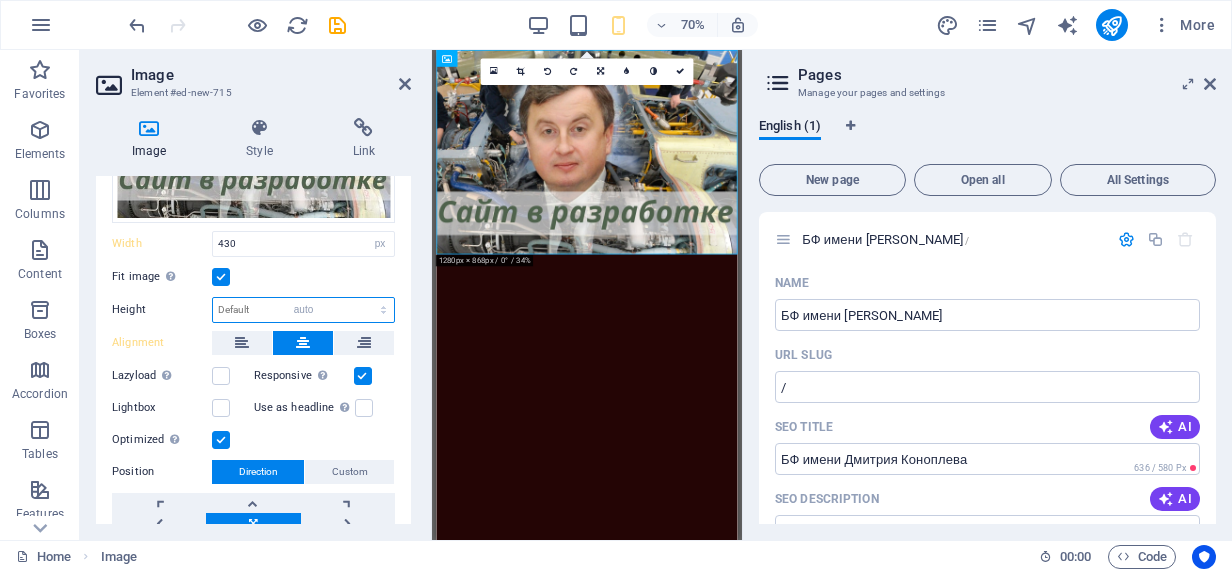 click on "Default auto px" at bounding box center [303, 310] 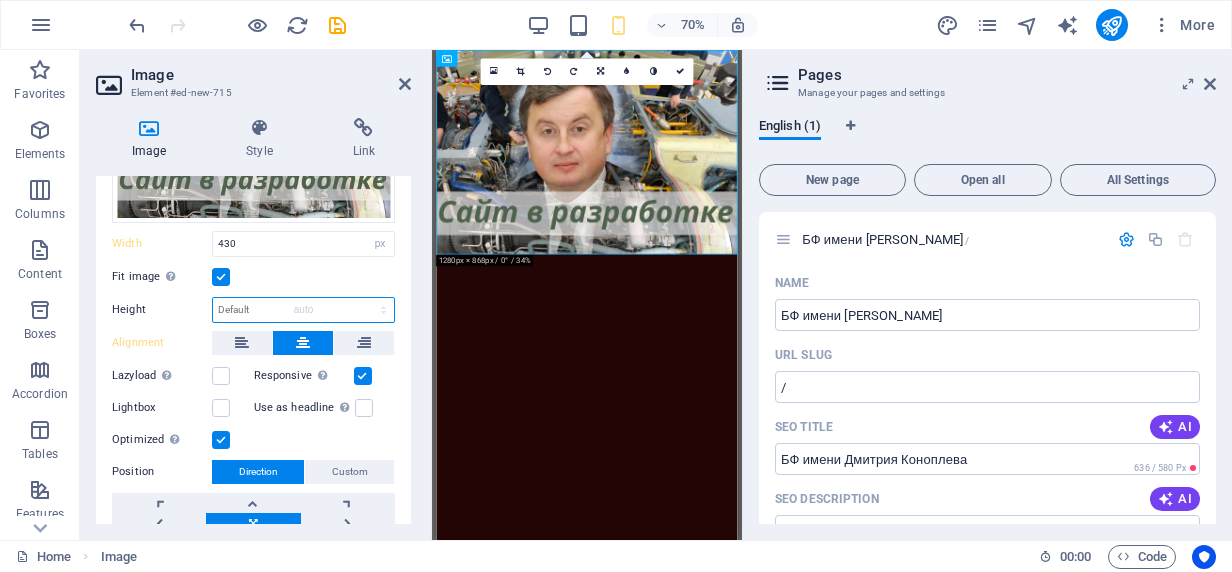 select on "DISABLED_OPTION_VALUE" 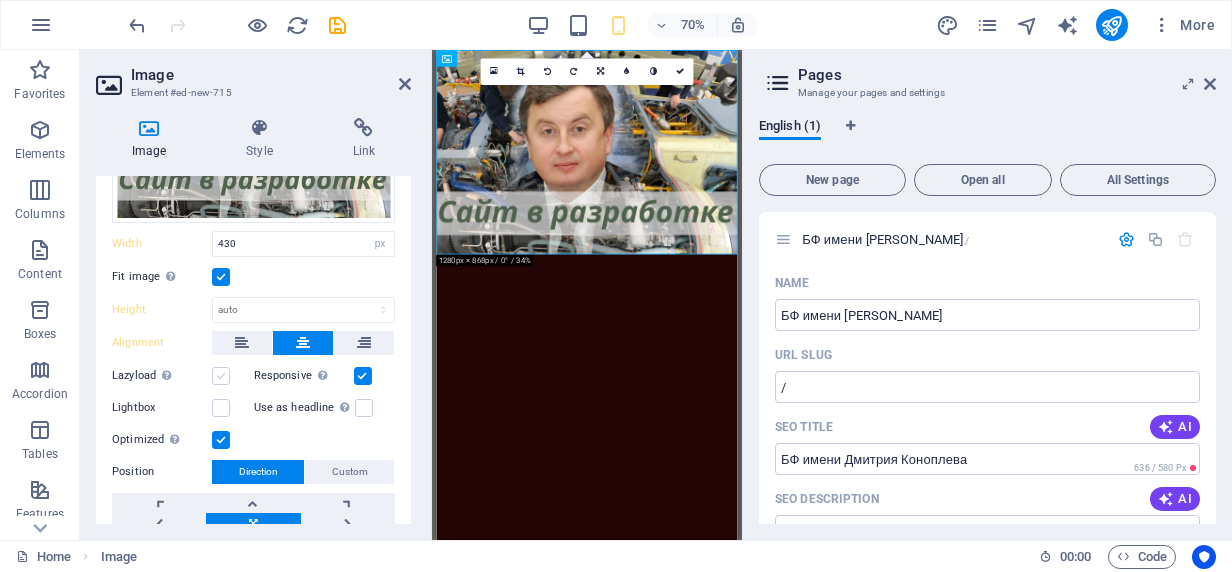 click at bounding box center [221, 376] 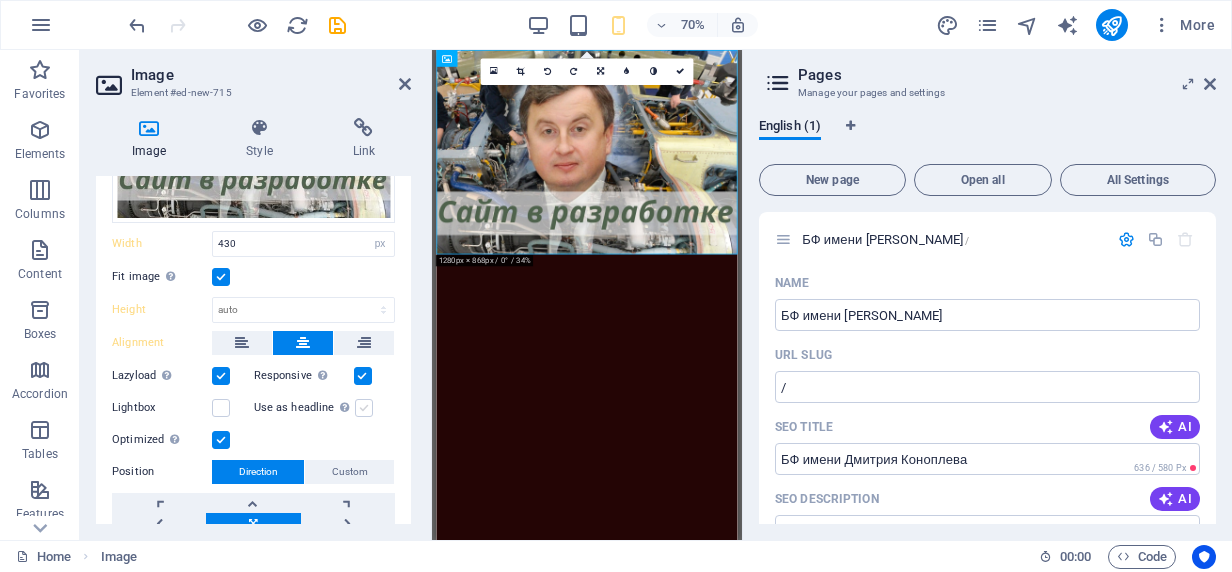 click at bounding box center [364, 408] 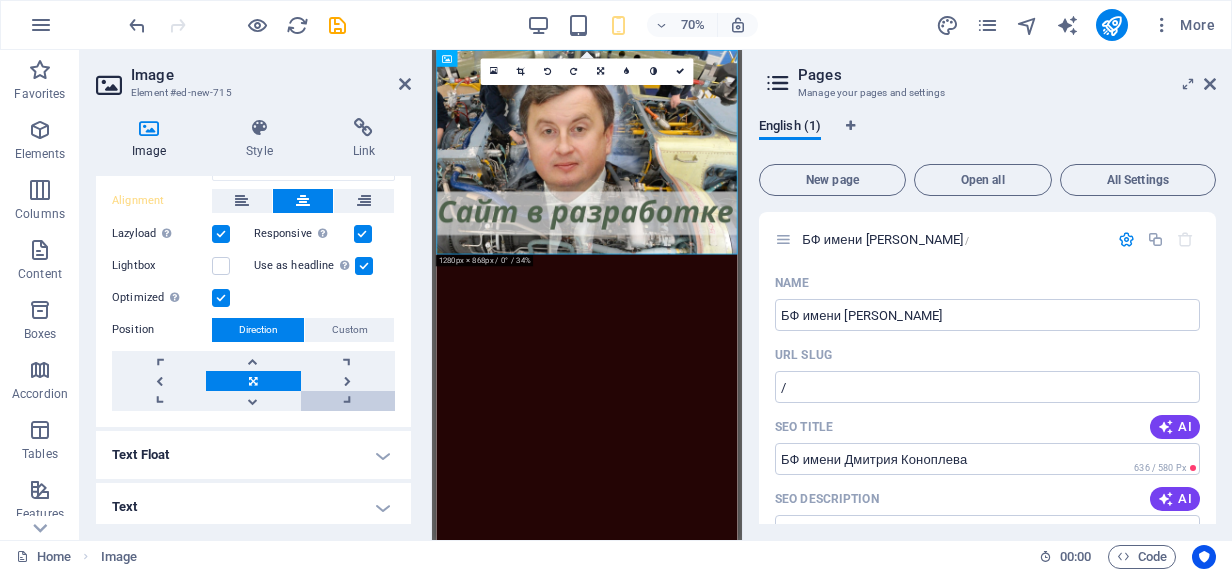 scroll, scrollTop: 344, scrollLeft: 0, axis: vertical 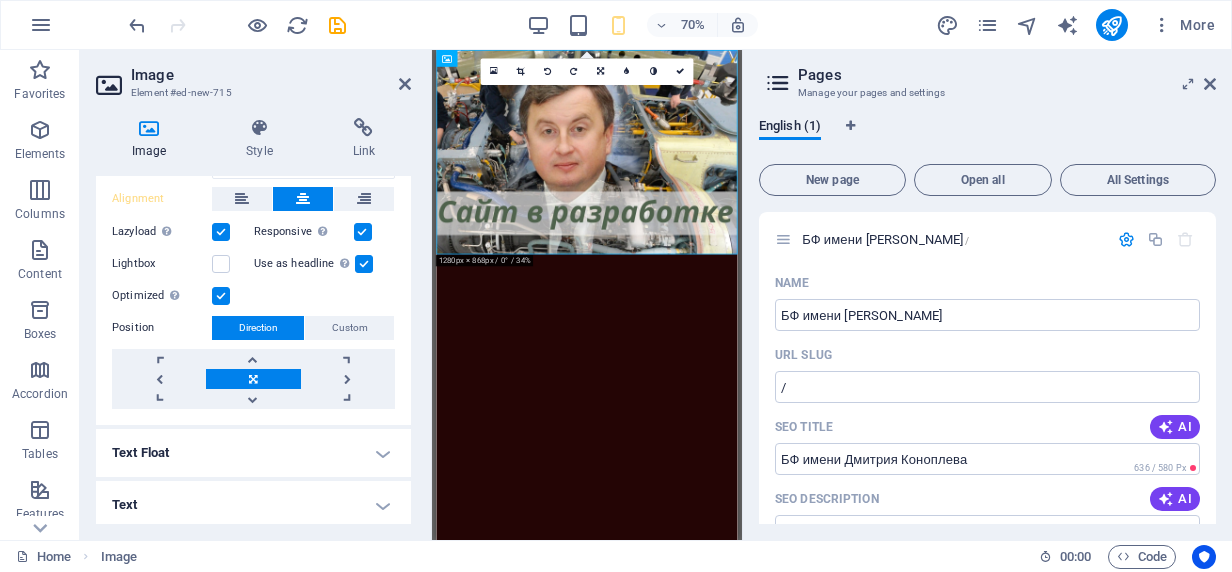 click on "Custom" at bounding box center [350, 328] 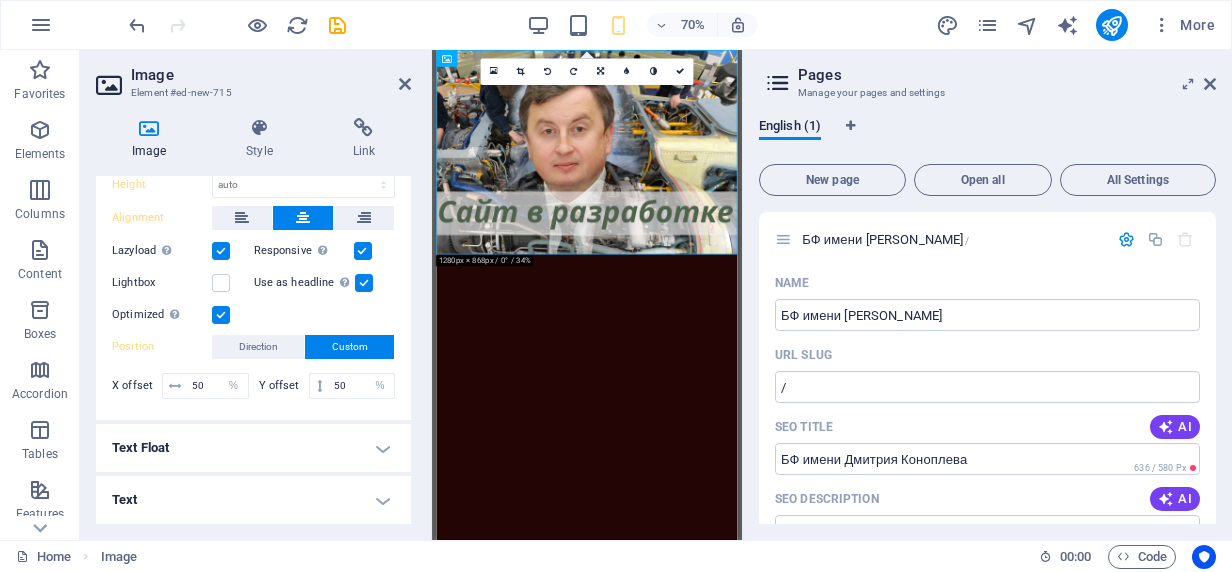 scroll, scrollTop: 320, scrollLeft: 0, axis: vertical 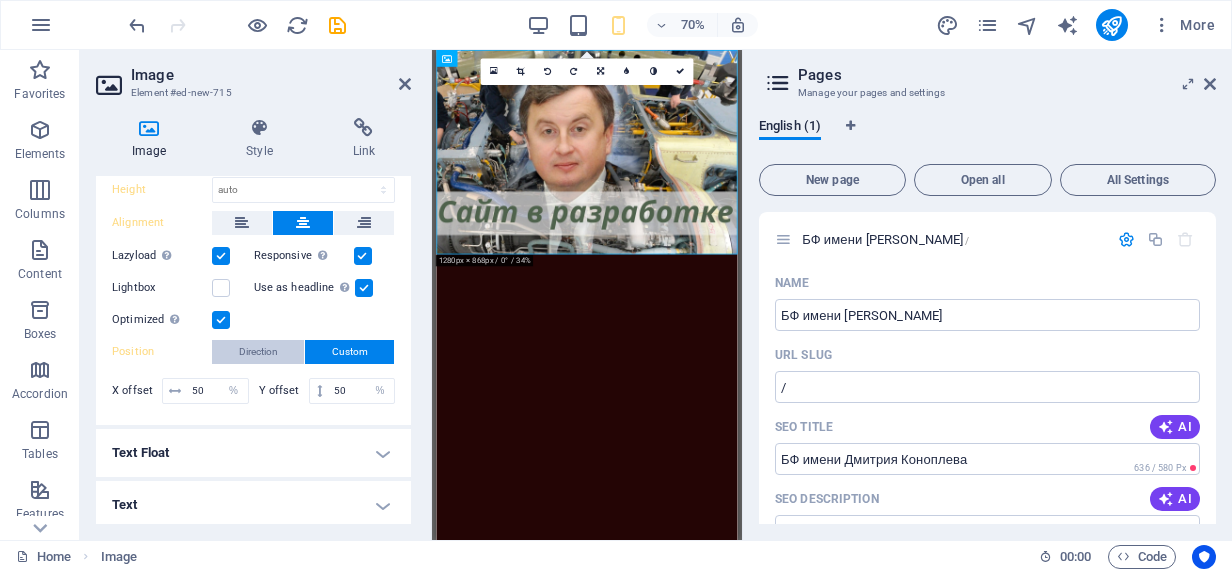 click on "Direction" at bounding box center [258, 352] 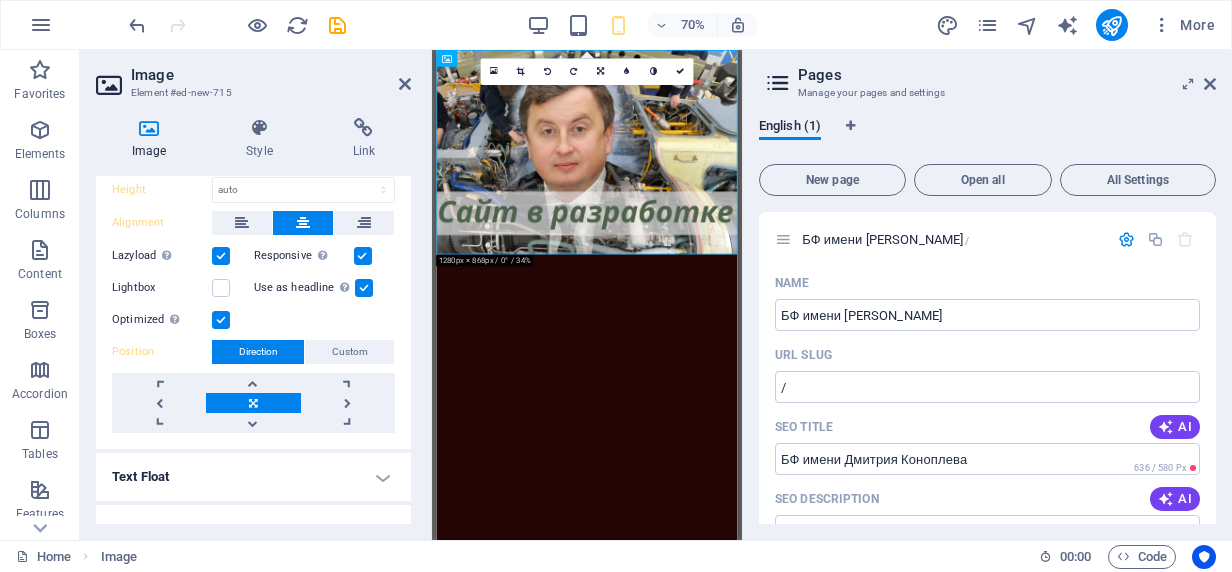 click at bounding box center (253, 403) 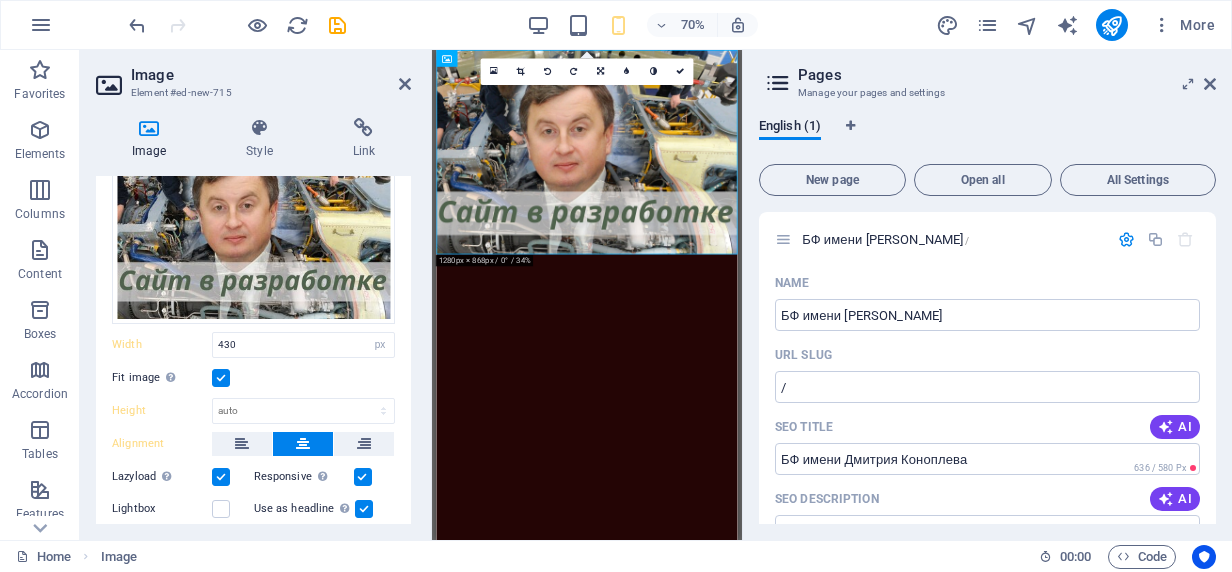 scroll, scrollTop: 44, scrollLeft: 0, axis: vertical 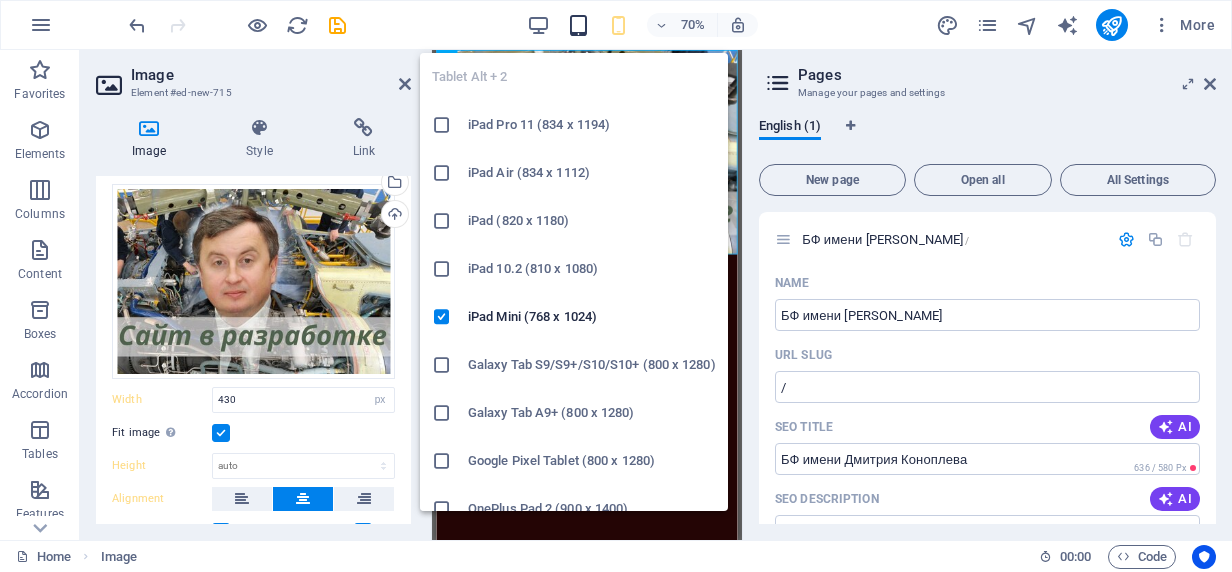 click at bounding box center (578, 25) 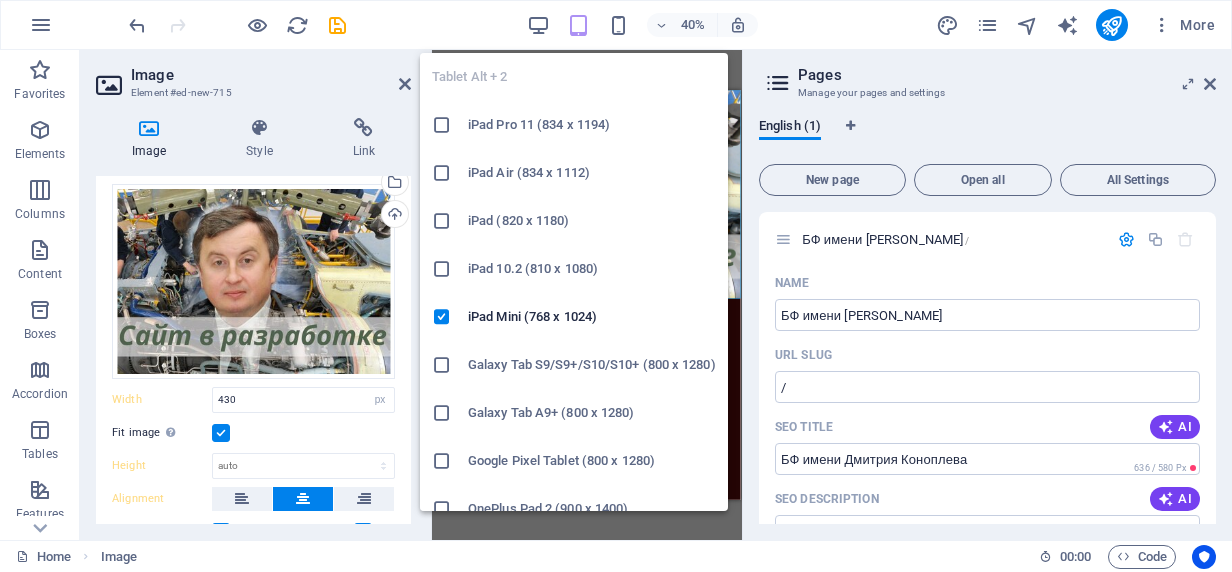 type 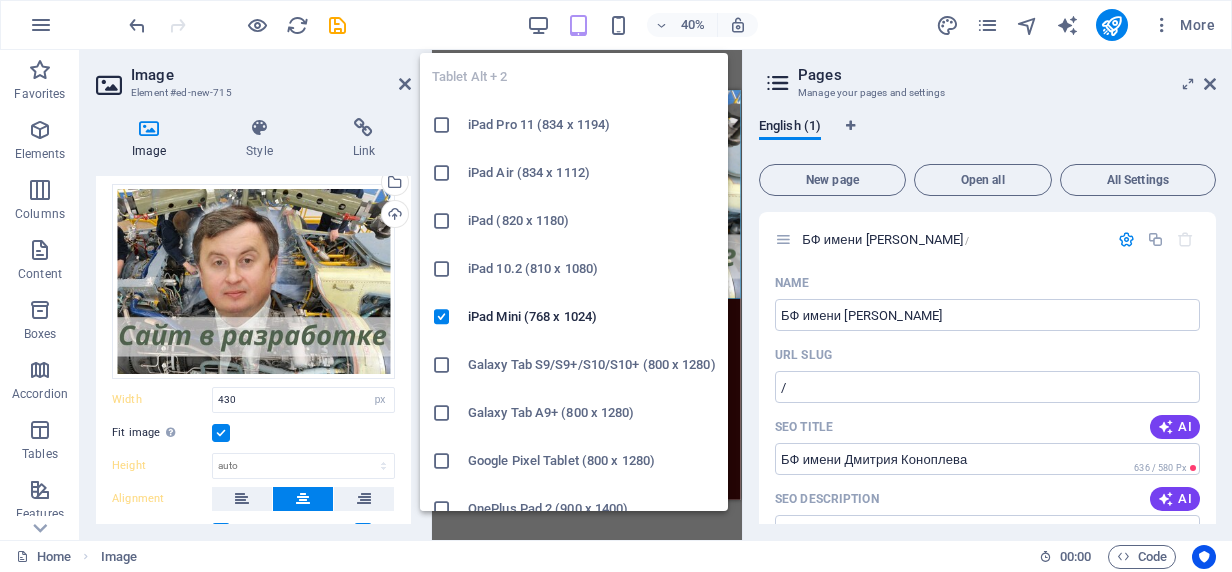 select on "DISABLED_OPTION_VALUE" 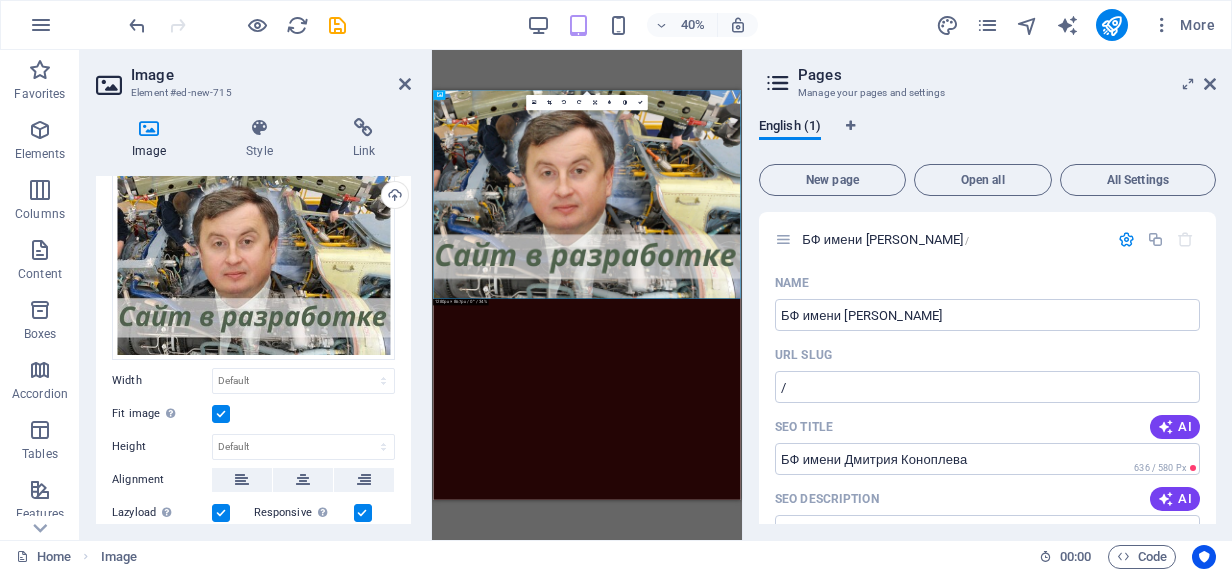 scroll, scrollTop: 0, scrollLeft: 0, axis: both 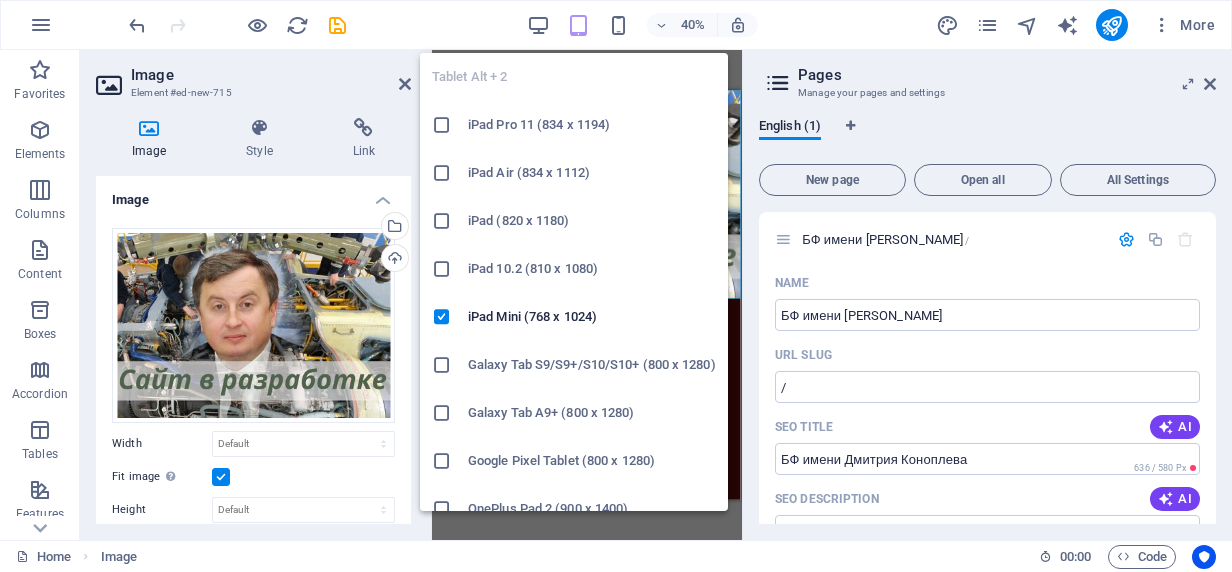 click on "iPad Pro 11 (834 x 1194)" at bounding box center (592, 125) 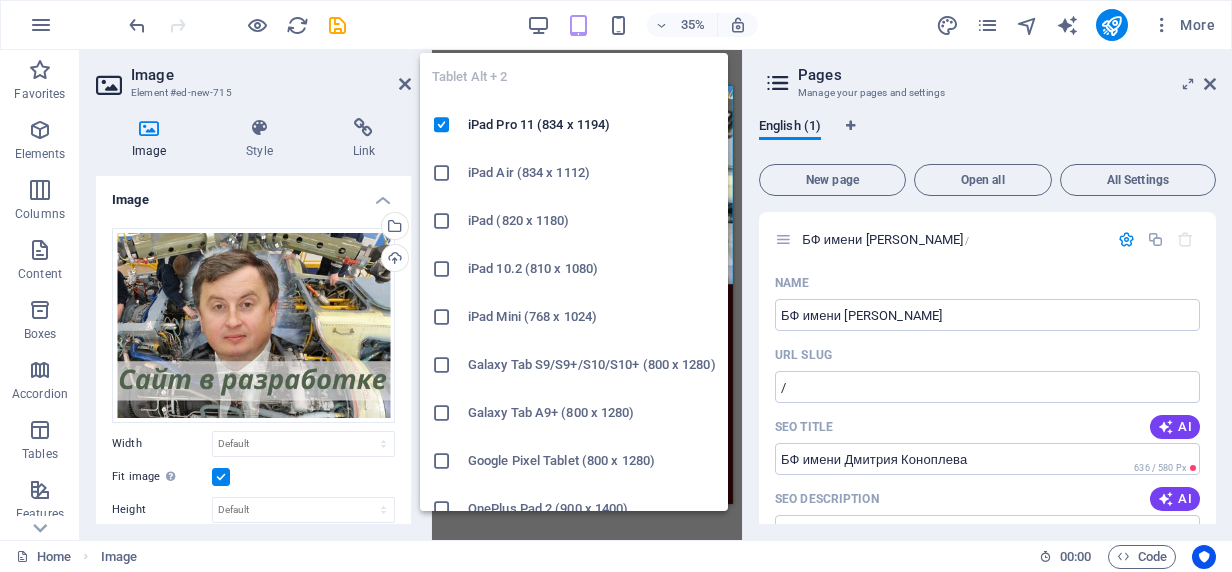 click at bounding box center [578, 25] 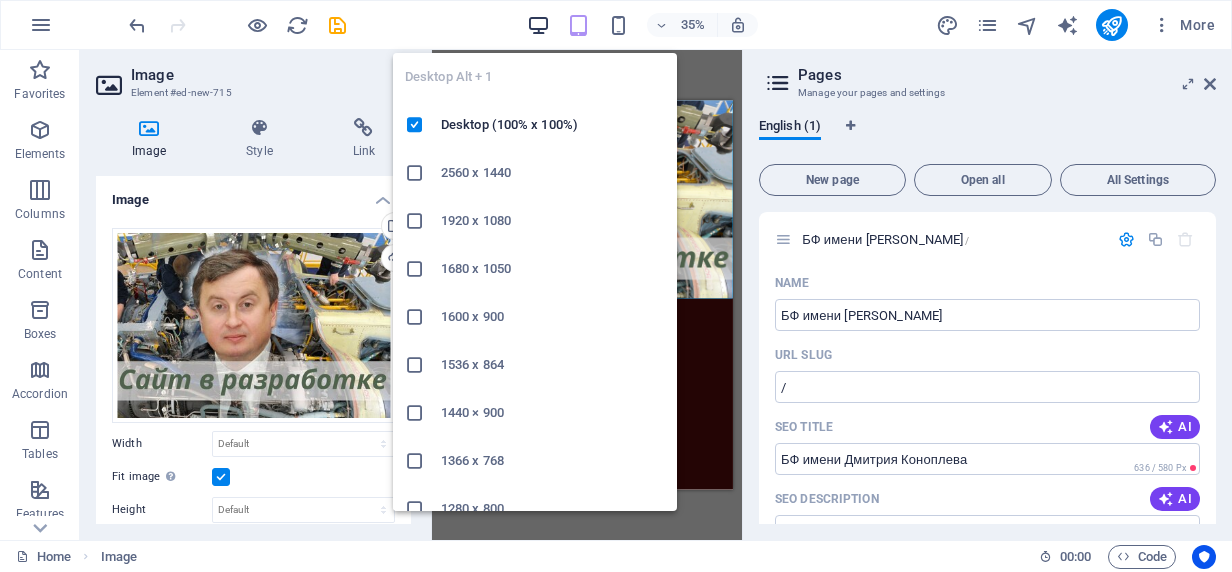 click at bounding box center [538, 25] 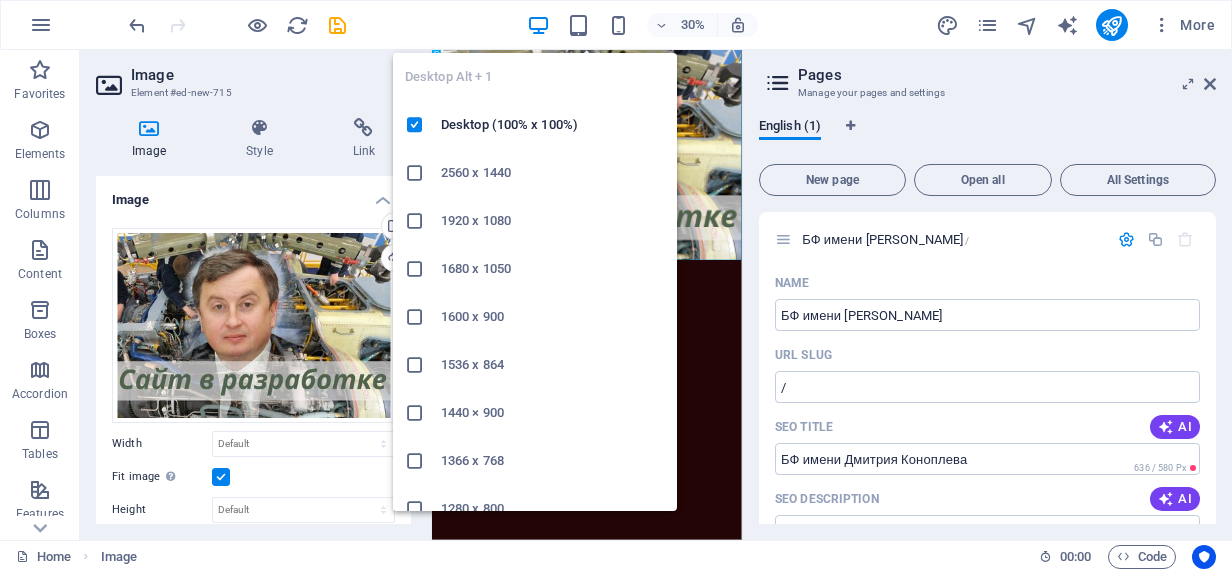 click on "1920 x 1080" at bounding box center (553, 221) 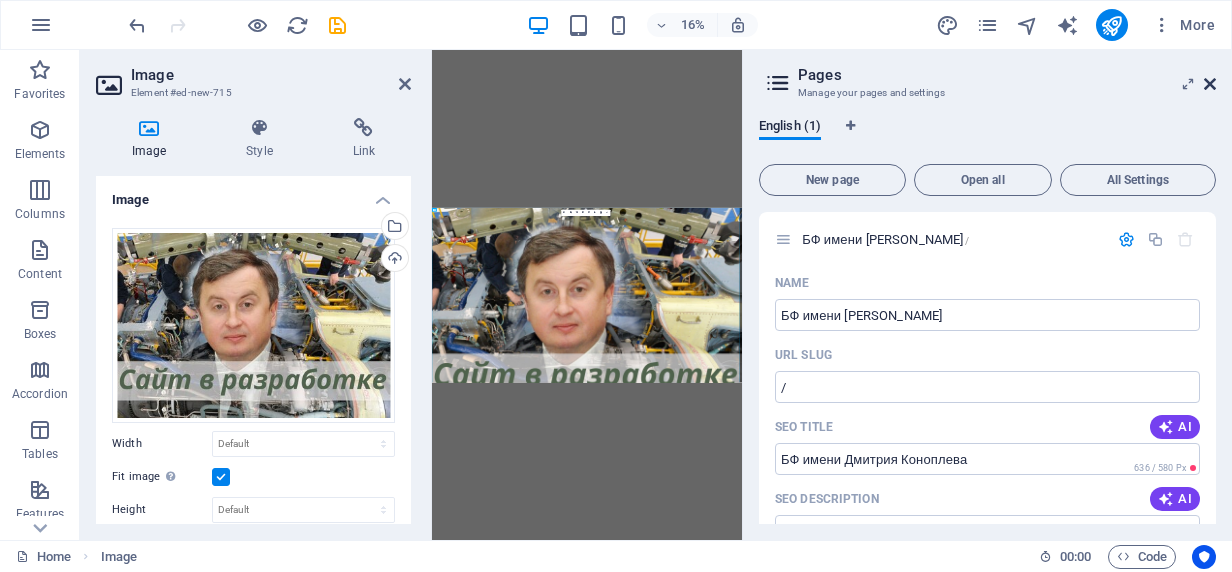 click at bounding box center [1210, 84] 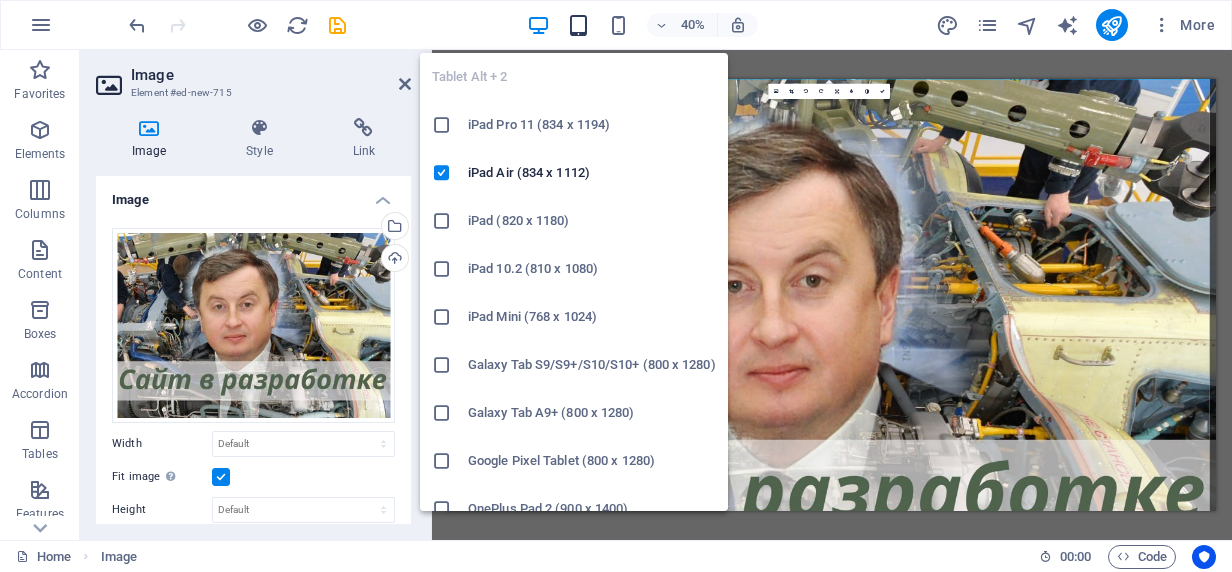 click at bounding box center [578, 25] 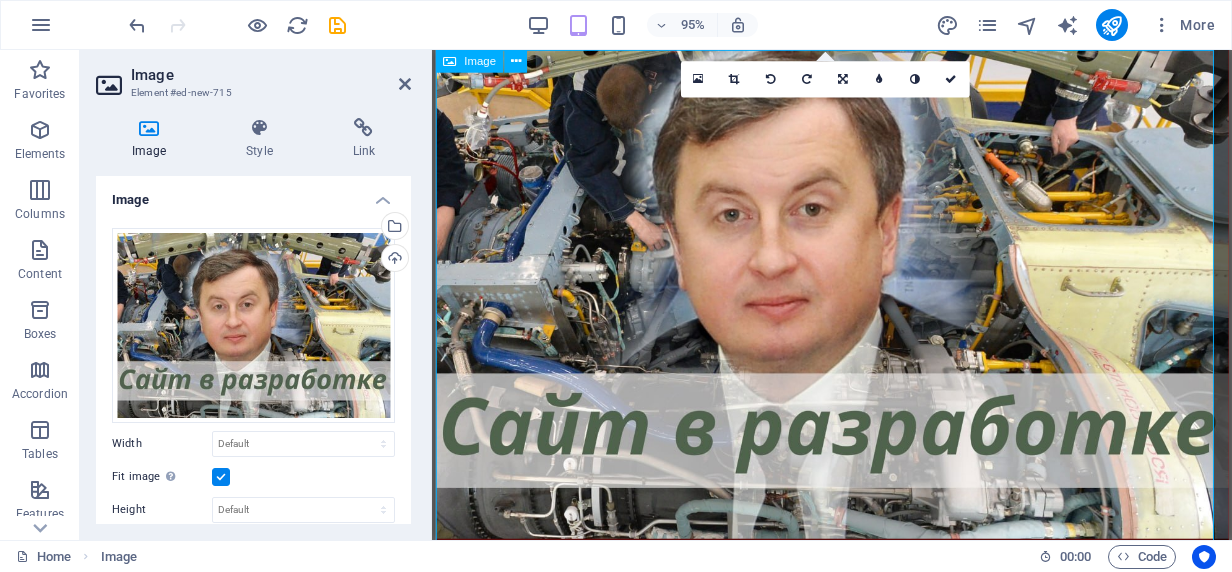 scroll, scrollTop: 0, scrollLeft: 0, axis: both 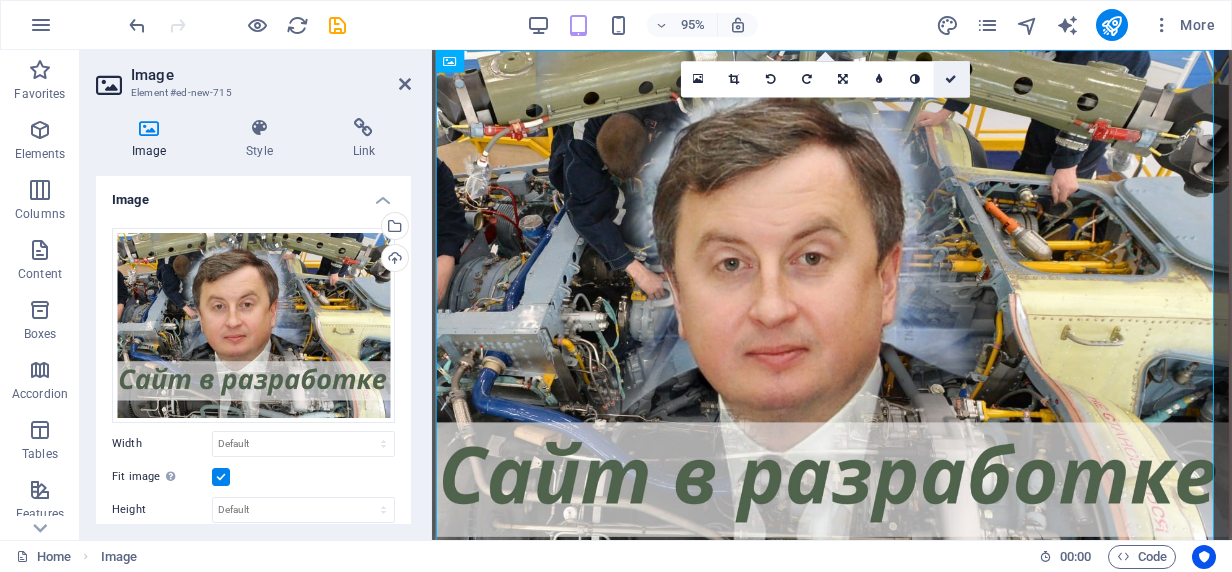 click at bounding box center (951, 79) 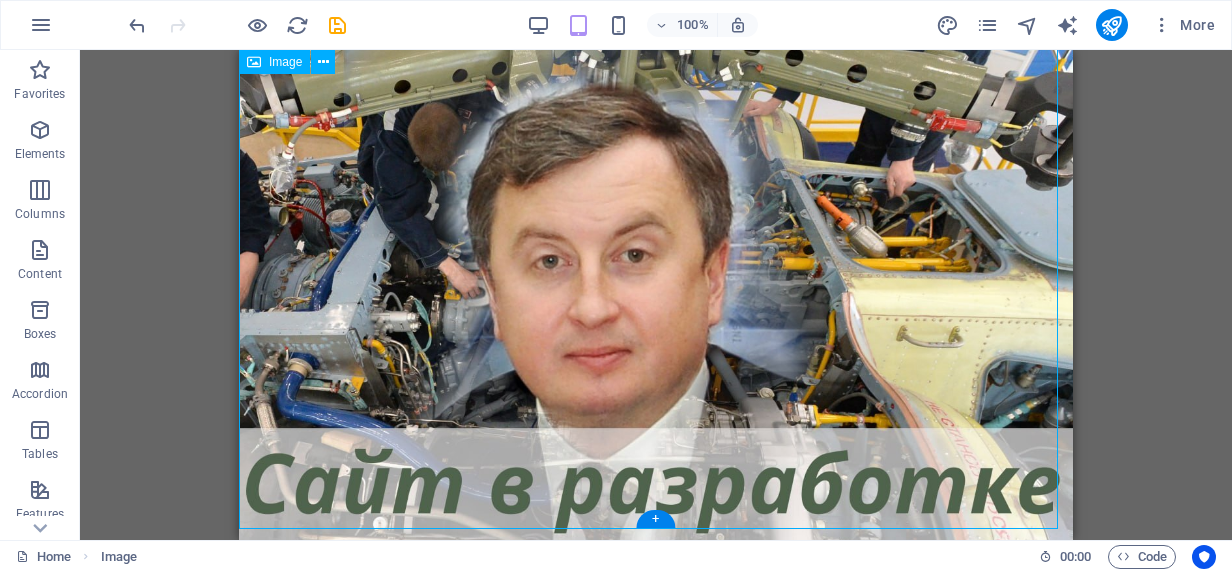 scroll, scrollTop: 0, scrollLeft: 0, axis: both 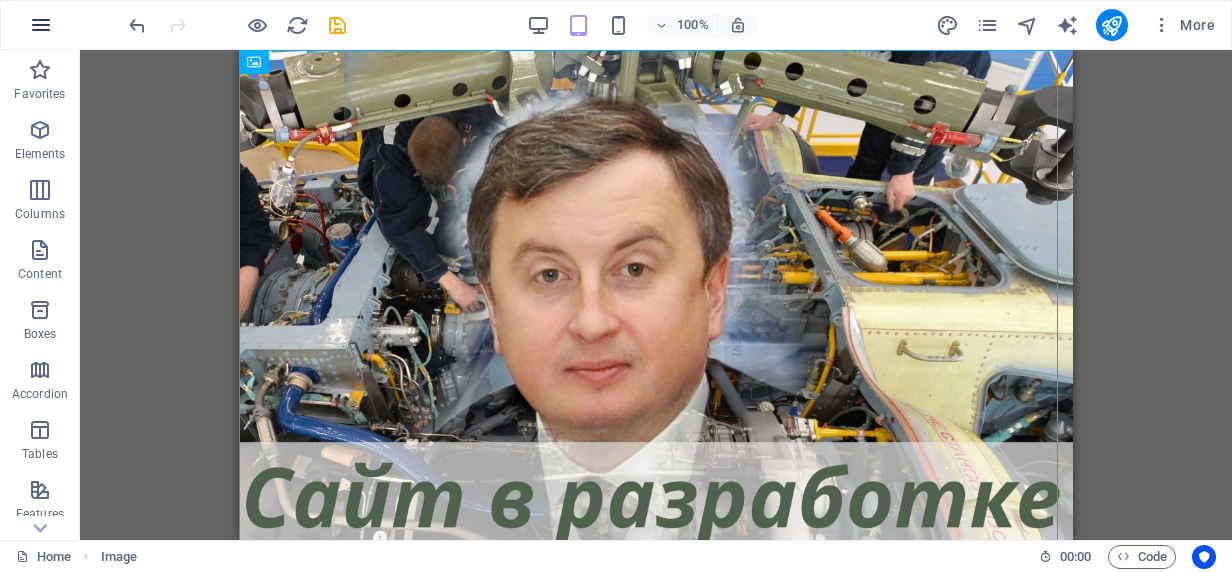 click at bounding box center (41, 25) 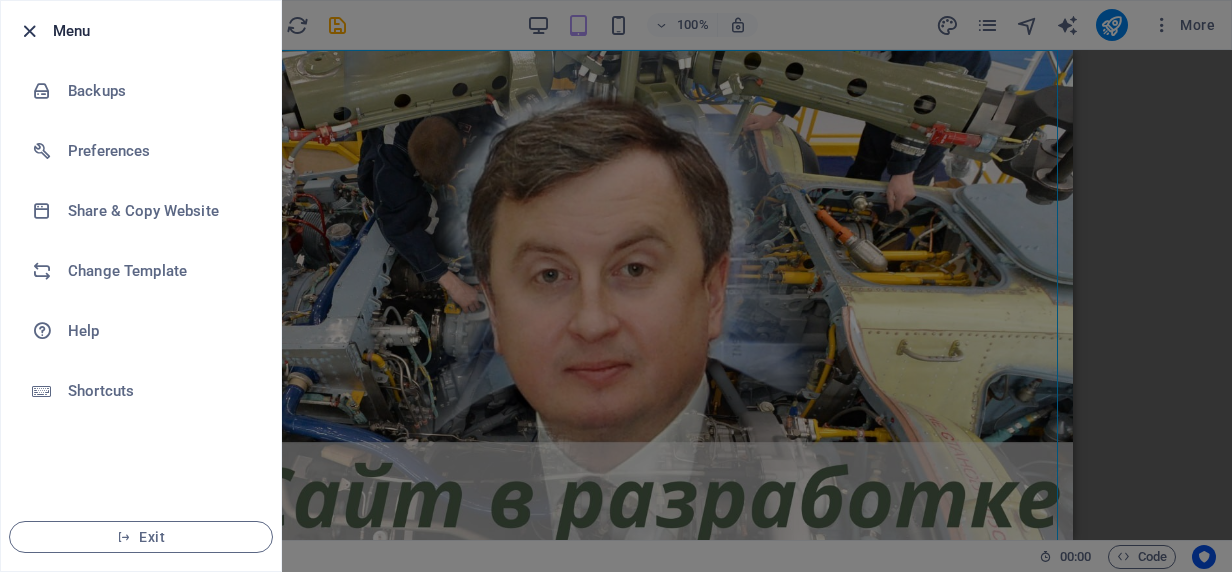click at bounding box center (29, 31) 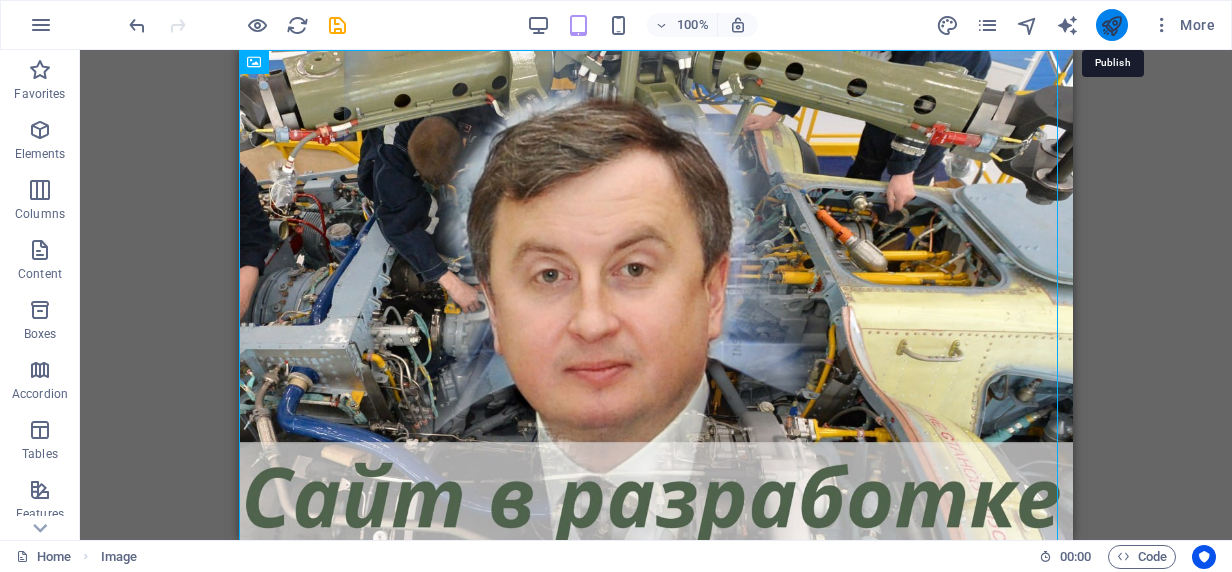 click at bounding box center [1111, 25] 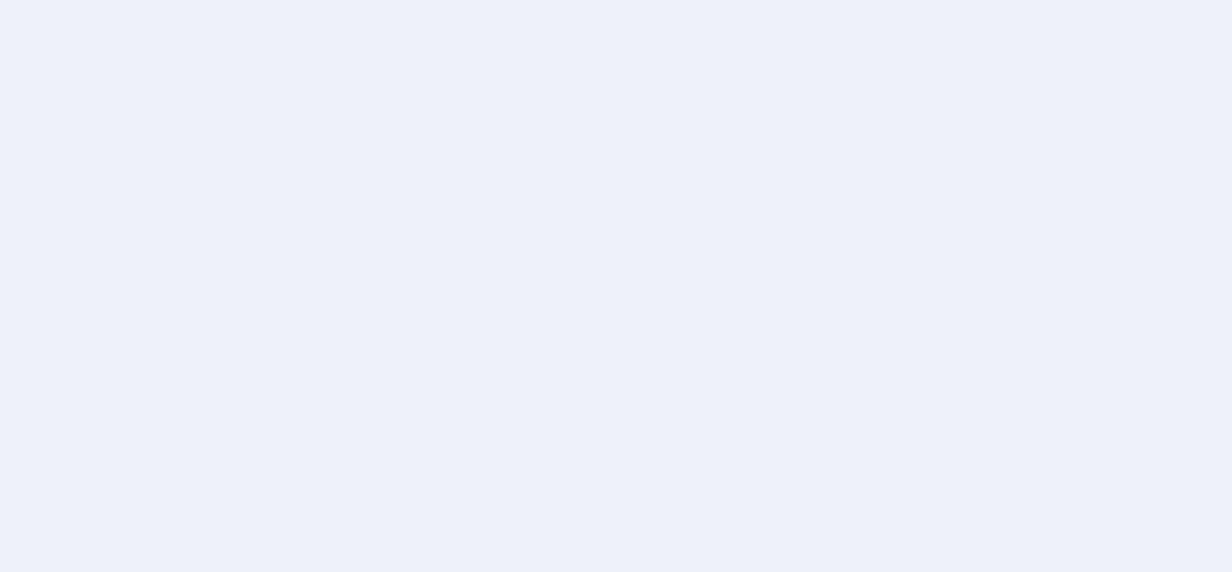 scroll, scrollTop: 0, scrollLeft: 0, axis: both 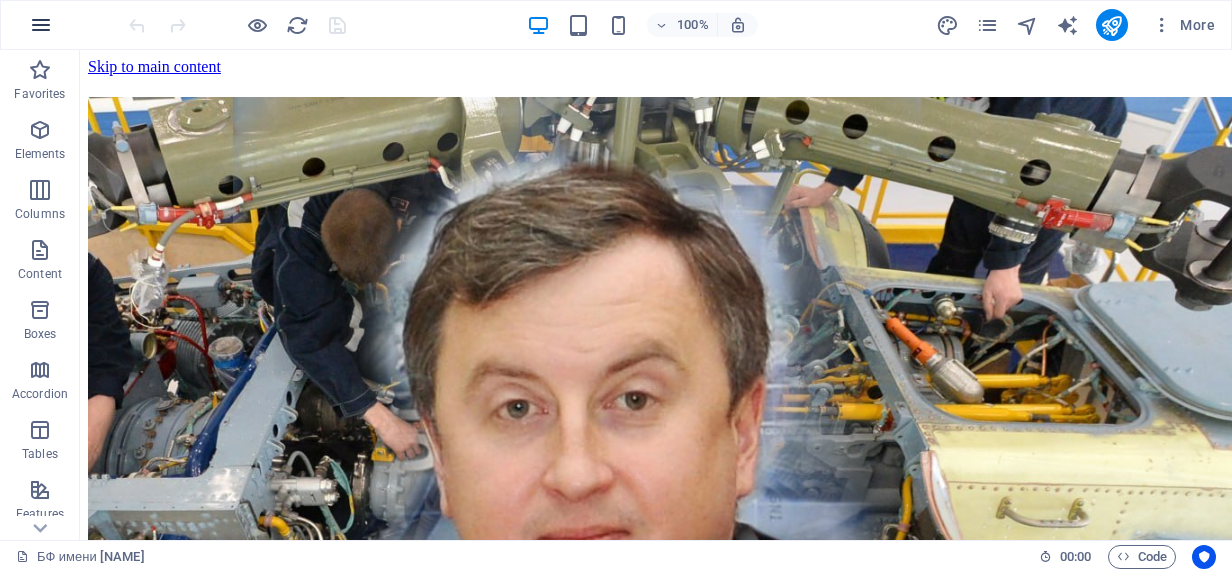 click at bounding box center (41, 25) 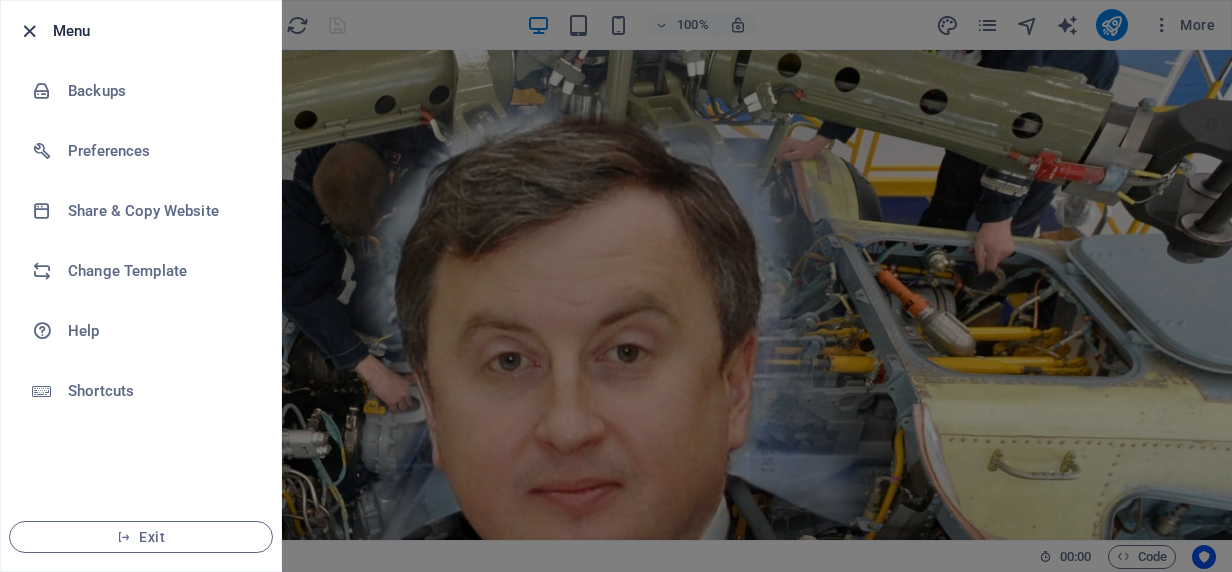 click at bounding box center [29, 31] 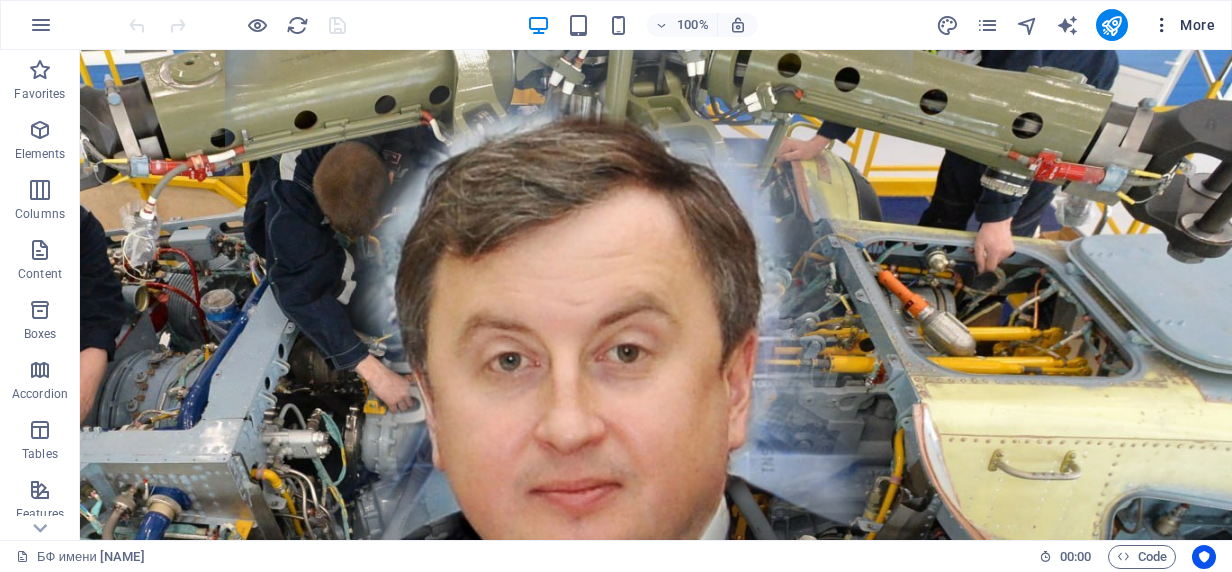 click on "More" at bounding box center [1183, 25] 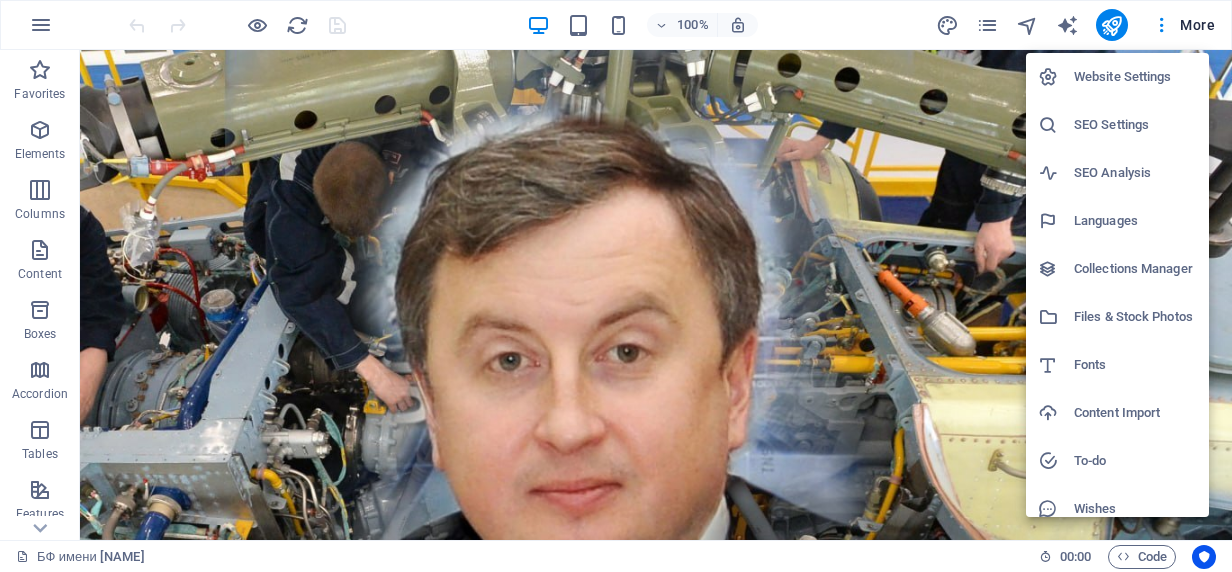 click at bounding box center (616, 286) 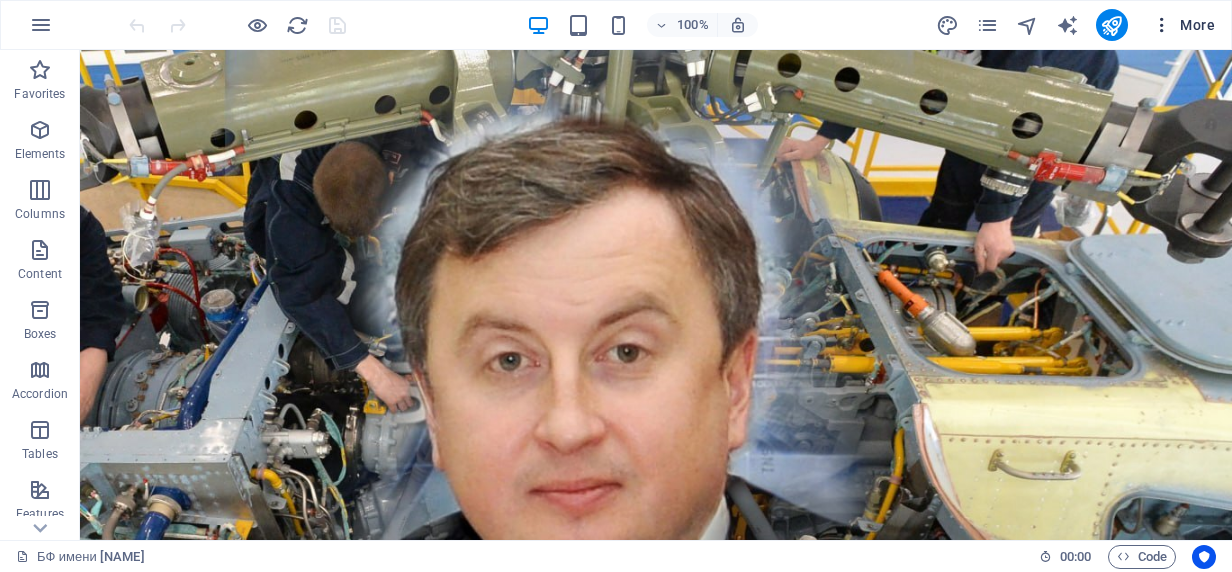 click at bounding box center [1162, 25] 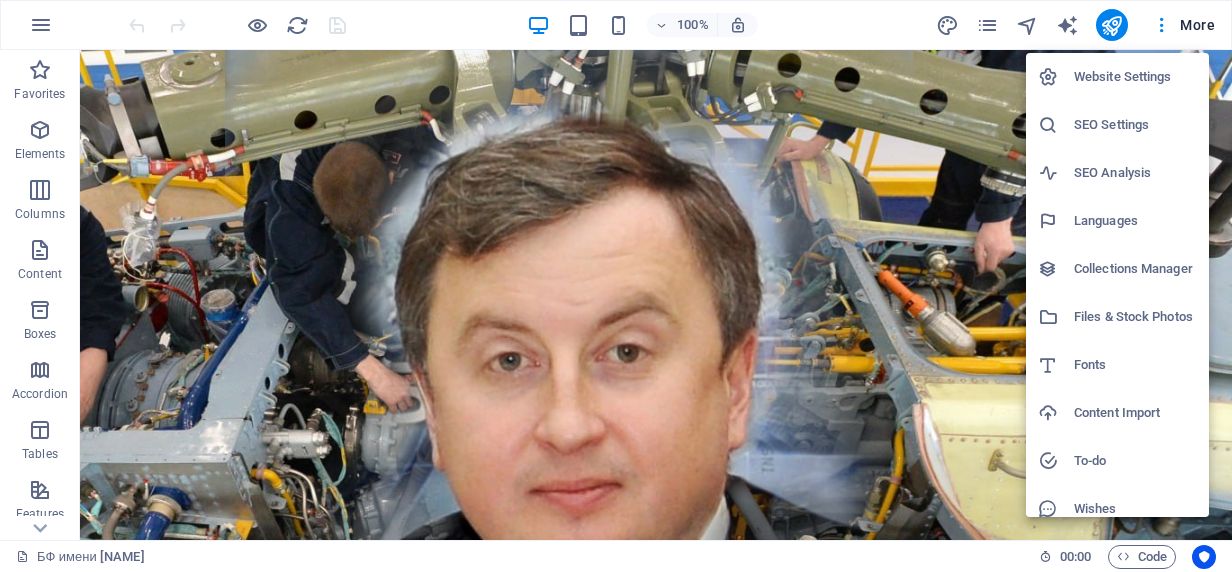 click at bounding box center (616, 286) 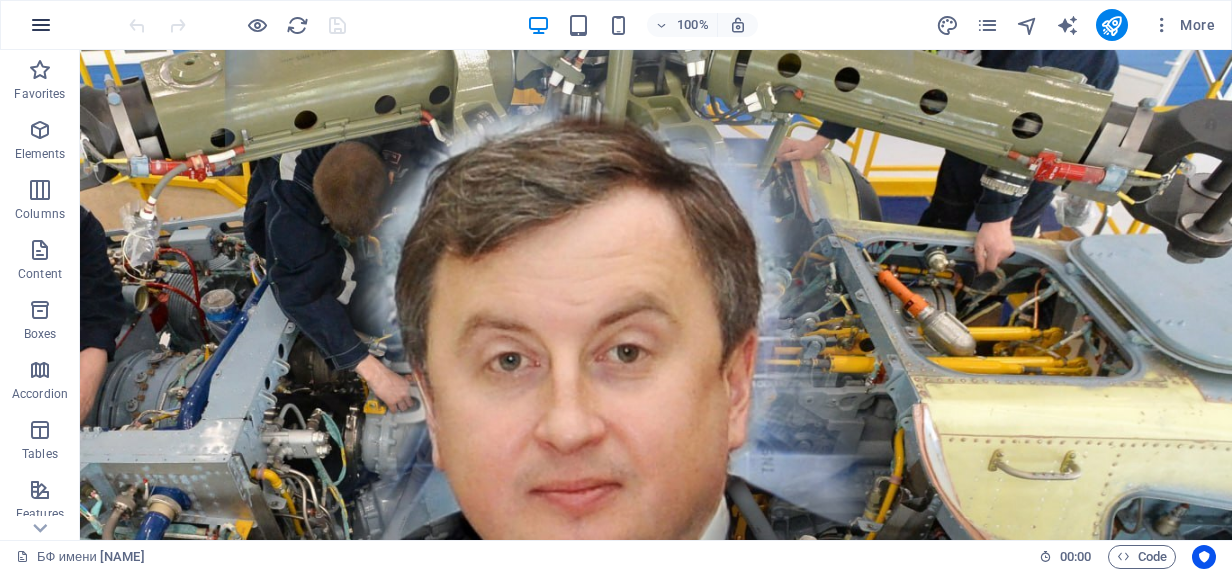 click at bounding box center (41, 25) 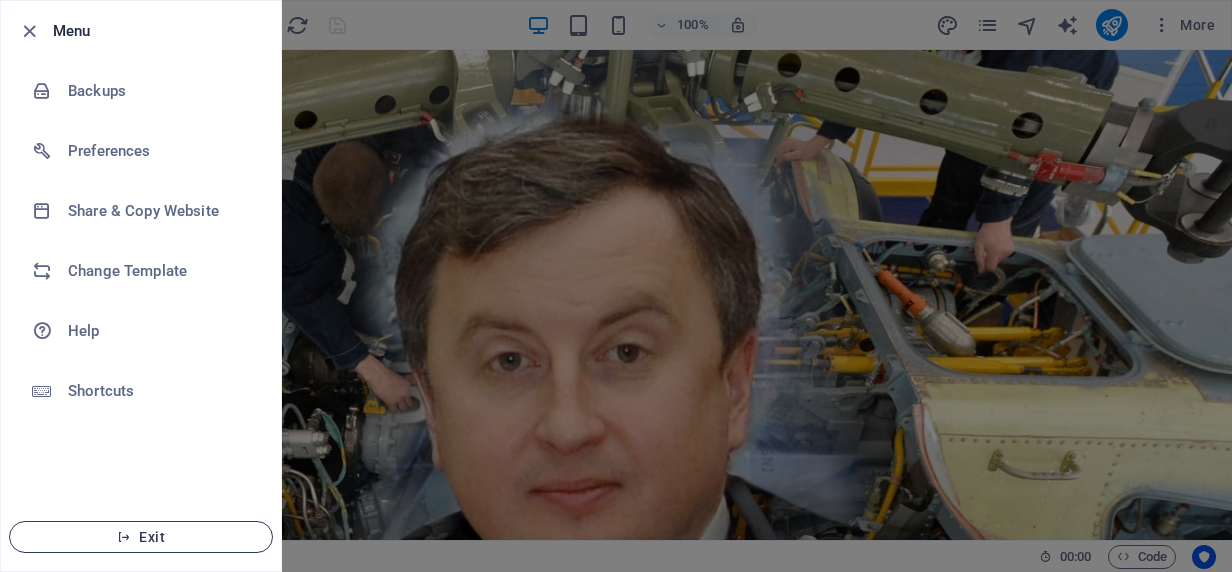 click on "Exit" at bounding box center [141, 537] 